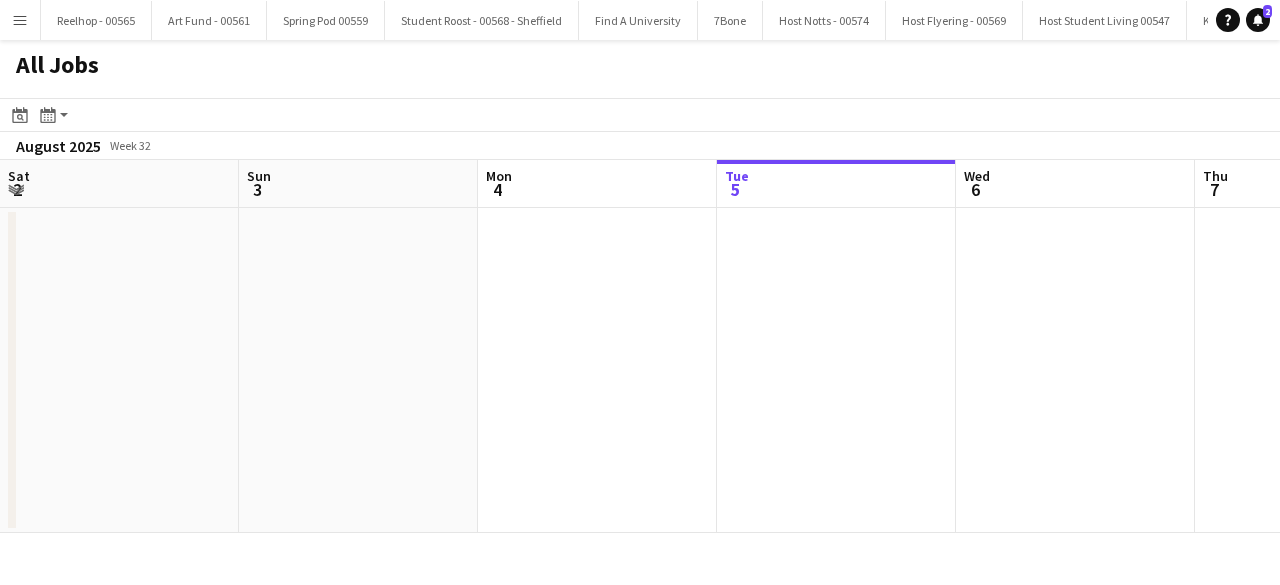 scroll, scrollTop: 0, scrollLeft: 0, axis: both 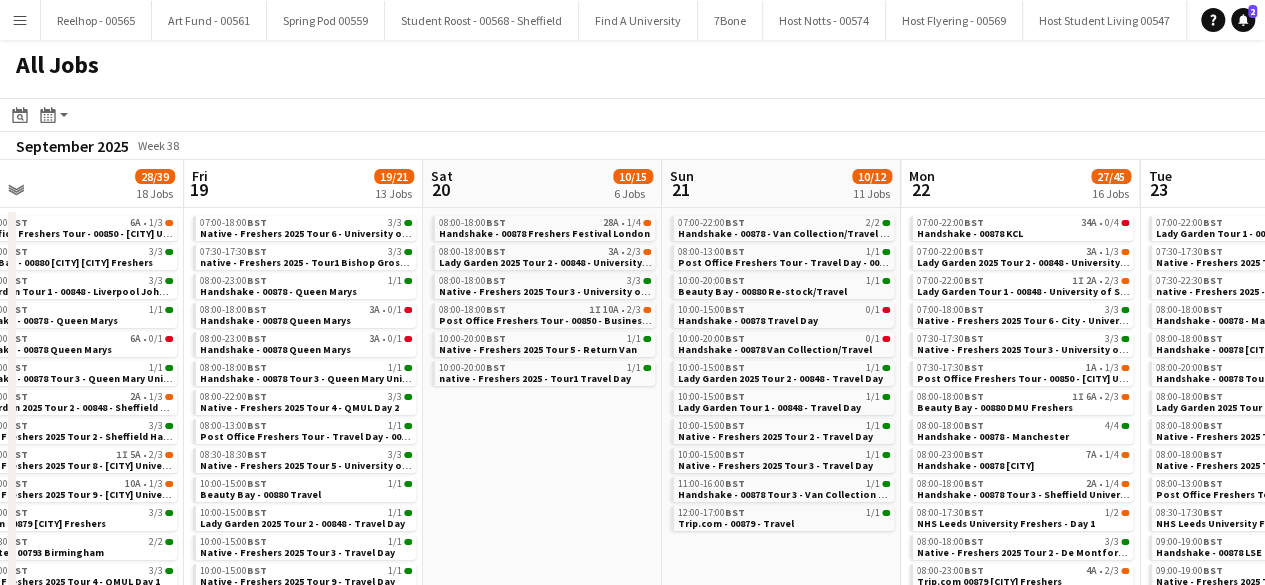drag, startPoint x: 0, startPoint y: 0, endPoint x: 519, endPoint y: 461, distance: 694.1772 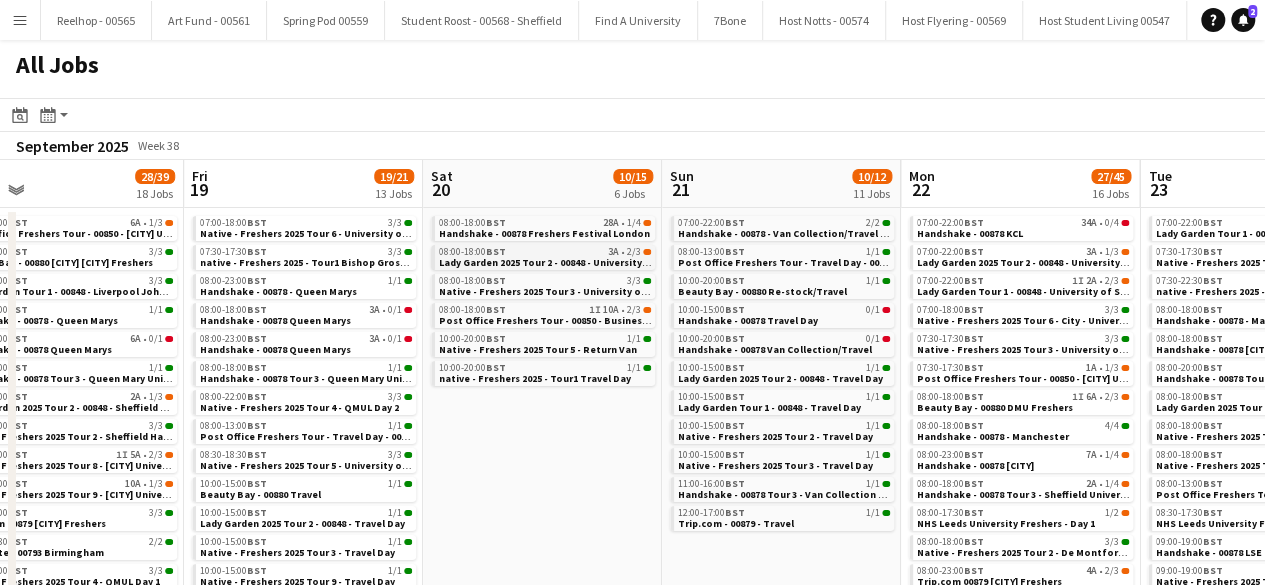 click on "Lady Garden 2025 Tour 2 - 00848 - University of York" at bounding box center [559, 262] 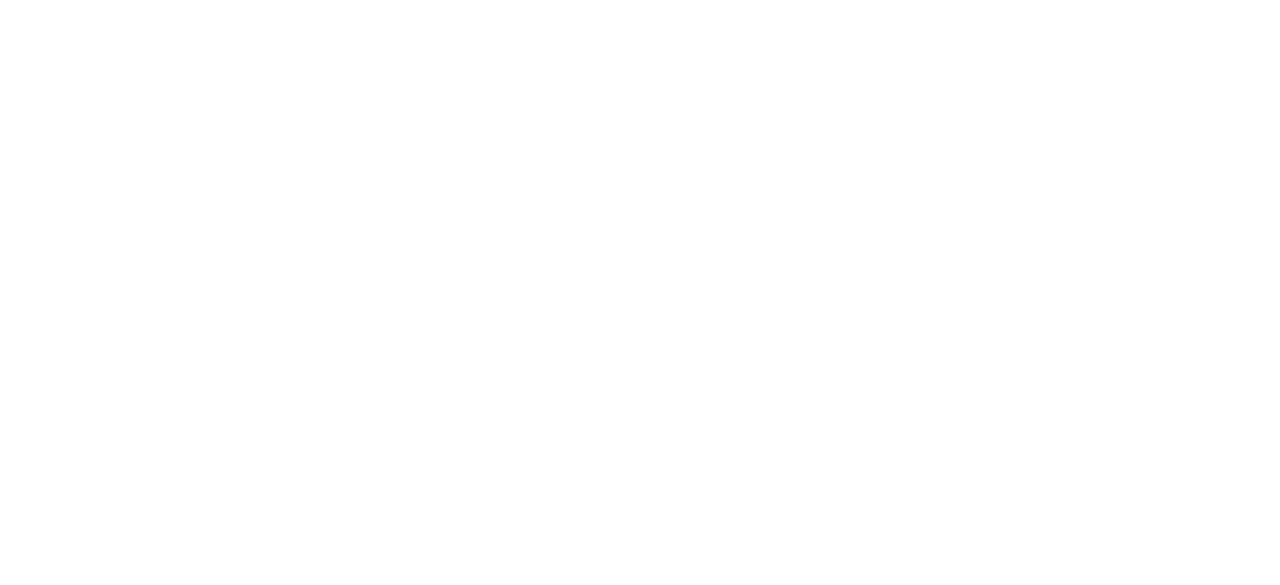 scroll, scrollTop: 0, scrollLeft: 0, axis: both 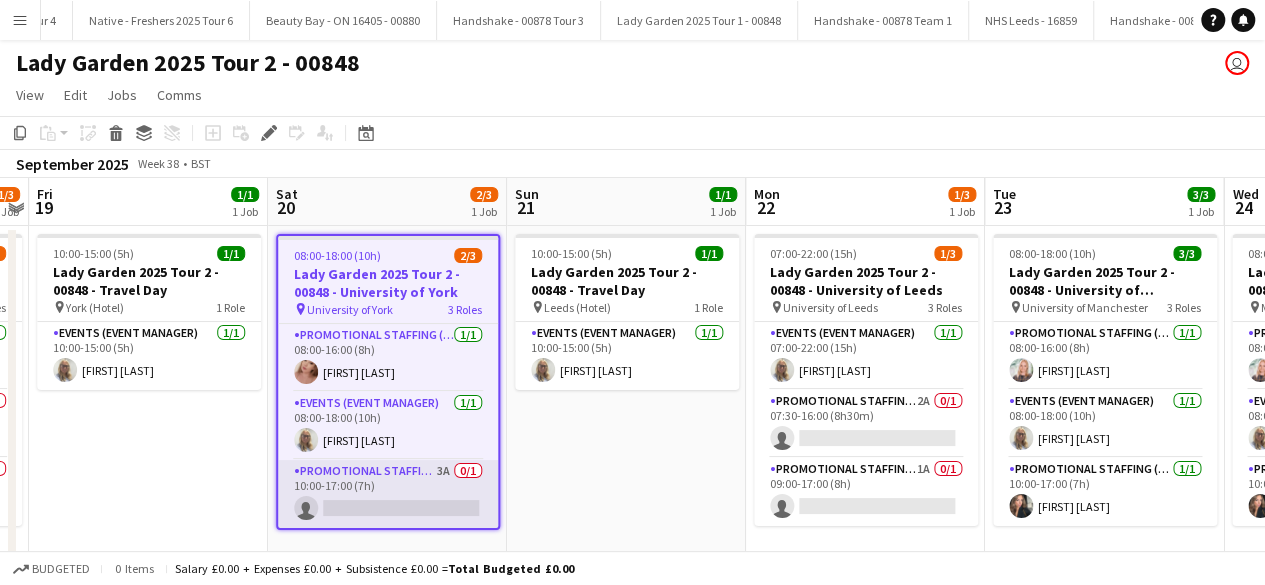 click on "Promotional Staffing (Brand Ambassadors)   3A   0/1   10:00-17:00 (7h)
single-neutral-actions" at bounding box center [388, 494] 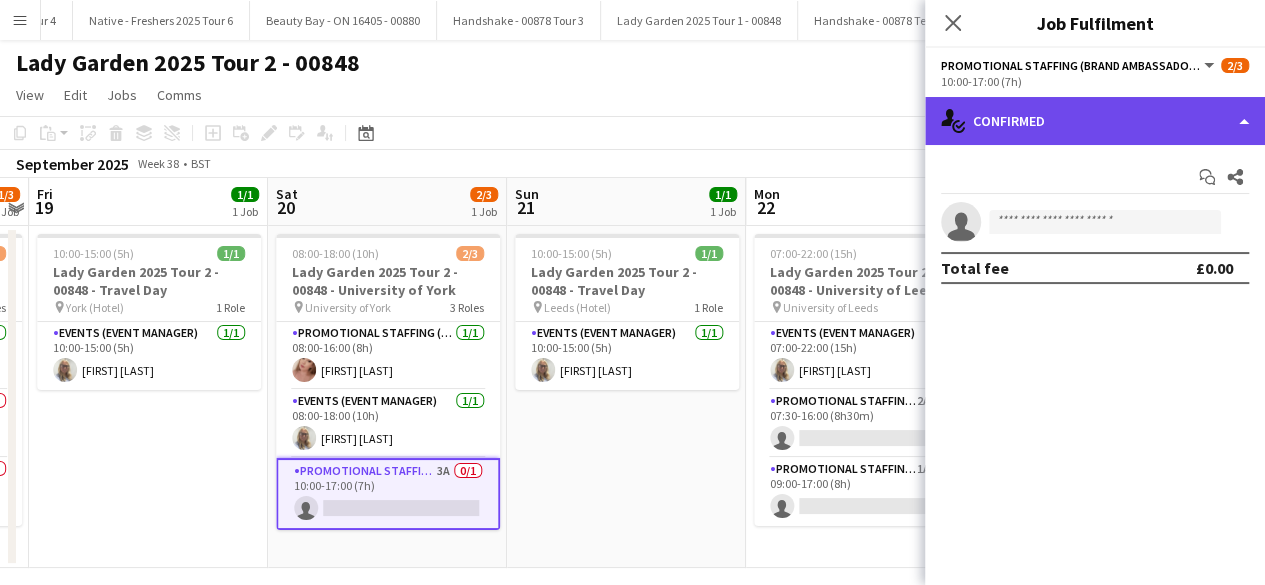 click on "single-neutral-actions-check-2
Confirmed" 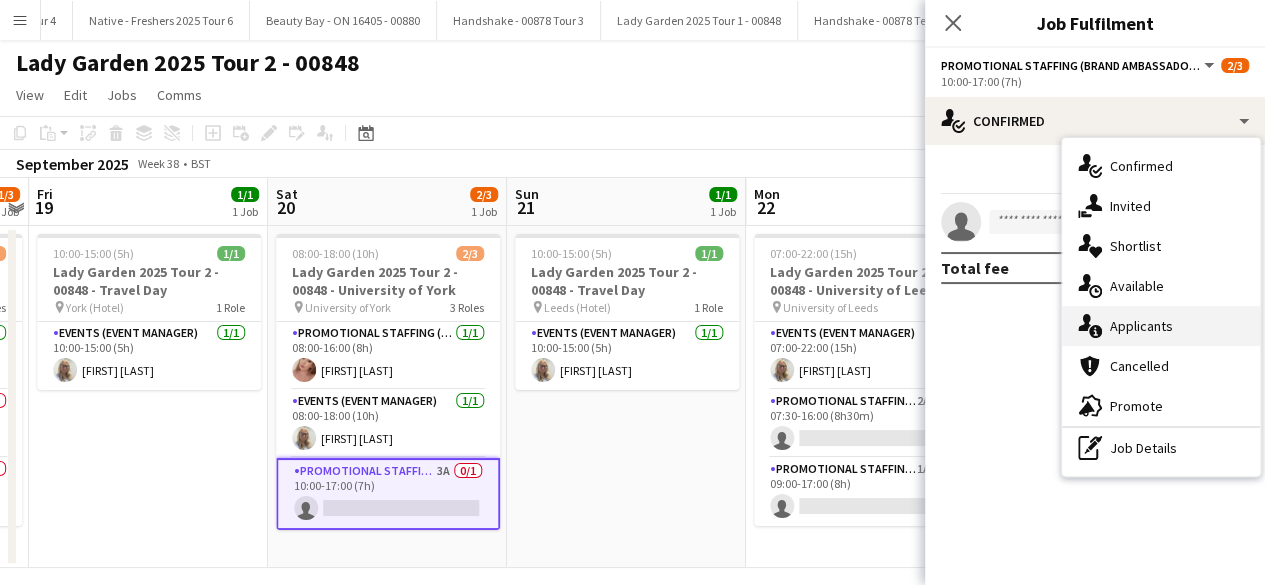 click on "single-neutral-actions-information
Applicants" at bounding box center (1161, 326) 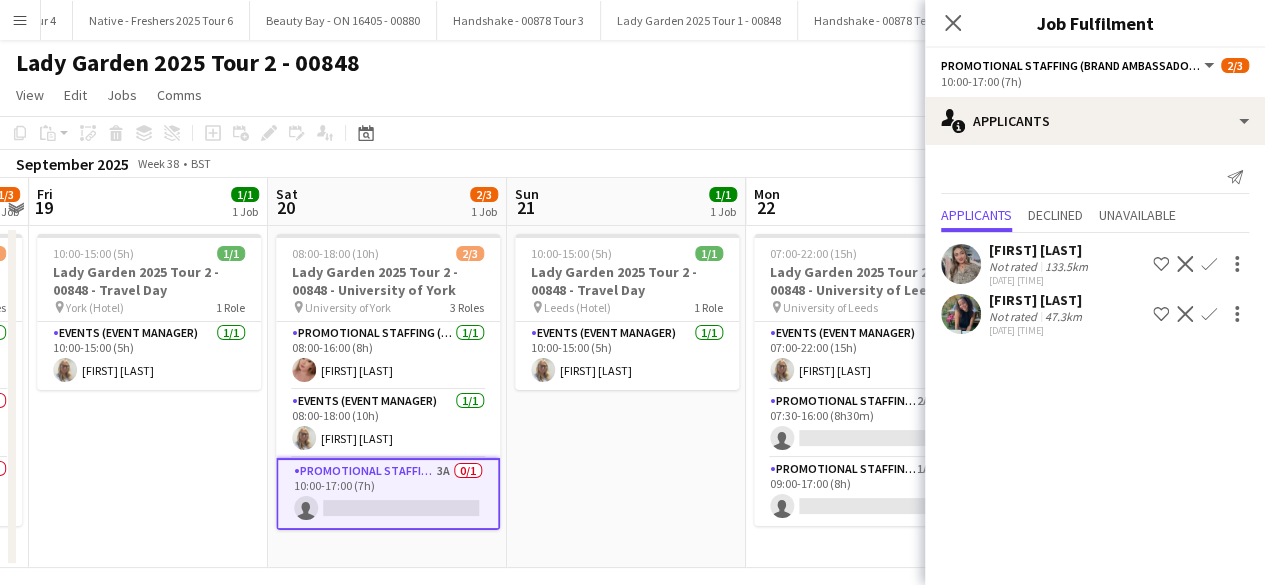 click on "Confirm" 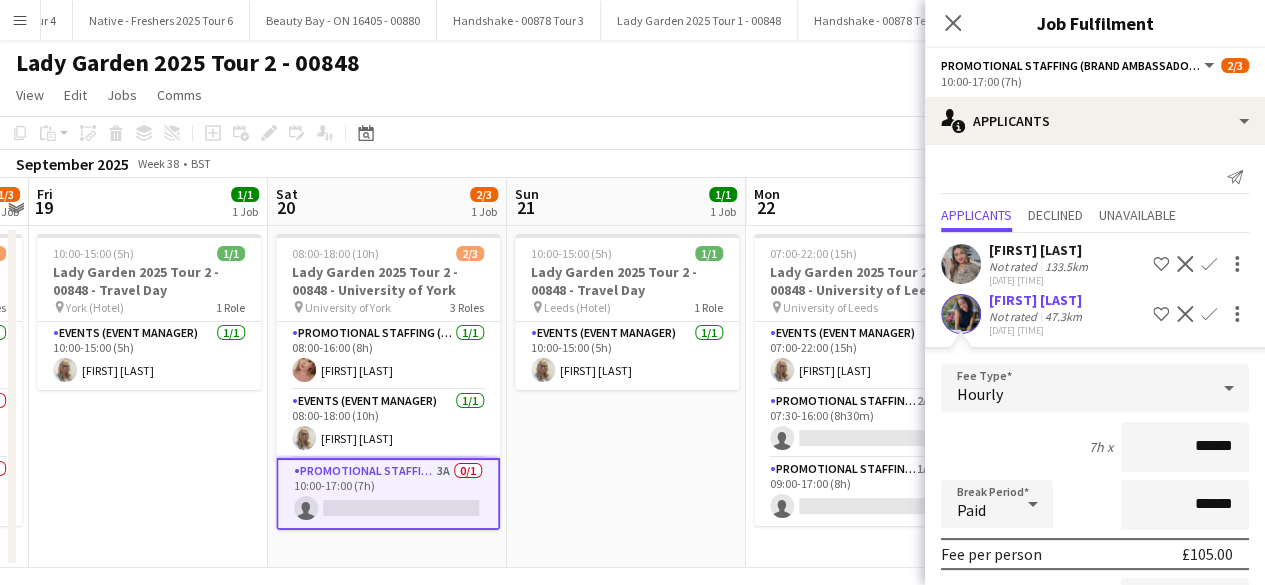 scroll, scrollTop: 224, scrollLeft: 0, axis: vertical 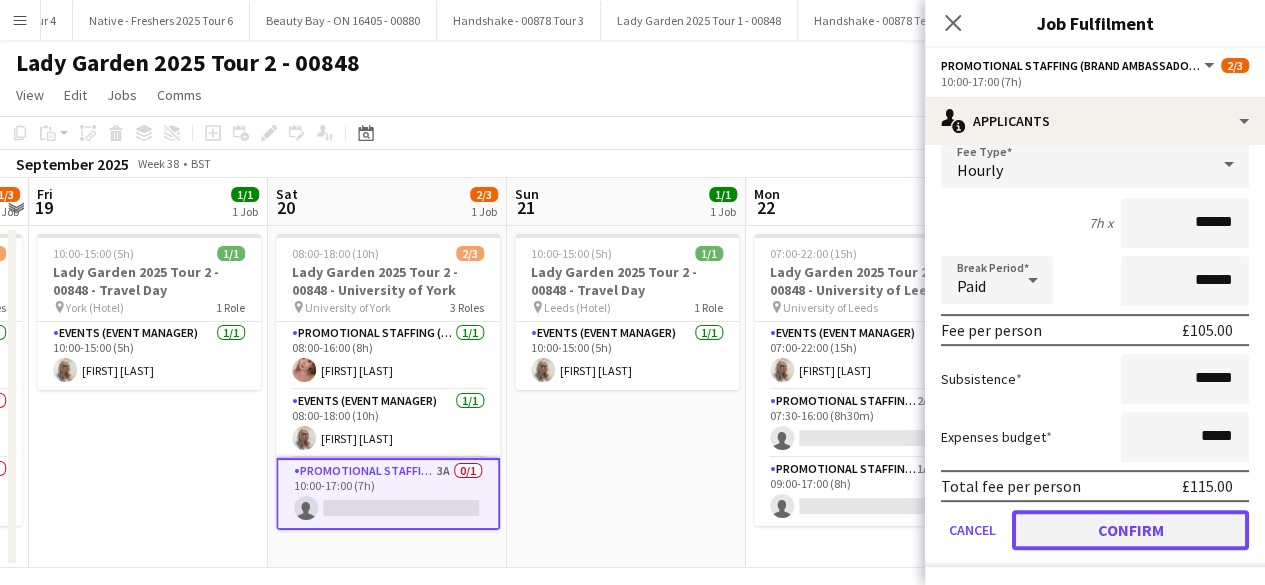 click on "Confirm" 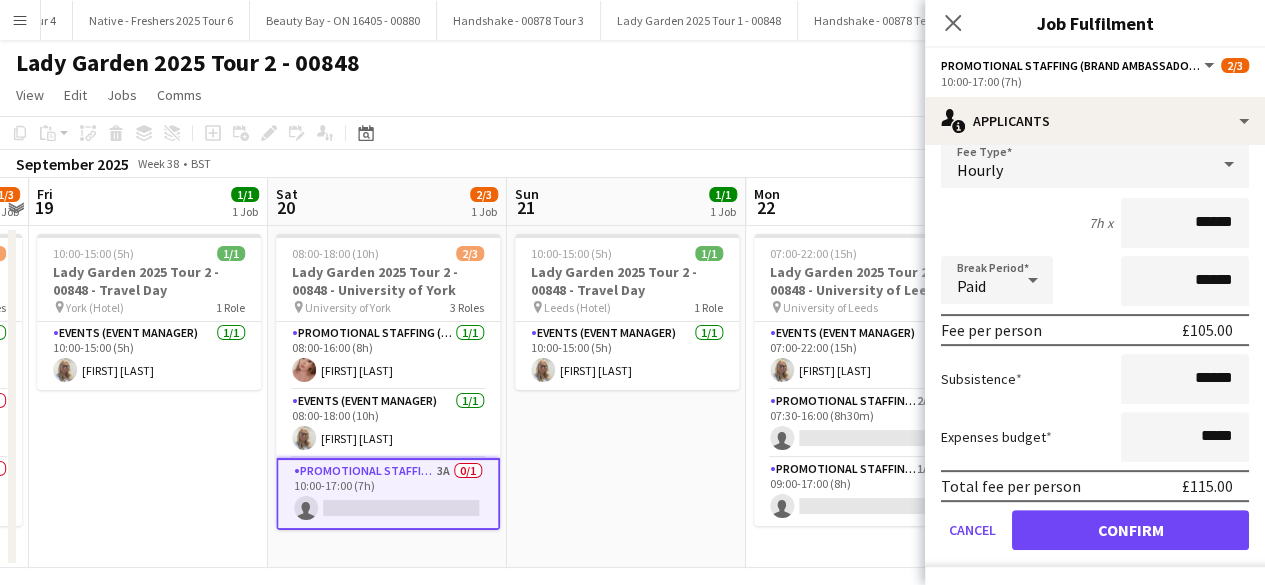 scroll, scrollTop: 0, scrollLeft: 0, axis: both 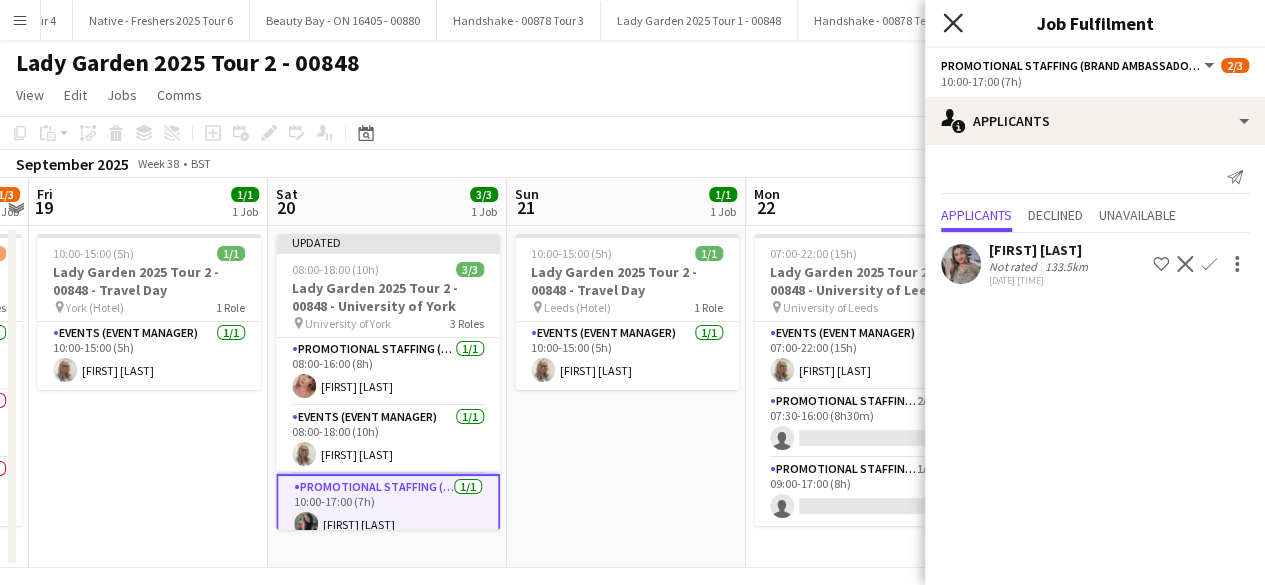 click on "Close pop-in" 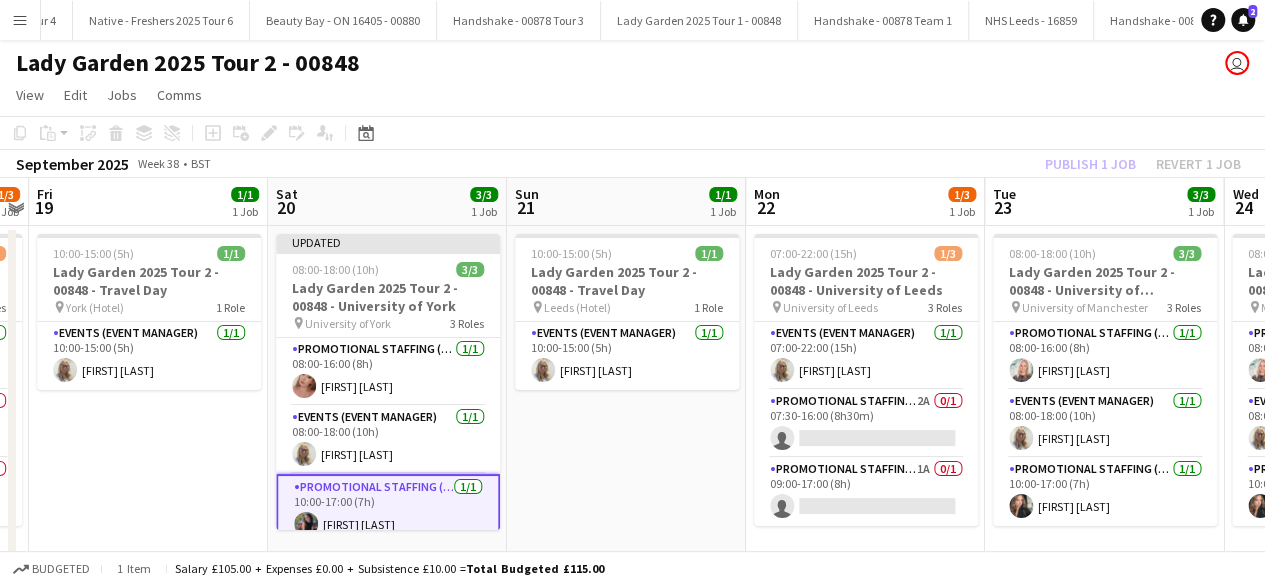 click on "10:00-15:00 (5h)    1/1   Lady Garden 2025 Tour 2 - 00848 - Travel Day
pin
Leeds (Hotel)   1 Role   Events (Event Manager)   1/1   10:00-15:00 (5h)
Melanie Mitchell" at bounding box center (626, 397) 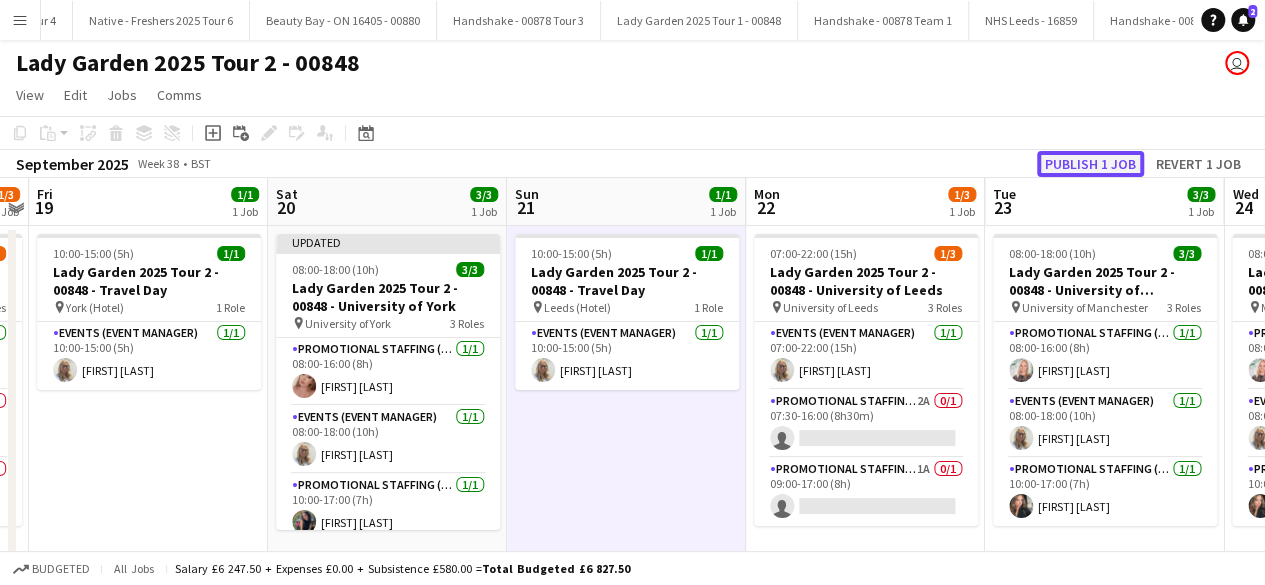 click on "Publish 1 job" 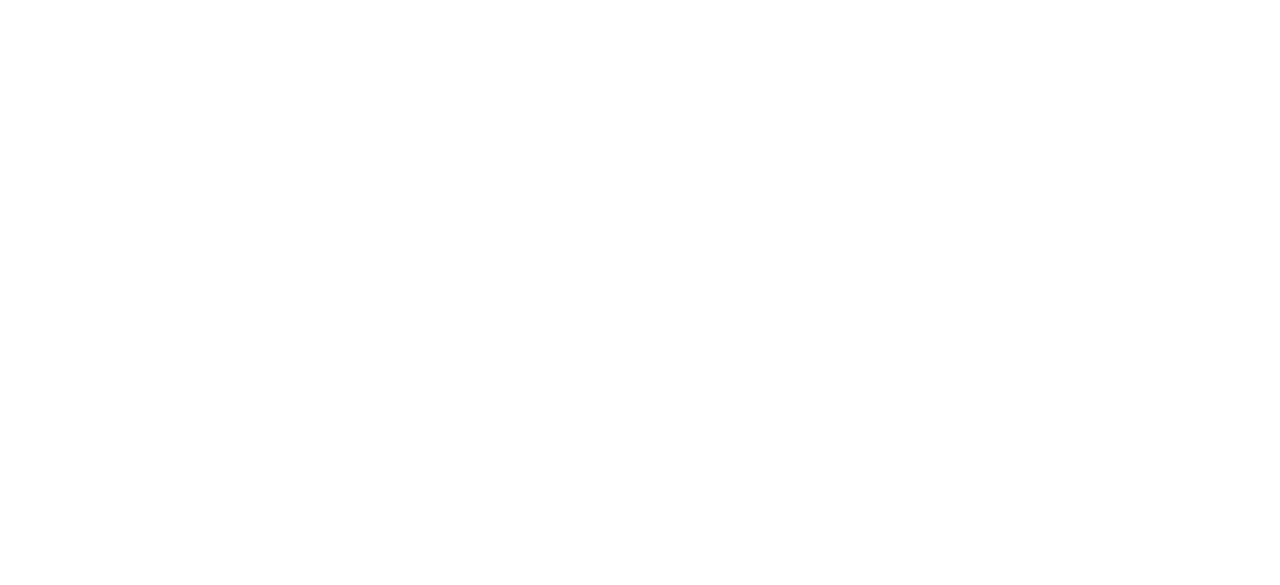 scroll, scrollTop: 0, scrollLeft: 0, axis: both 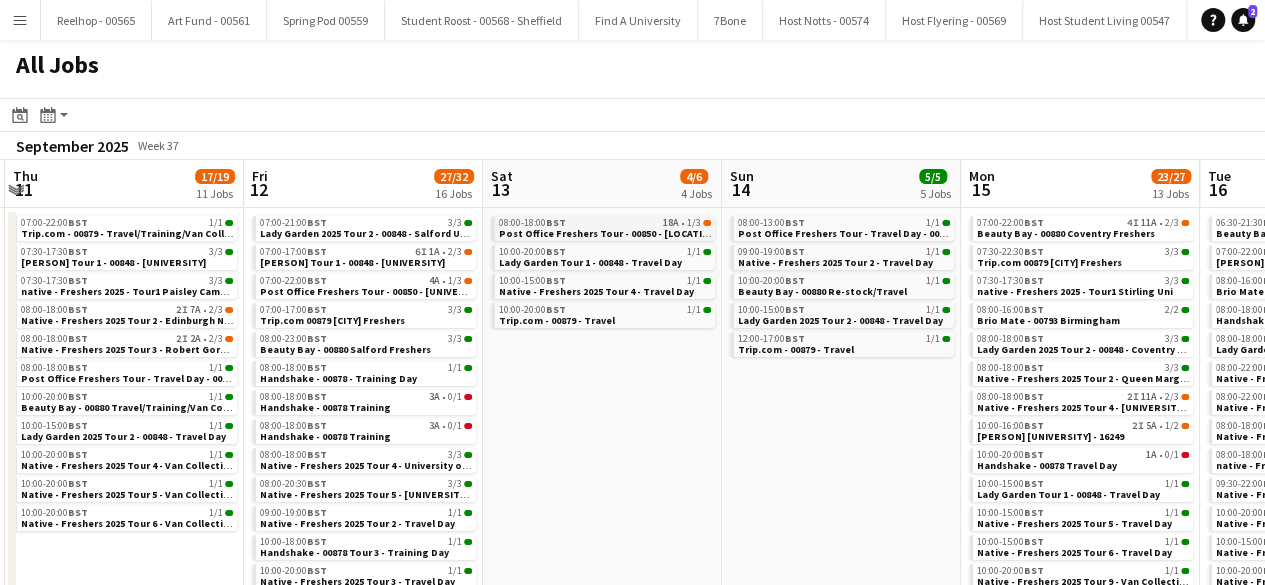 click on "08:00-18:00    BST   18A   •   1/3" at bounding box center (605, 223) 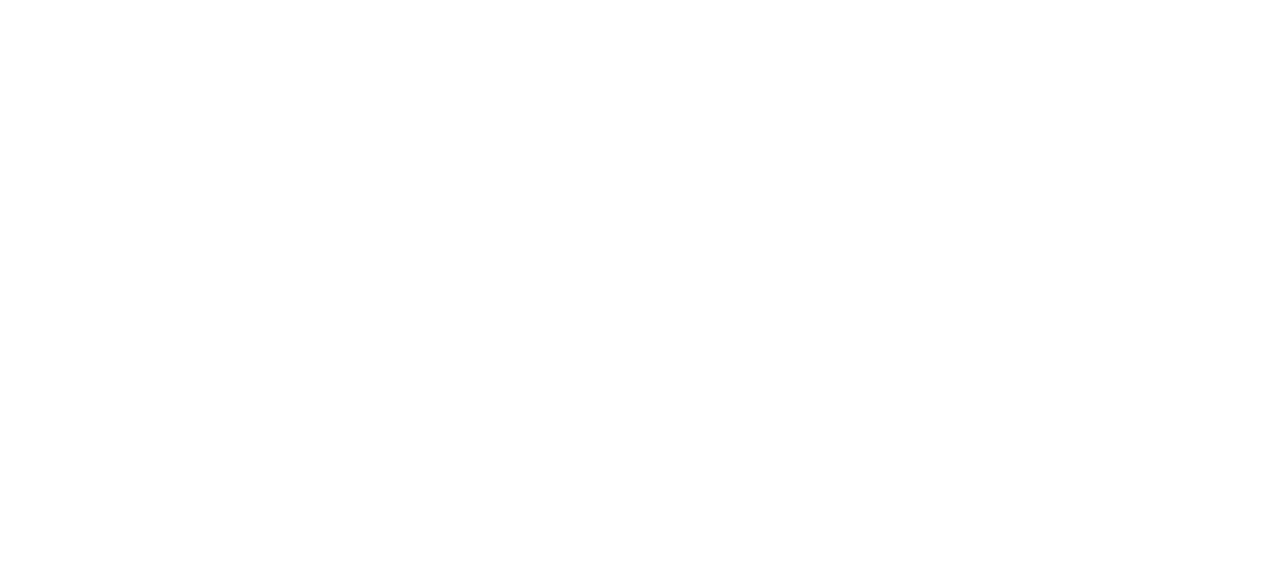 scroll, scrollTop: 0, scrollLeft: 0, axis: both 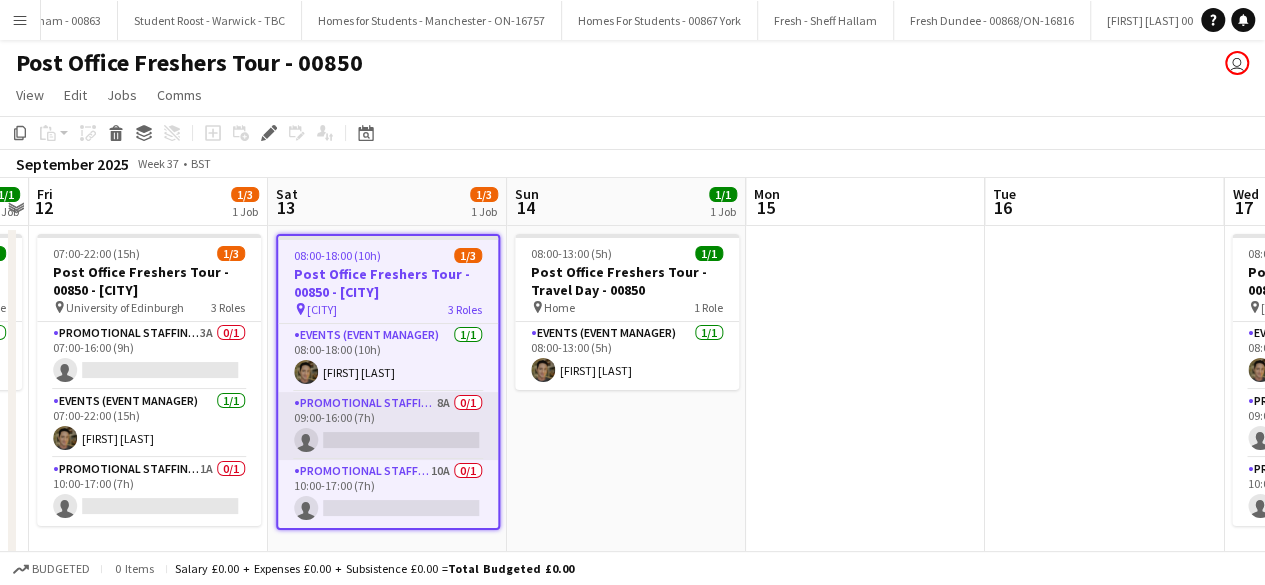 click on "Promotional Staffing (Brand Ambassadors)   8A   0/1   09:00-16:00 (7h)
single-neutral-actions" at bounding box center [388, 426] 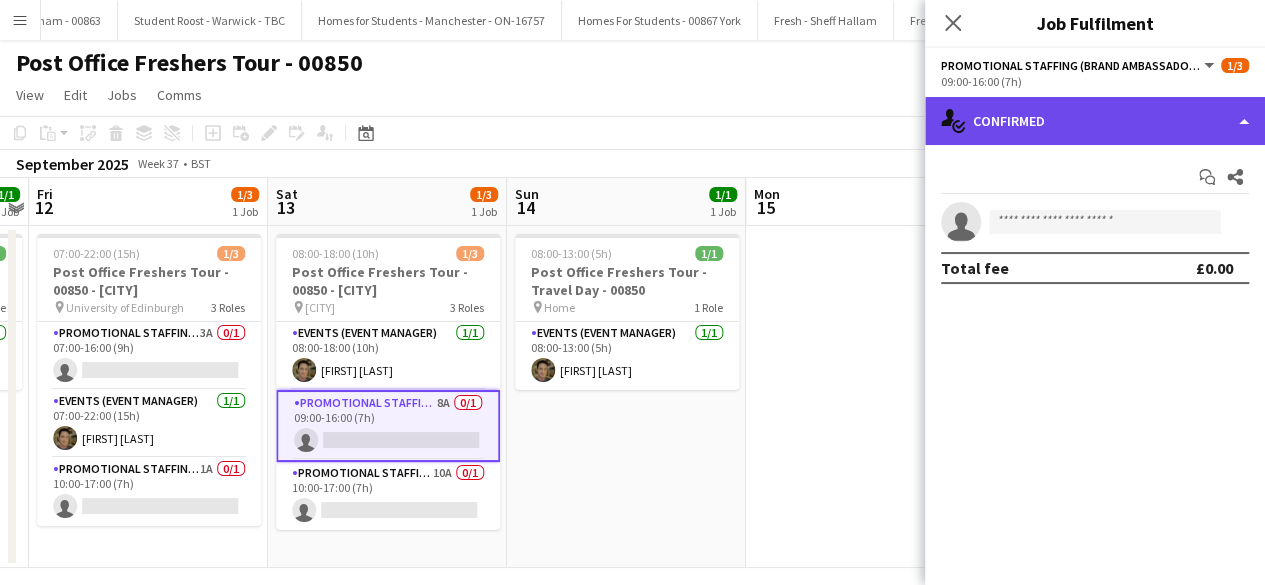 click on "single-neutral-actions-check-2
Confirmed" 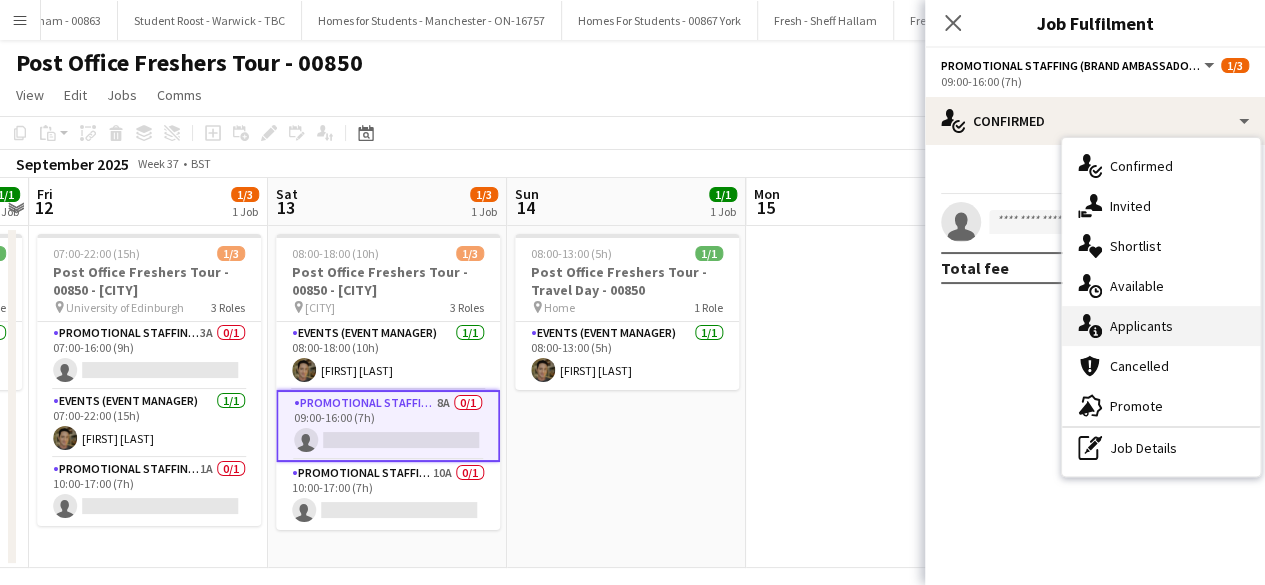 click on "single-neutral-actions-information
Applicants" at bounding box center [1161, 326] 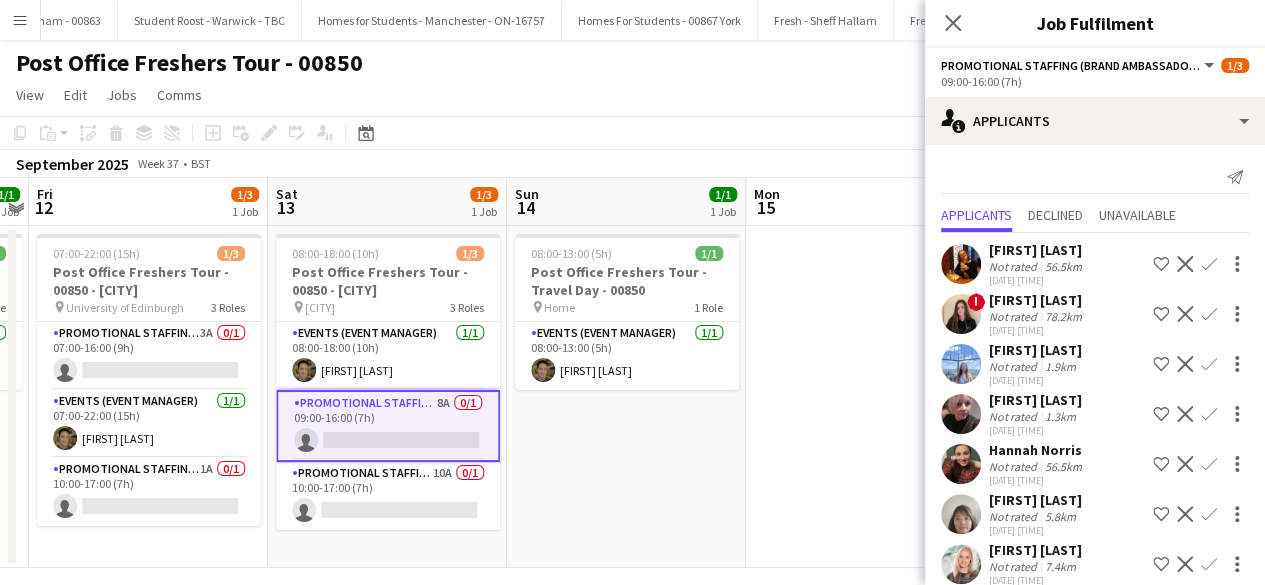 click at bounding box center (961, 314) 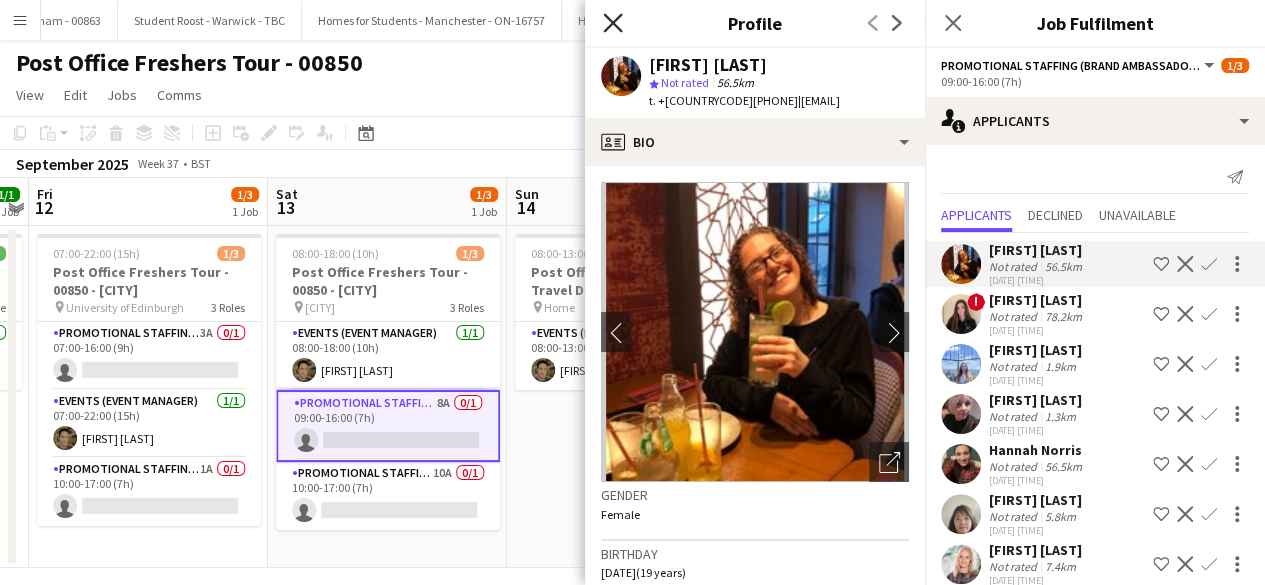 click on "Close pop-in" 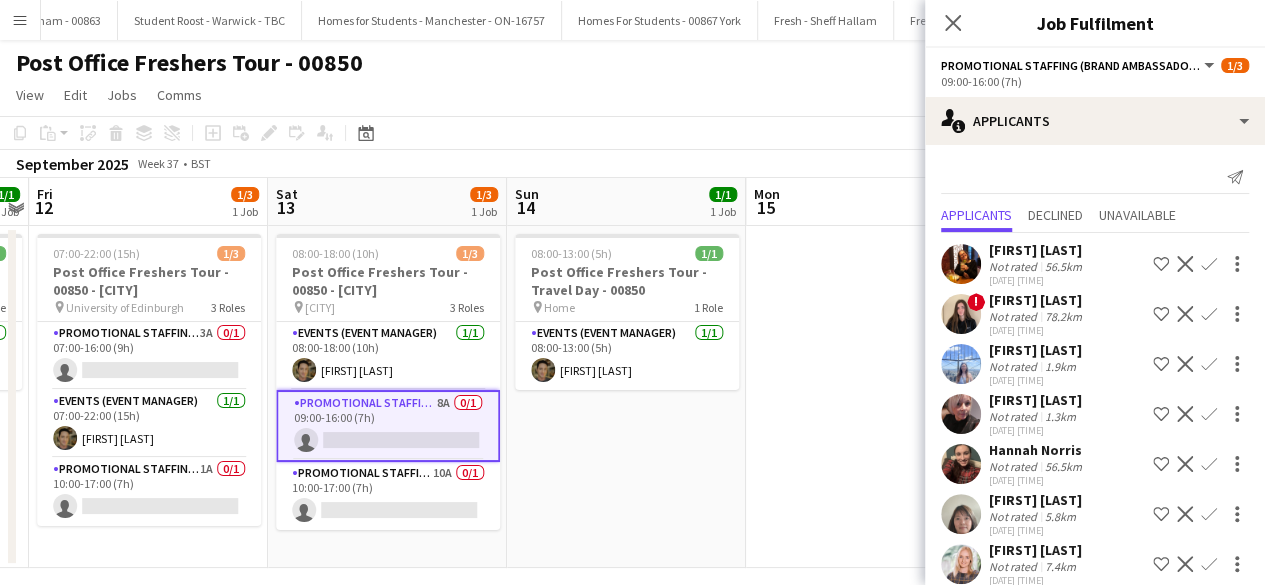 scroll, scrollTop: 21, scrollLeft: 0, axis: vertical 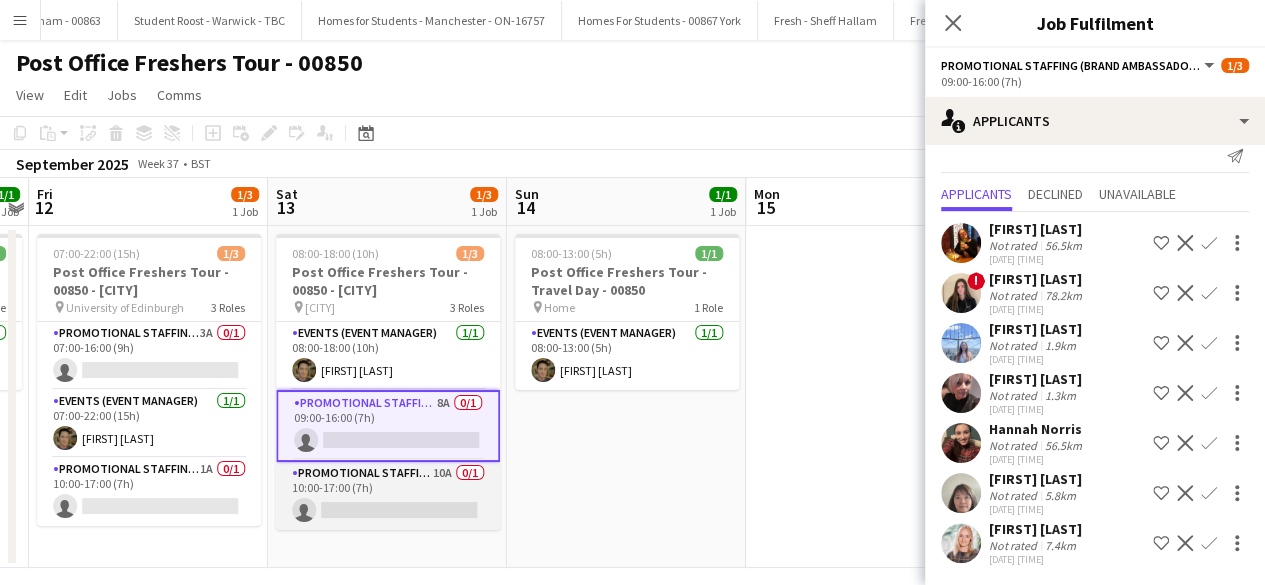 click on "Promotional Staffing (Brand Ambassadors)   10A   0/1   10:00-17:00 (7h)
single-neutral-actions" at bounding box center (388, 496) 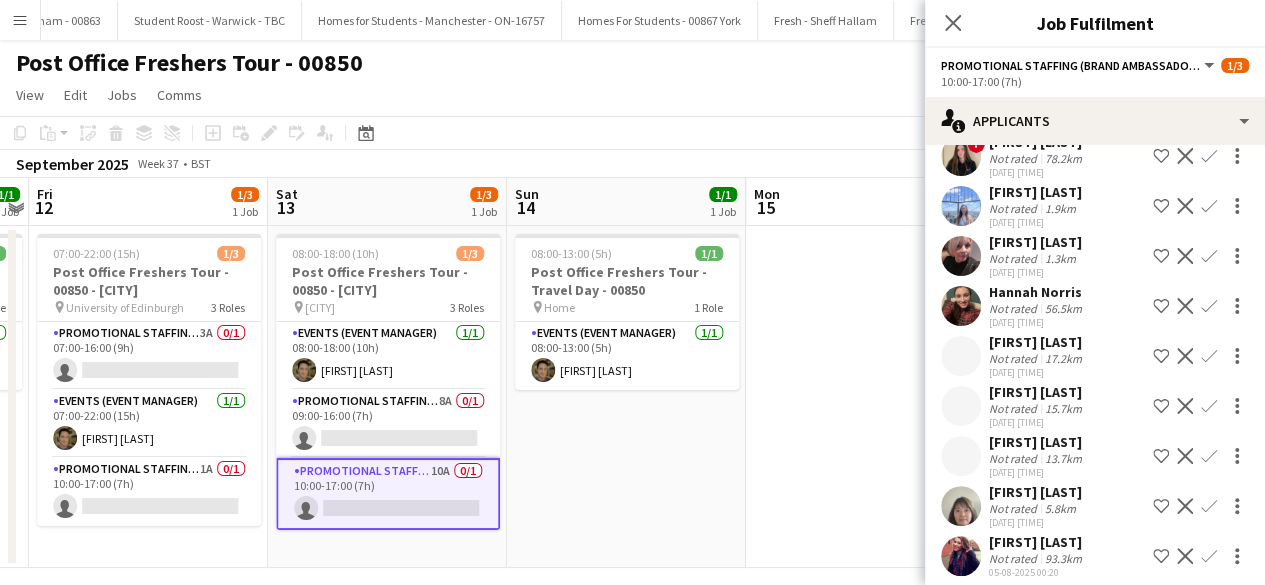 scroll, scrollTop: 171, scrollLeft: 0, axis: vertical 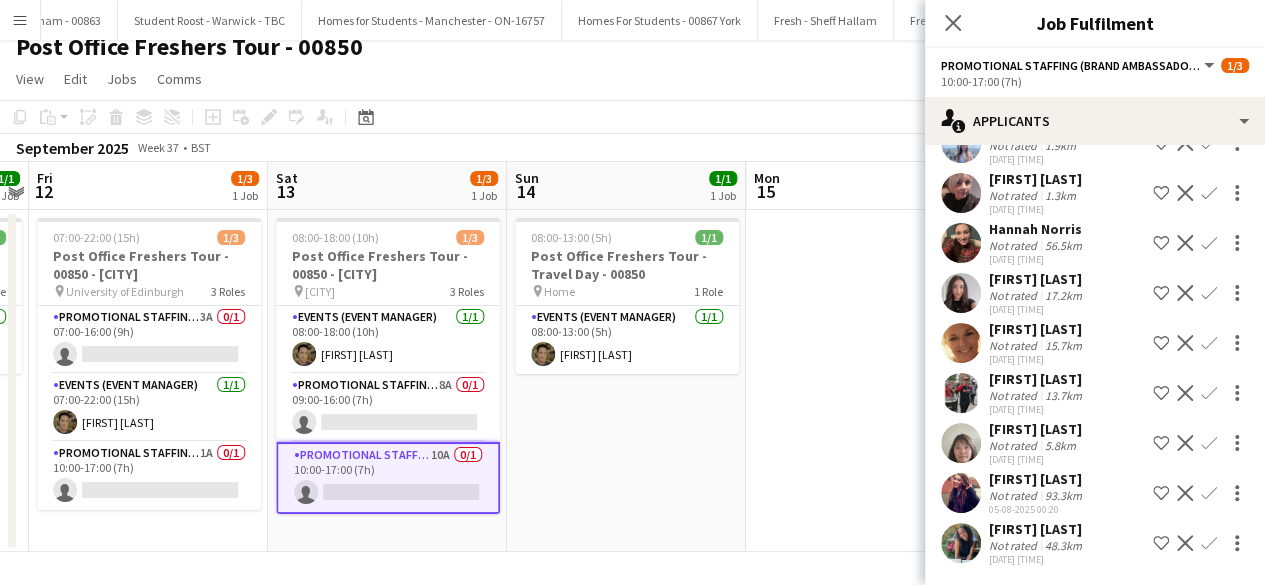 click on "Confirm" 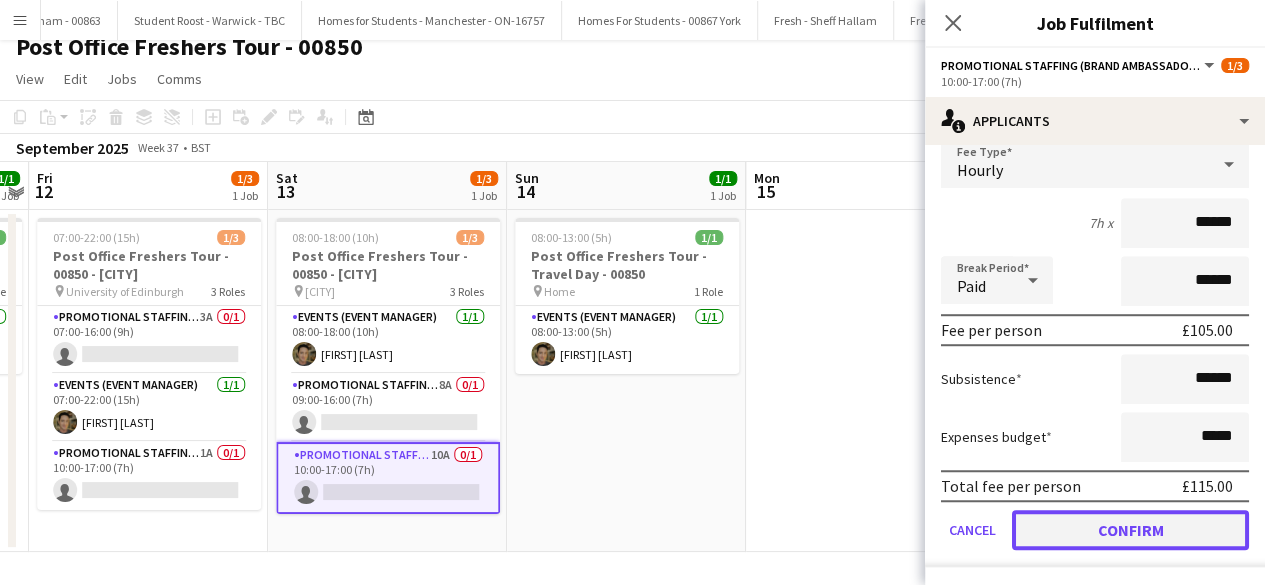 click on "Confirm" 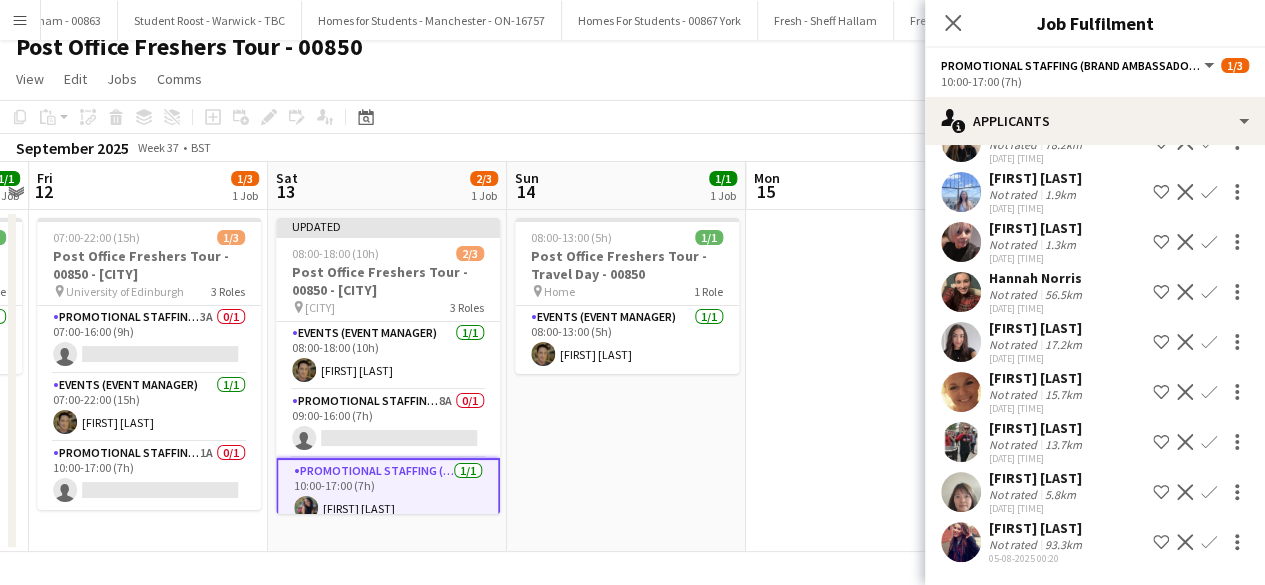 scroll, scrollTop: 121, scrollLeft: 0, axis: vertical 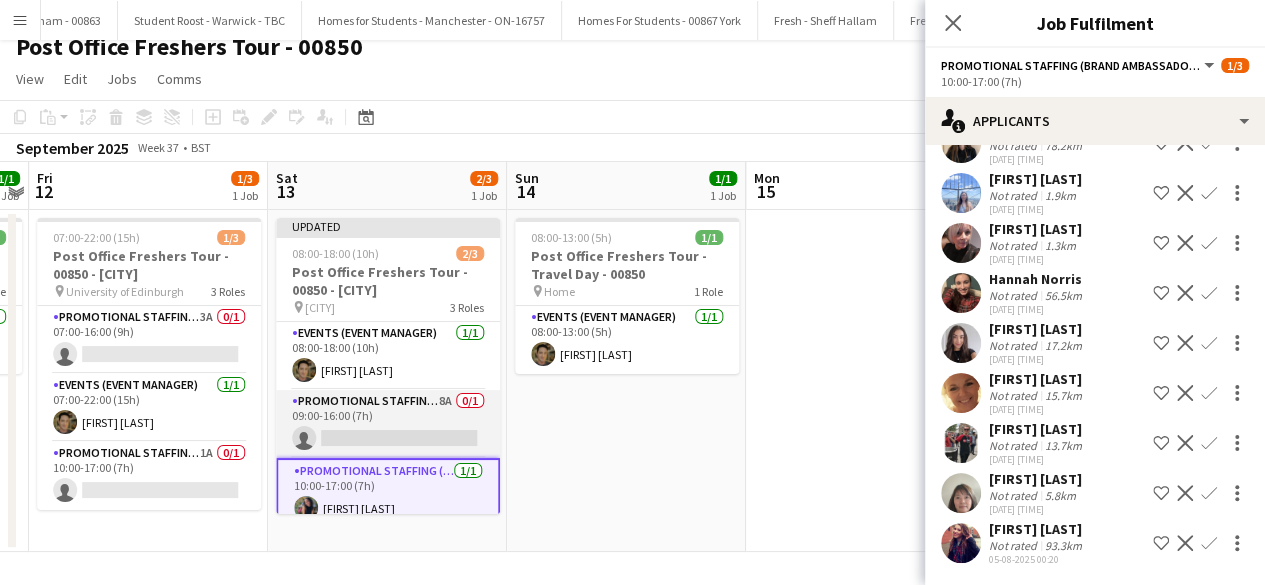 click on "Promotional Staffing (Brand Ambassadors)   8A   0/1   09:00-16:00 (7h)
single-neutral-actions" at bounding box center [388, 424] 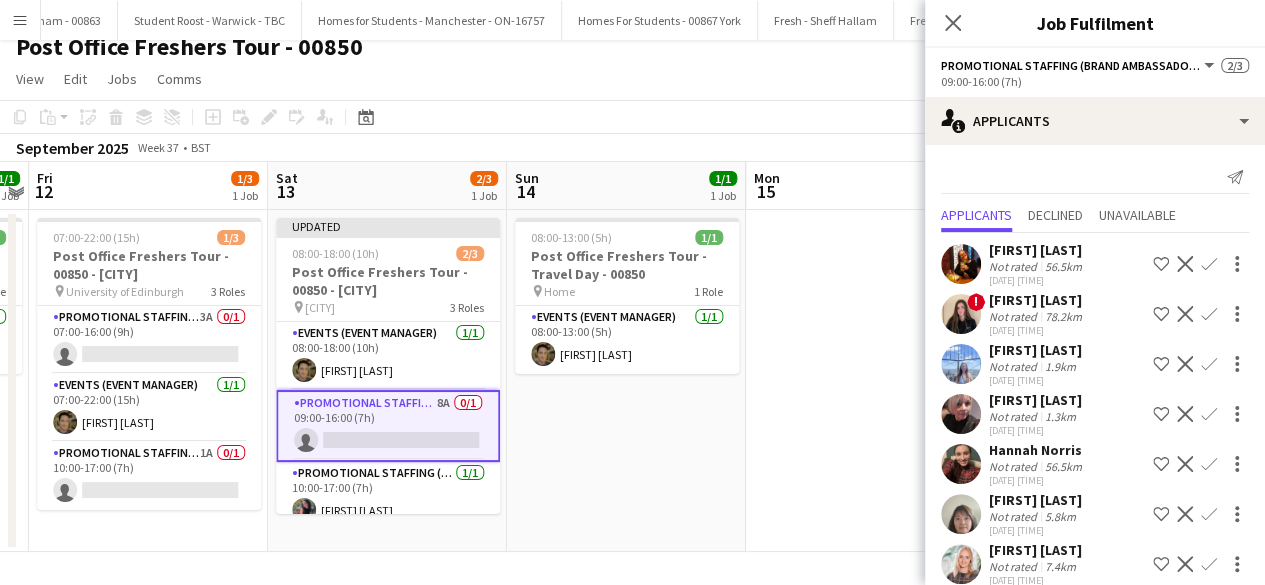scroll, scrollTop: 21, scrollLeft: 0, axis: vertical 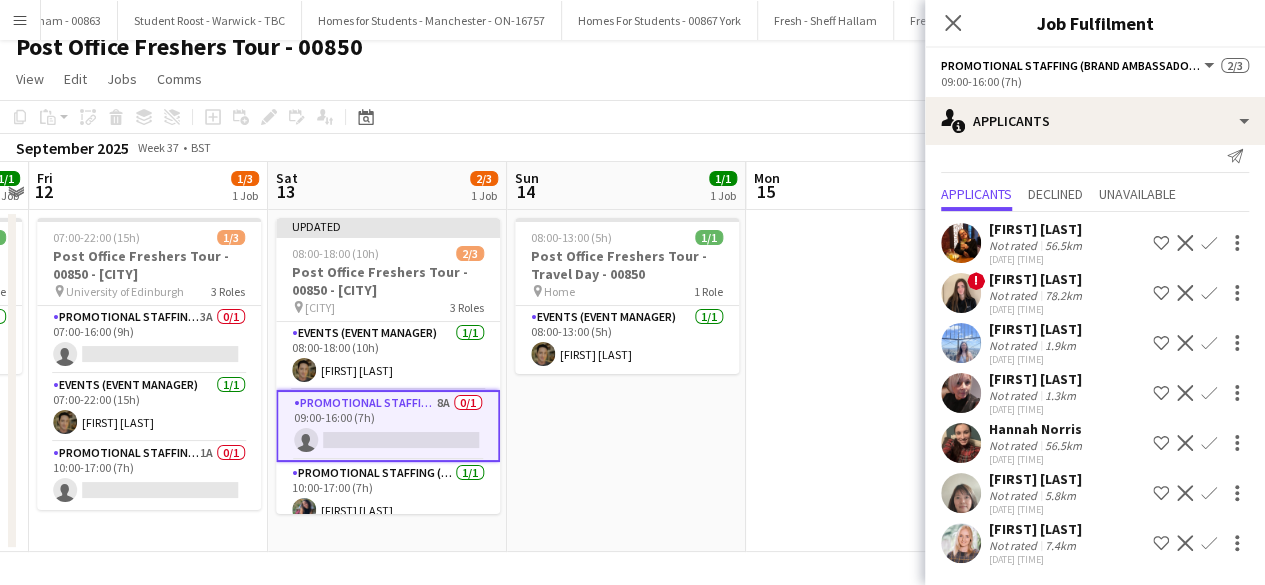 click on "Confirm" 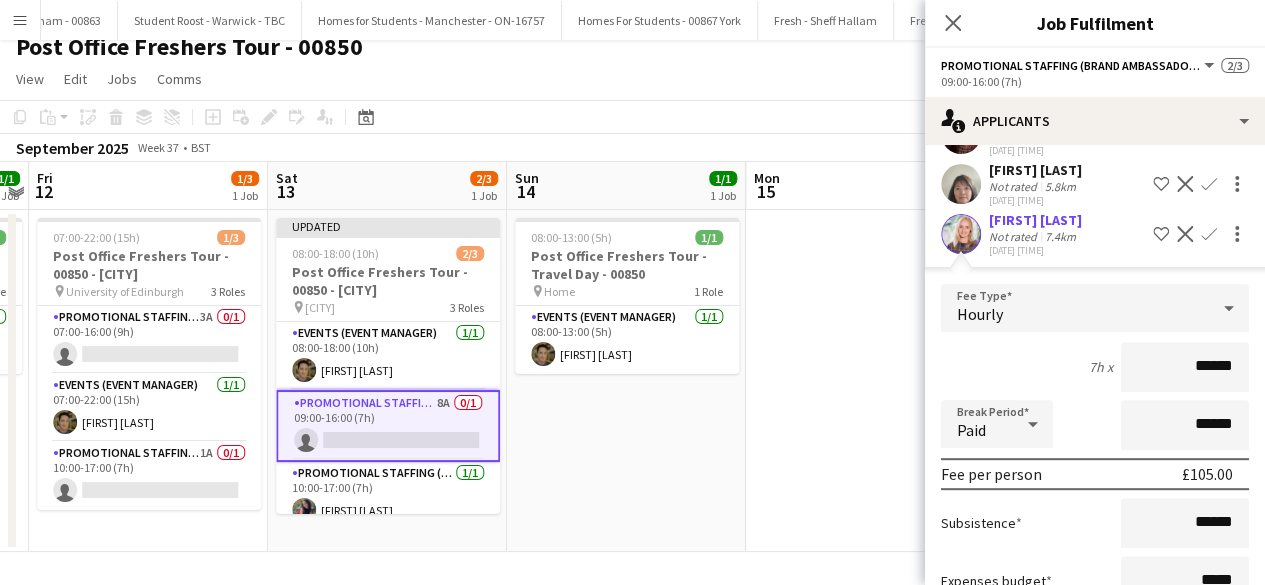 scroll, scrollTop: 474, scrollLeft: 0, axis: vertical 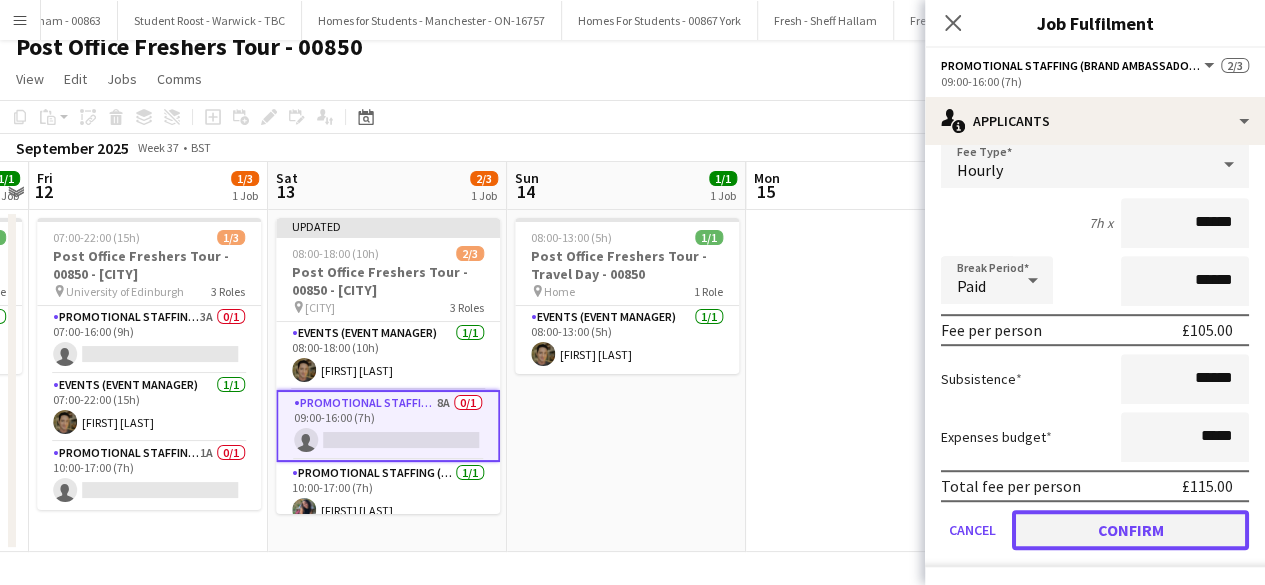 click on "Confirm" 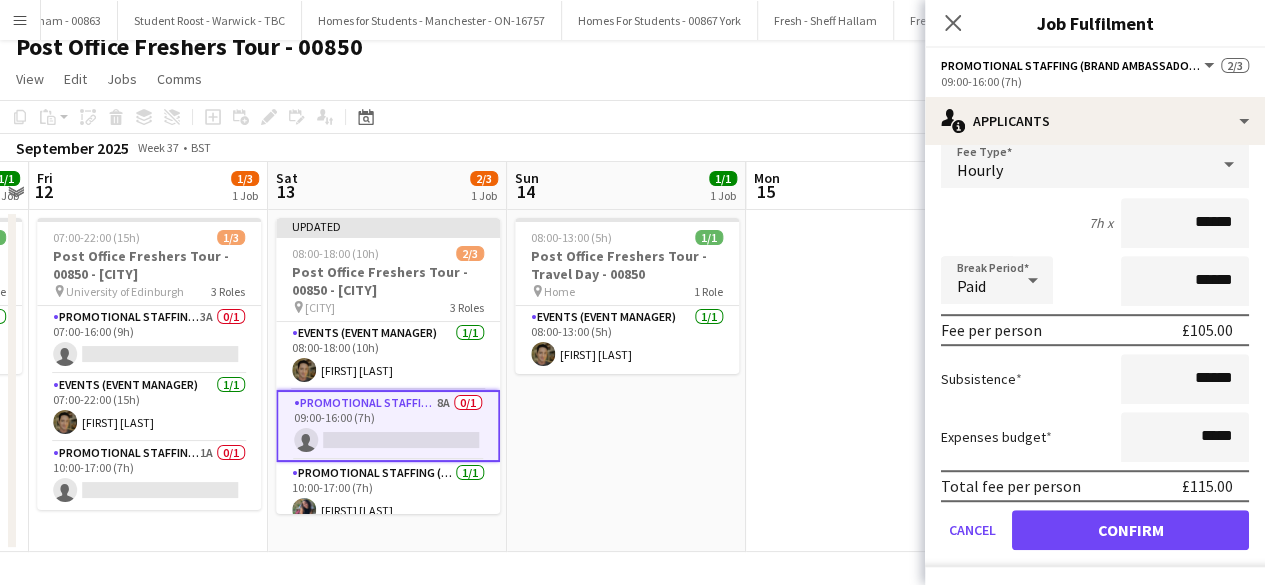scroll, scrollTop: 0, scrollLeft: 0, axis: both 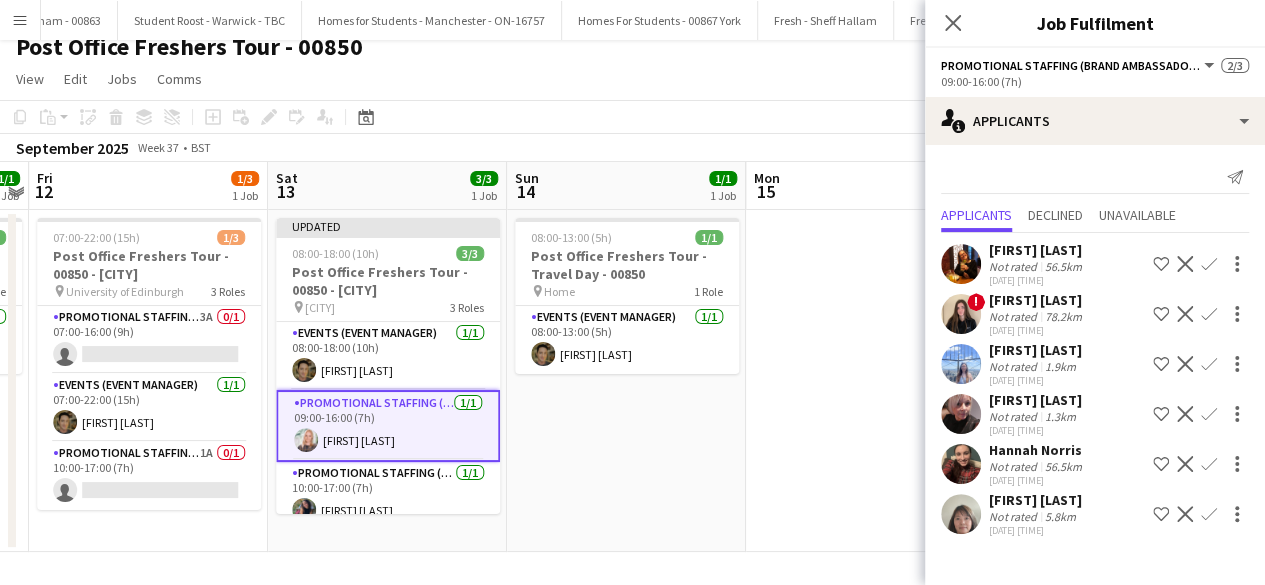 click on "[TIME]    1/1   Post Office Freshers Tour - Travel Day - 00850
pin
Home   1 Role   Events (Event Manager)   1/1   08:00-13:00 (5h)
[FIRST] [LAST]" at bounding box center (626, 381) 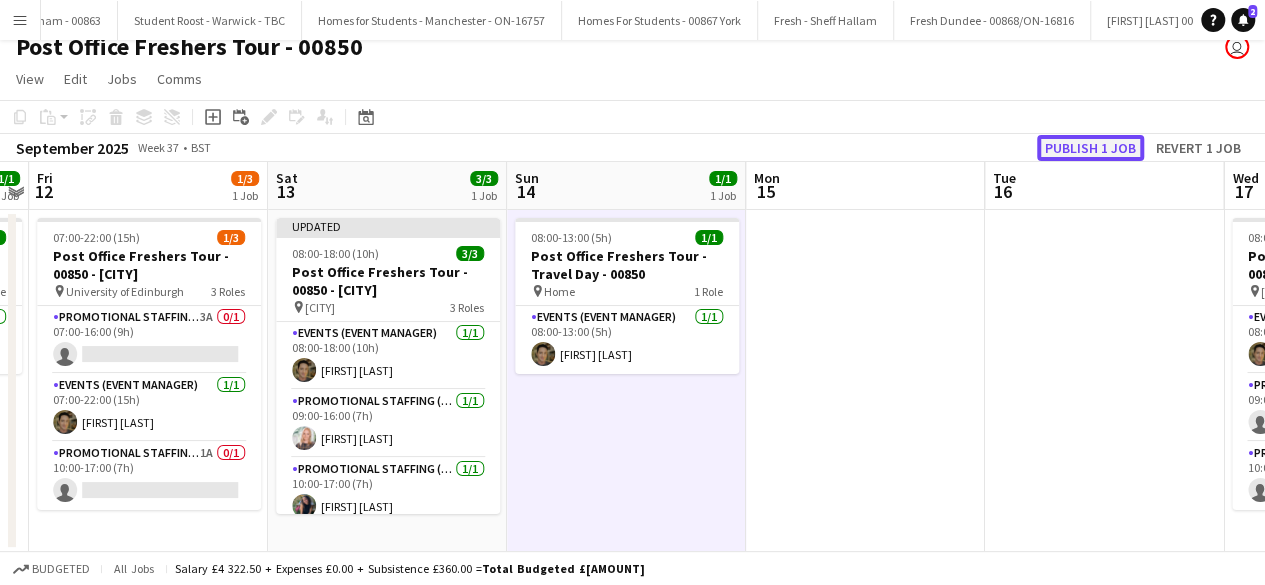 click on "Publish 1 job" 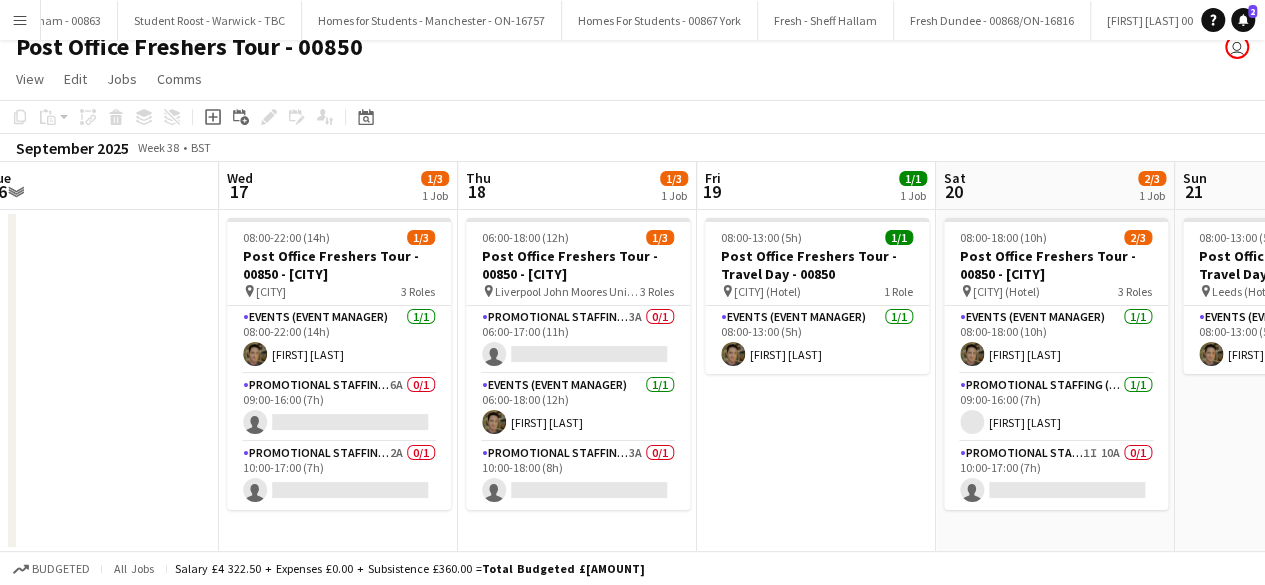 scroll, scrollTop: 0, scrollLeft: 544, axis: horizontal 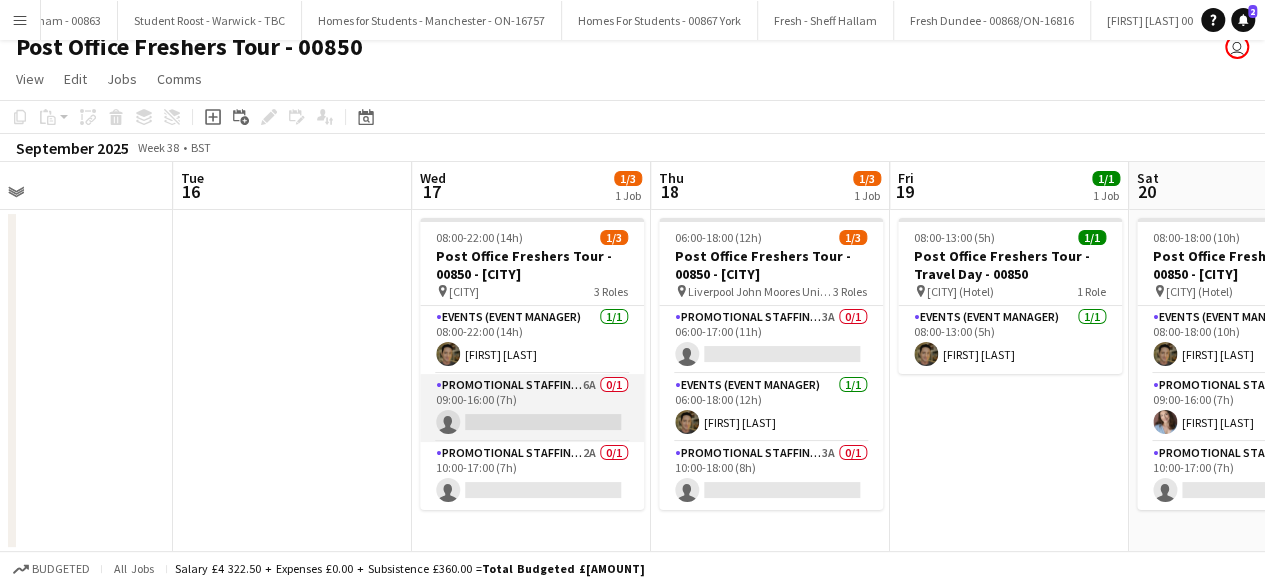 click on "Promotional Staffing (Brand Ambassadors)   6A   0/1   09:00-16:00 (7h)
single-neutral-actions" at bounding box center (532, 408) 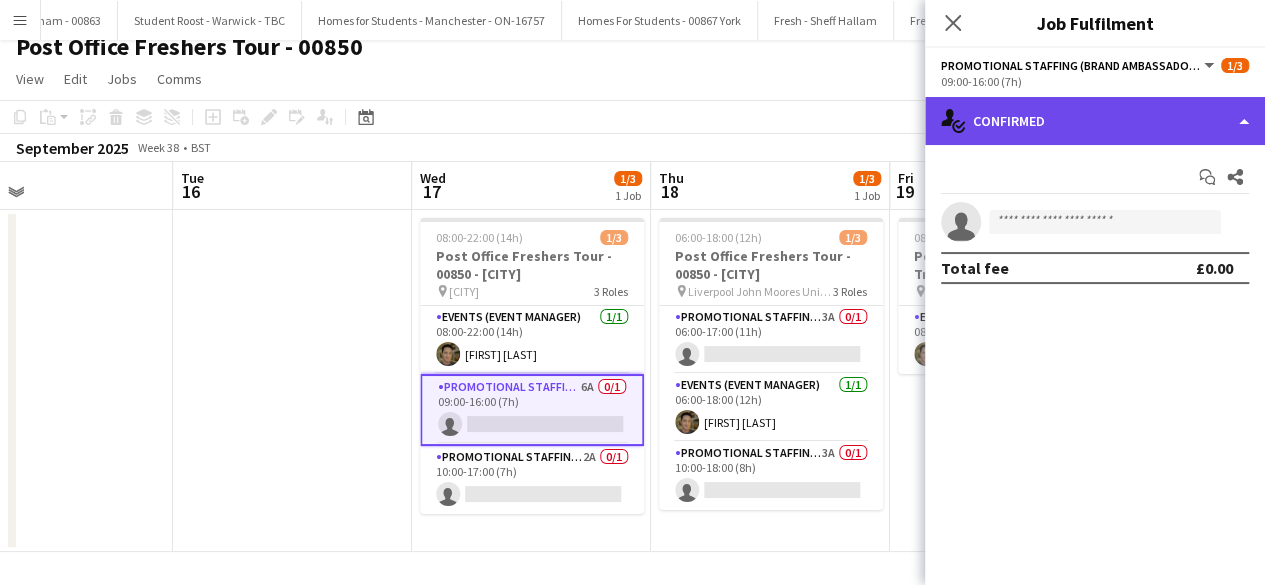 click on "single-neutral-actions-check-2
Confirmed" 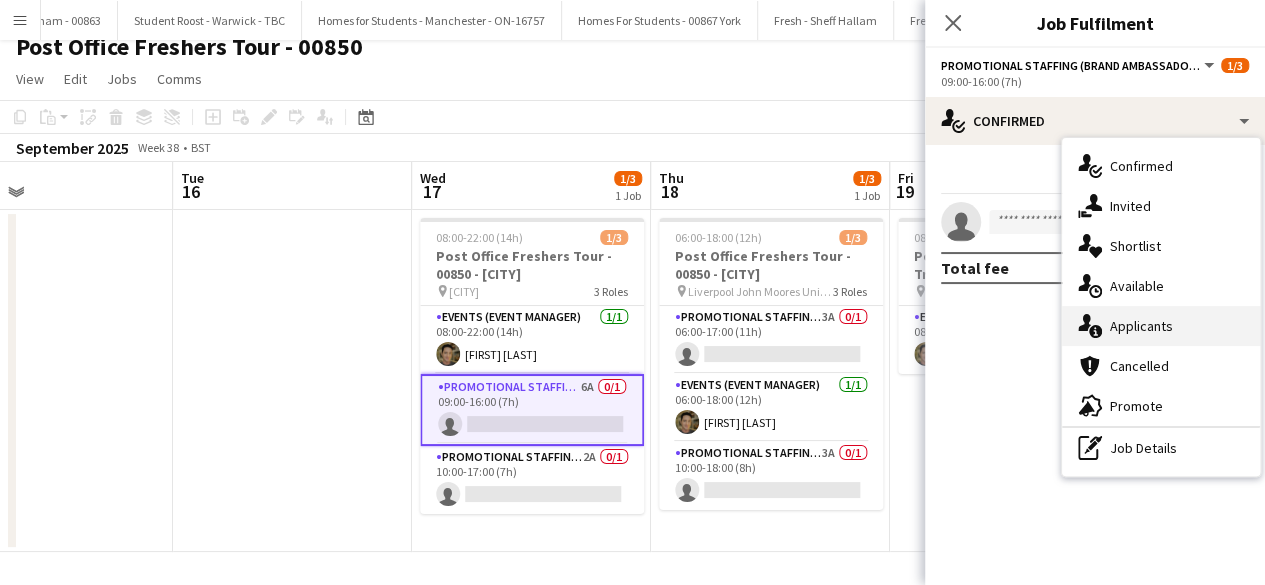 click on "single-neutral-actions-information
Applicants" at bounding box center (1161, 326) 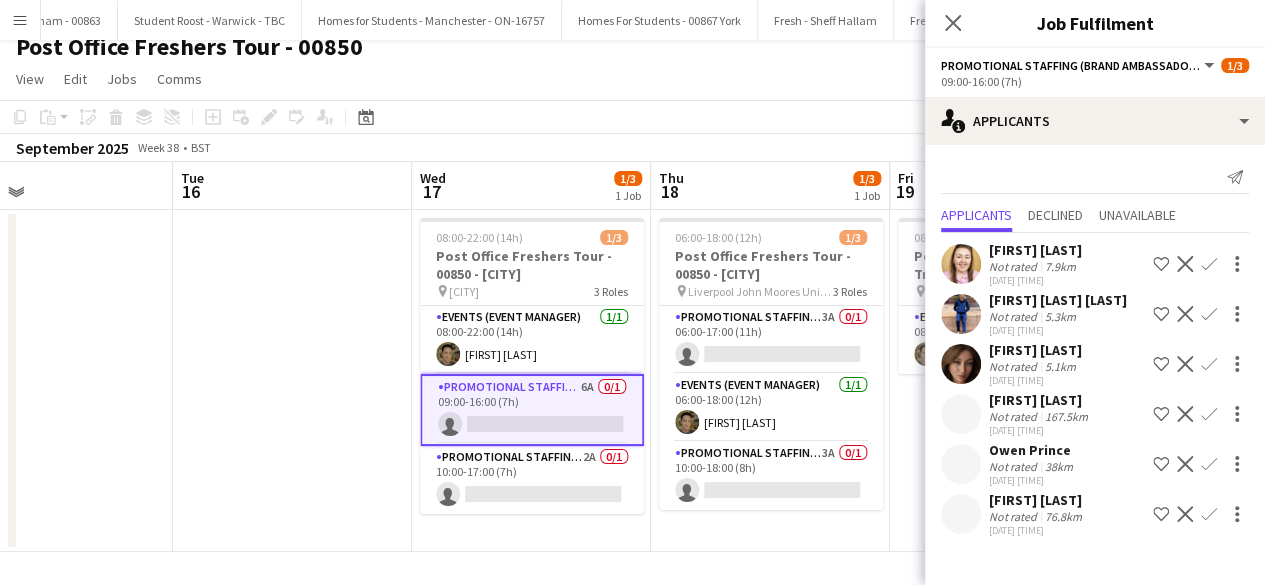 click at bounding box center [961, 414] 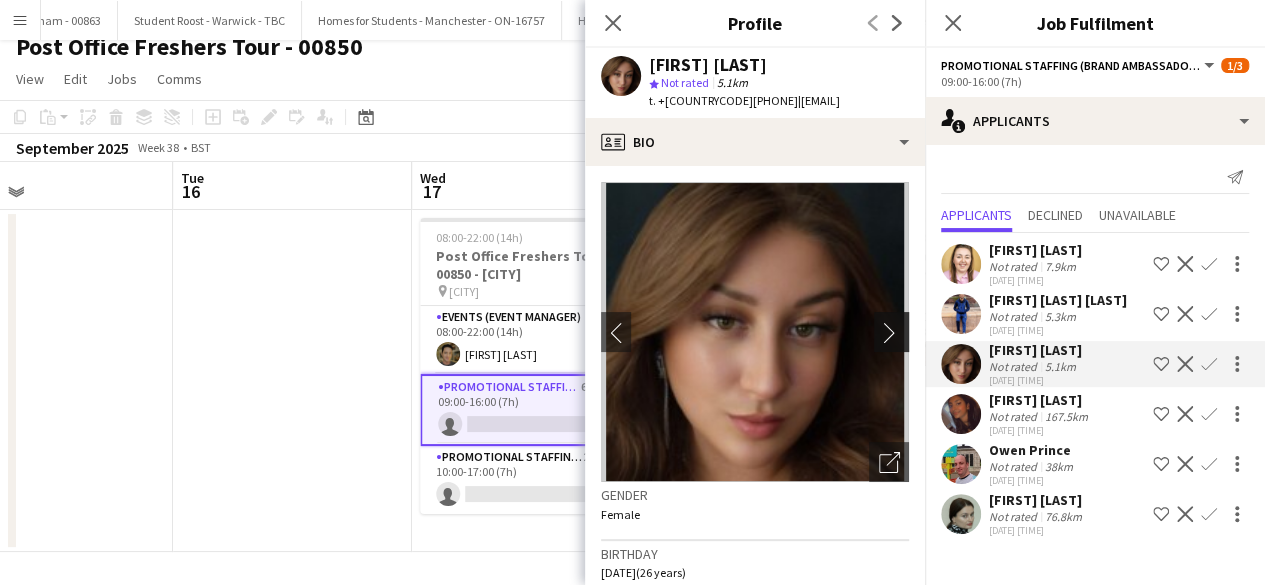 click on "chevron-right" 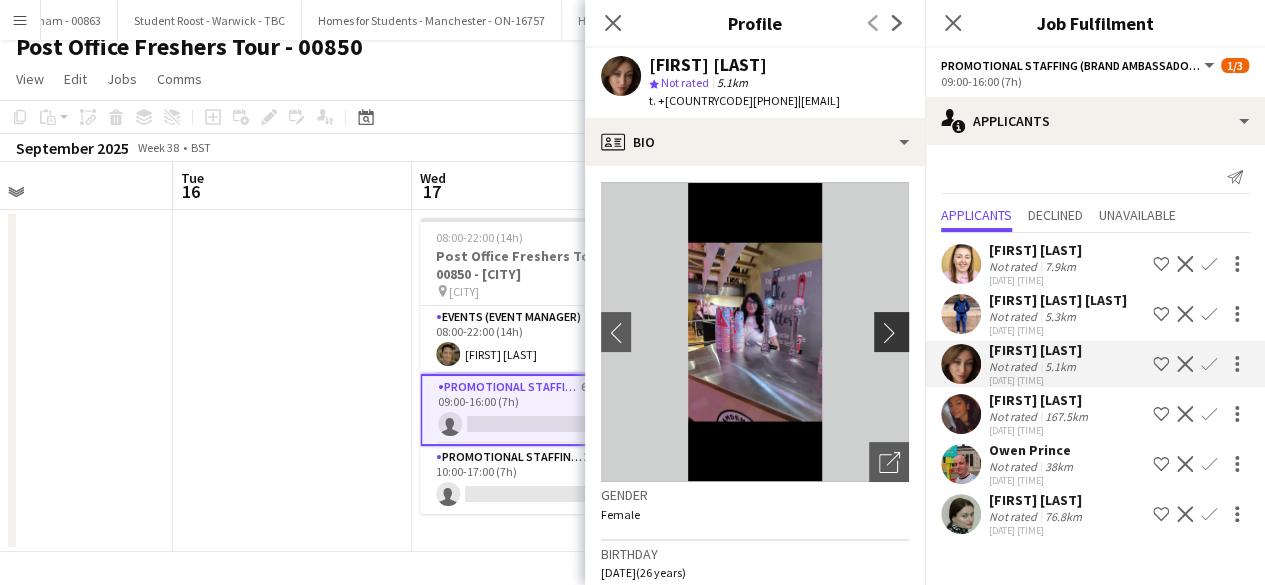 click on "chevron-right" 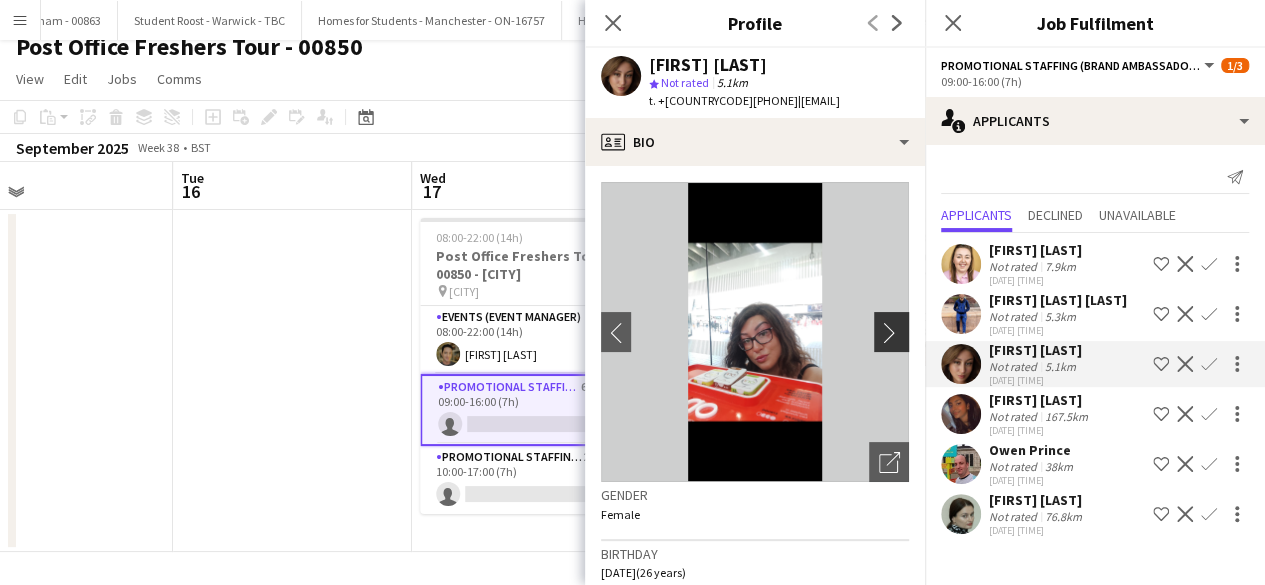 click on "chevron-right" 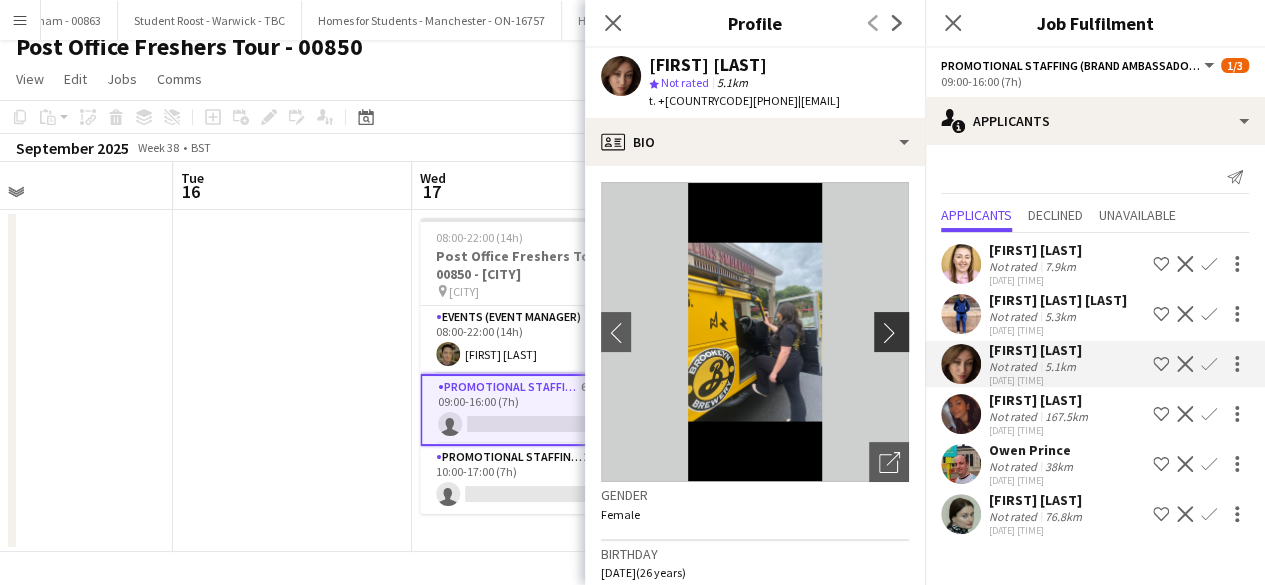 click on "chevron-right" 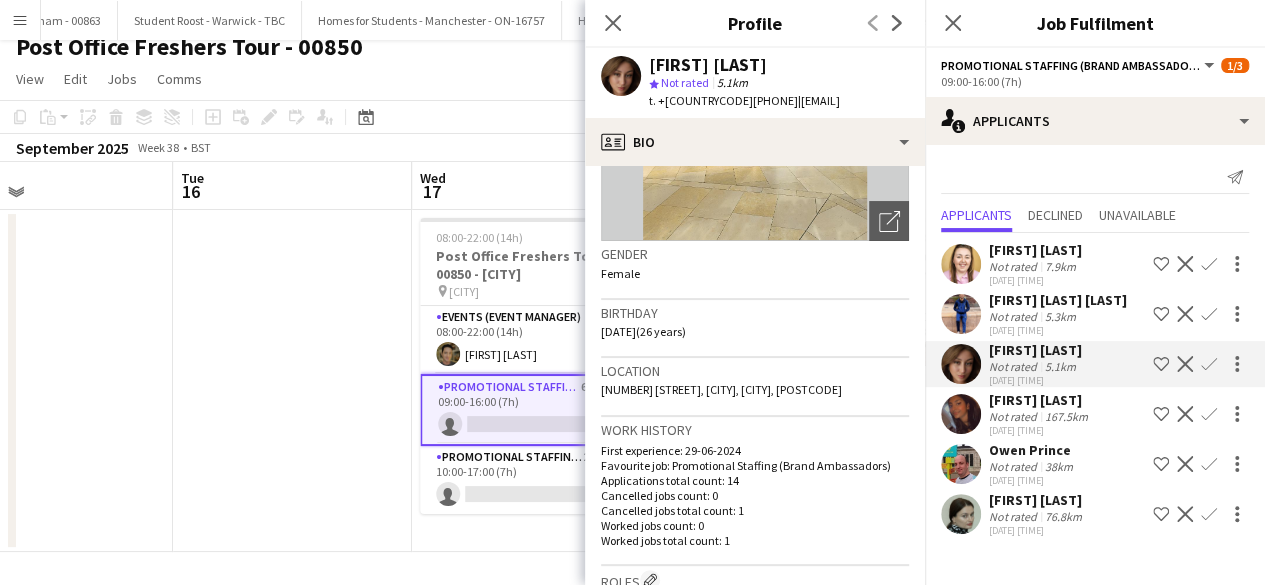 scroll, scrollTop: 266, scrollLeft: 0, axis: vertical 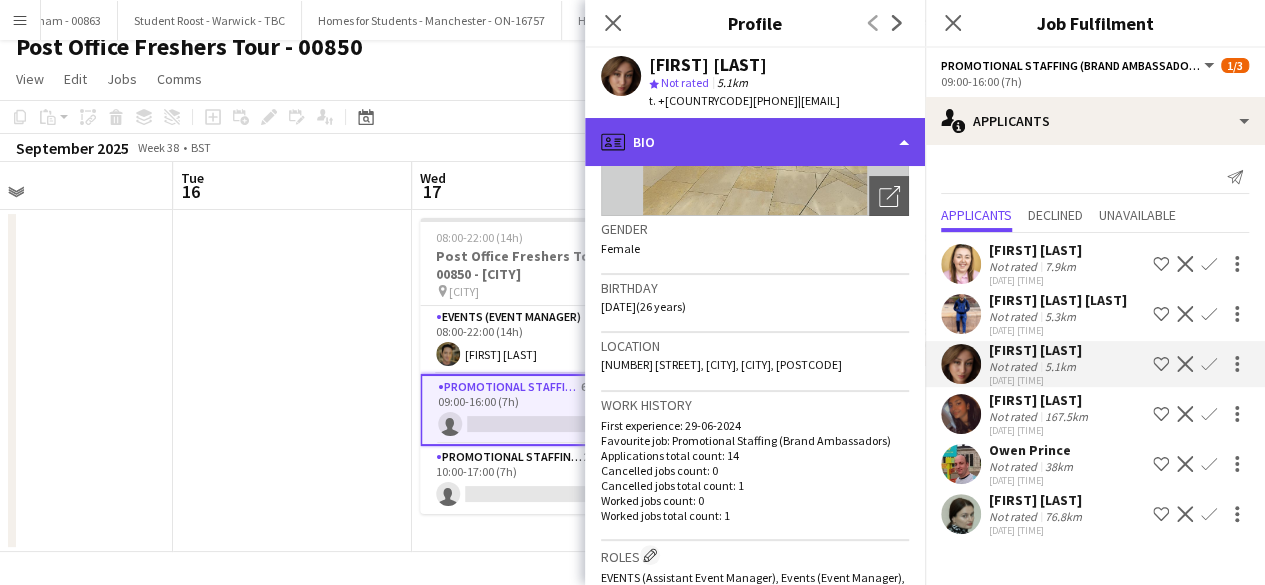 click on "profile
Bio" 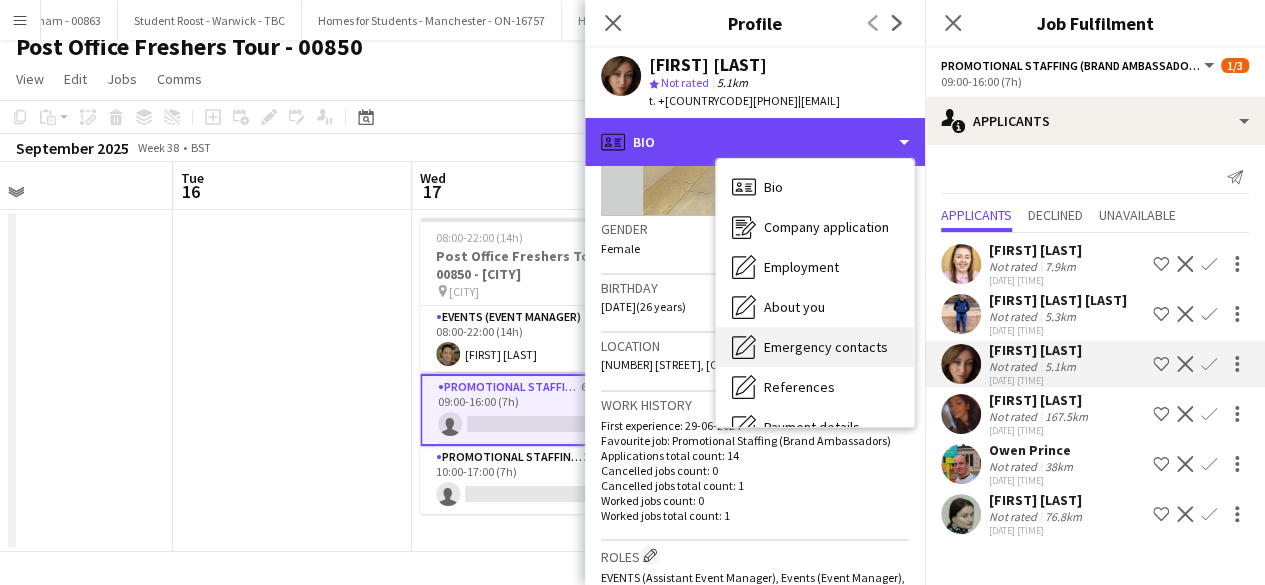 scroll, scrollTop: 188, scrollLeft: 0, axis: vertical 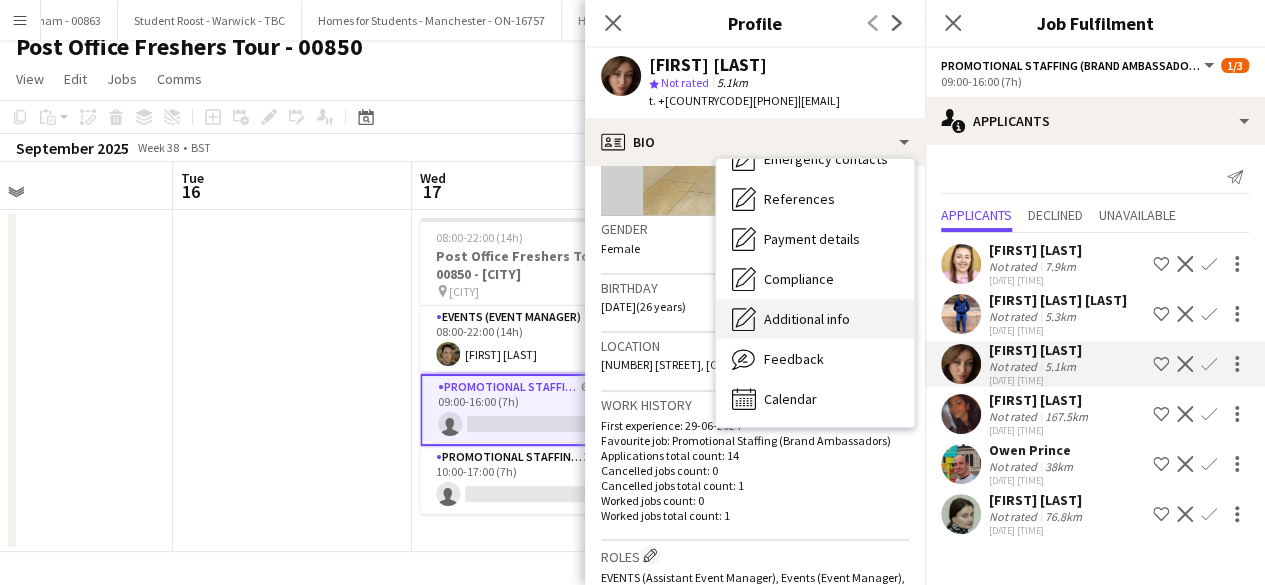 click on "Additional info" at bounding box center (807, 319) 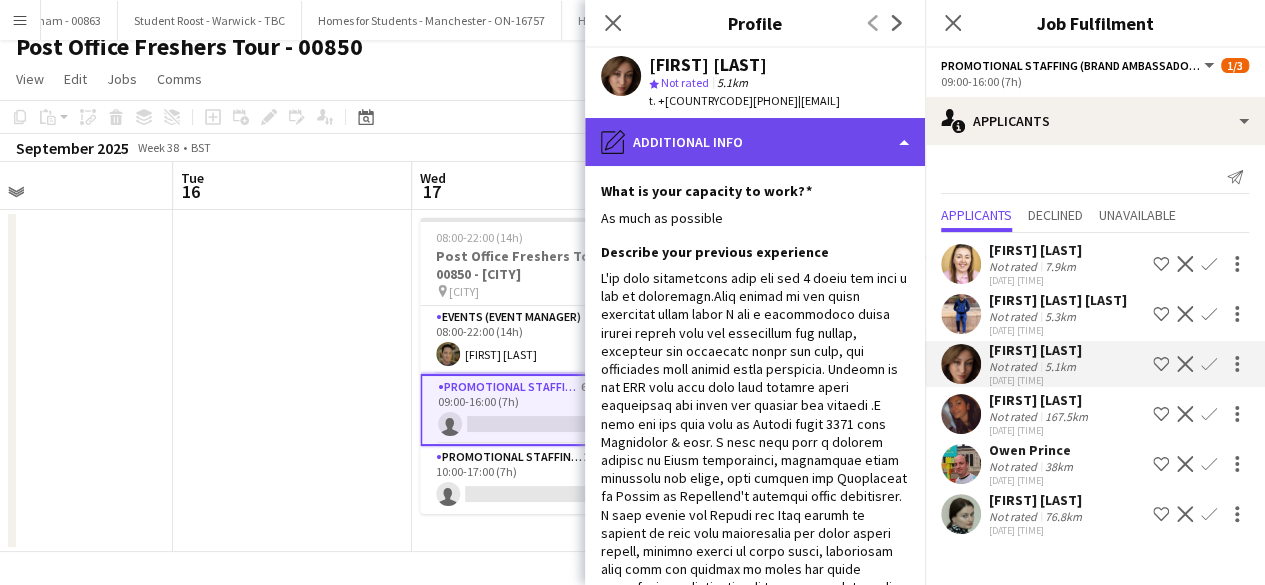 click on "pencil4
Additional info" 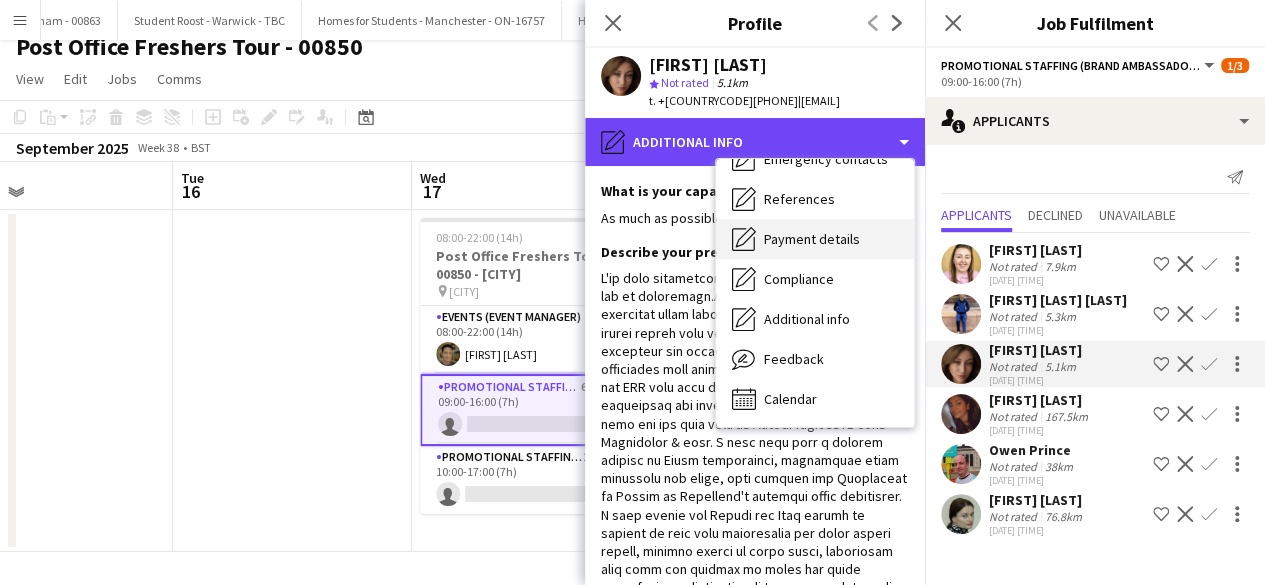 scroll, scrollTop: 0, scrollLeft: 0, axis: both 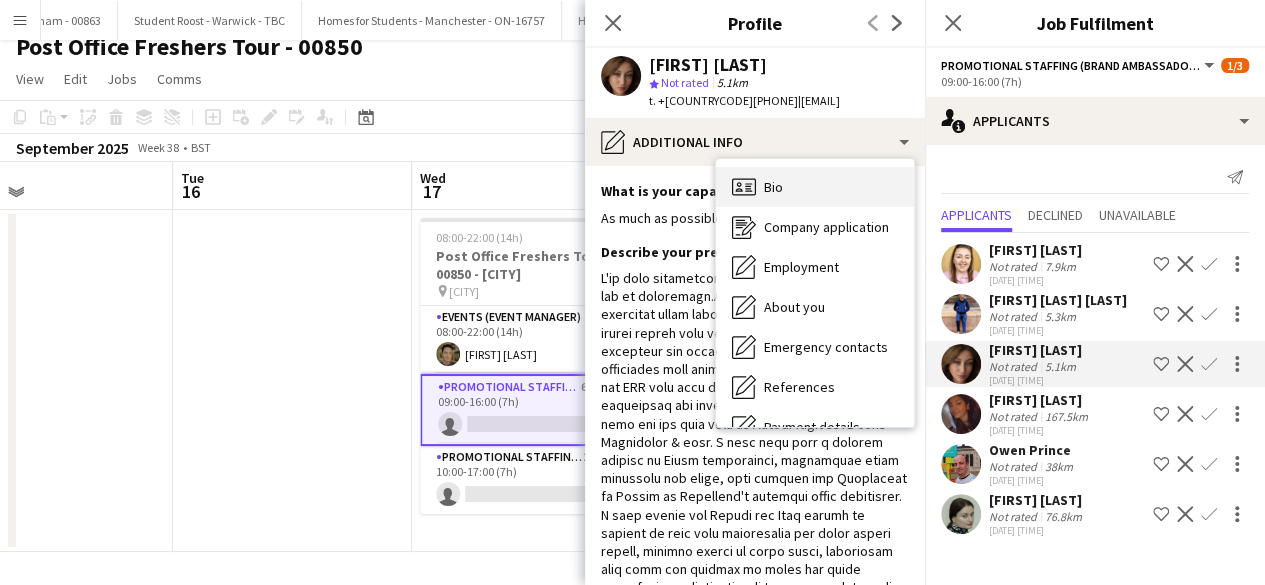 click on "Bio
Bio" at bounding box center (815, 187) 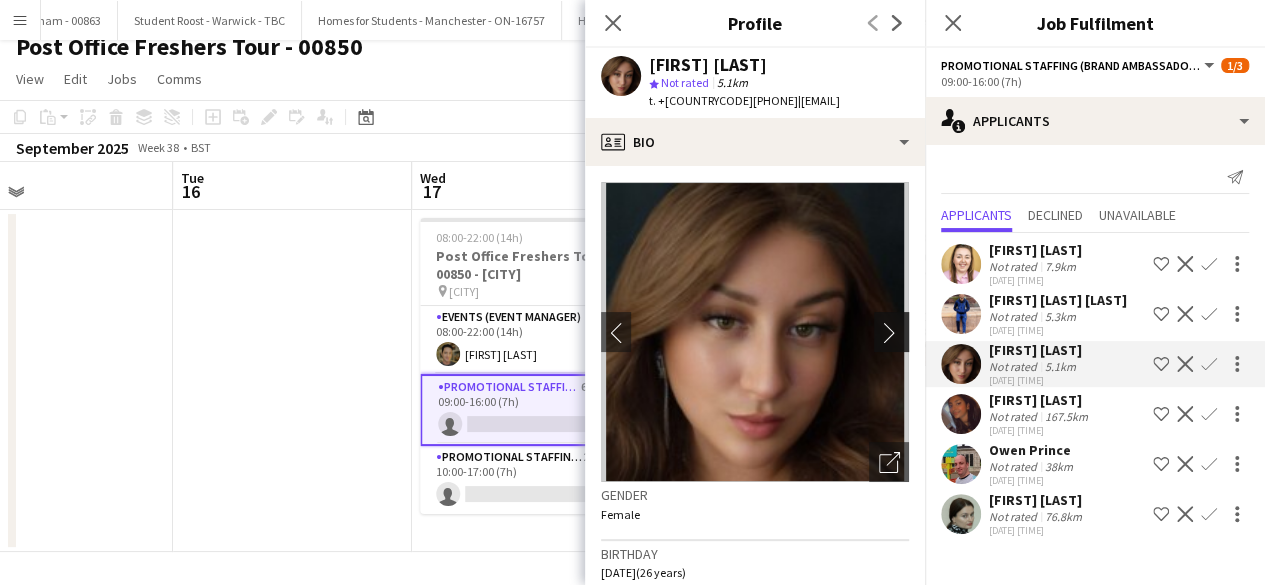 click on "chevron-right" 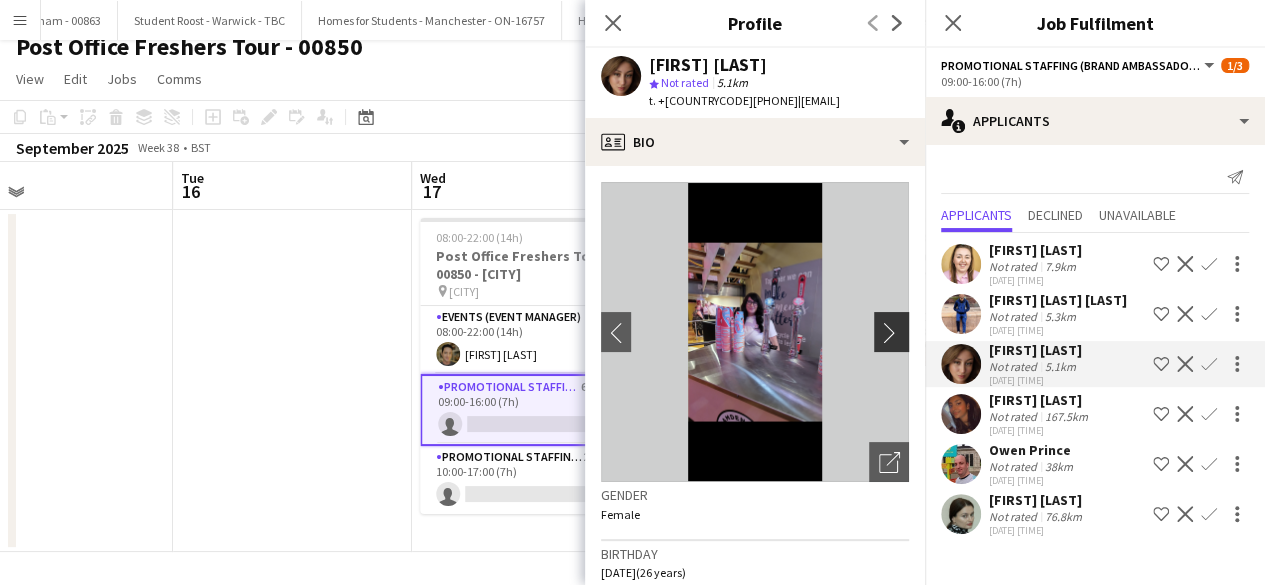 click on "chevron-right" 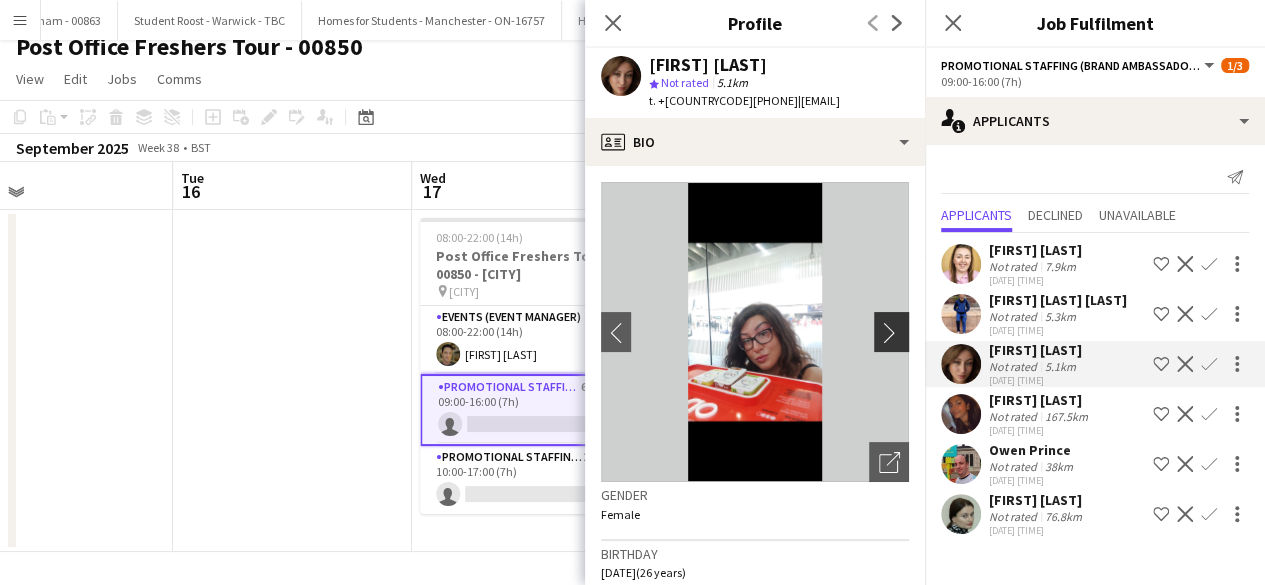 click on "chevron-right" 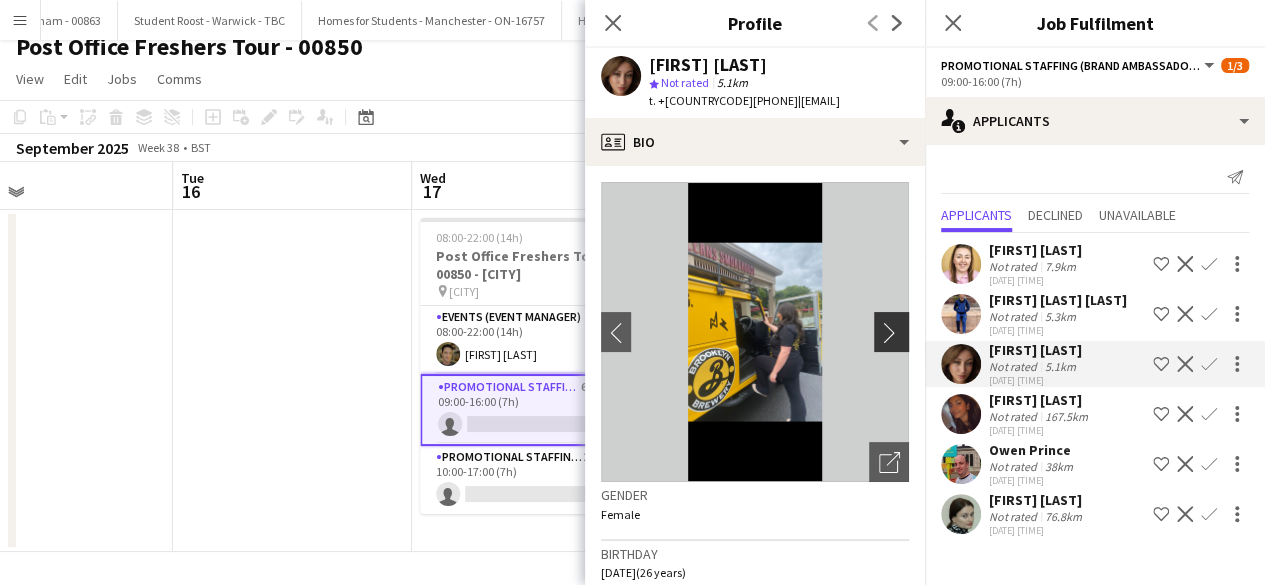 click on "chevron-right" 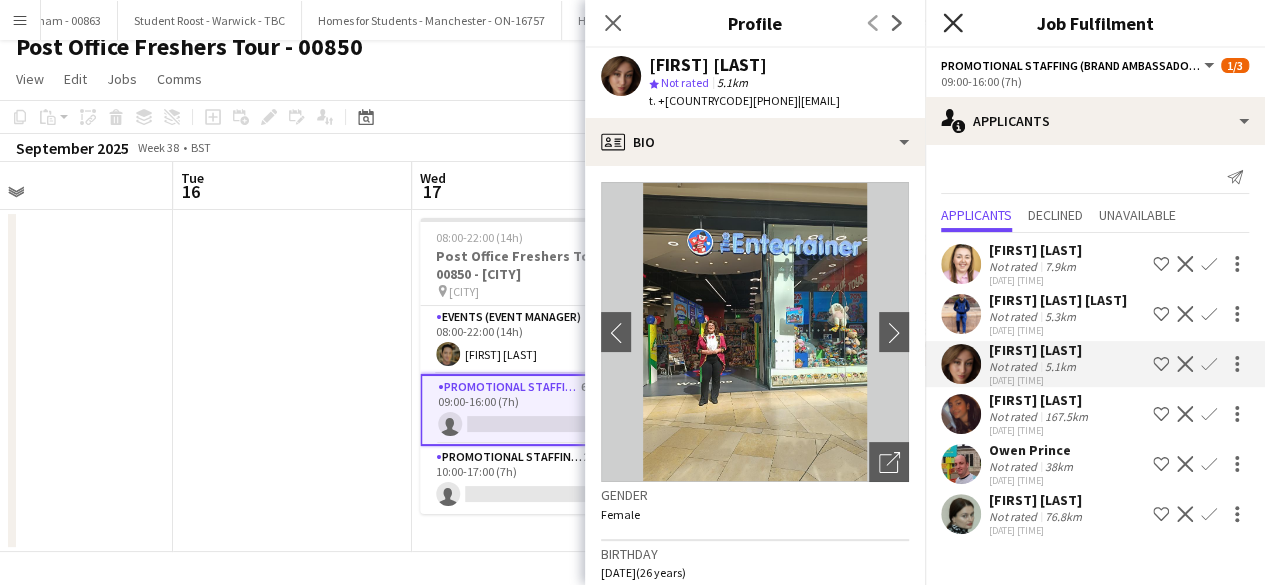 click 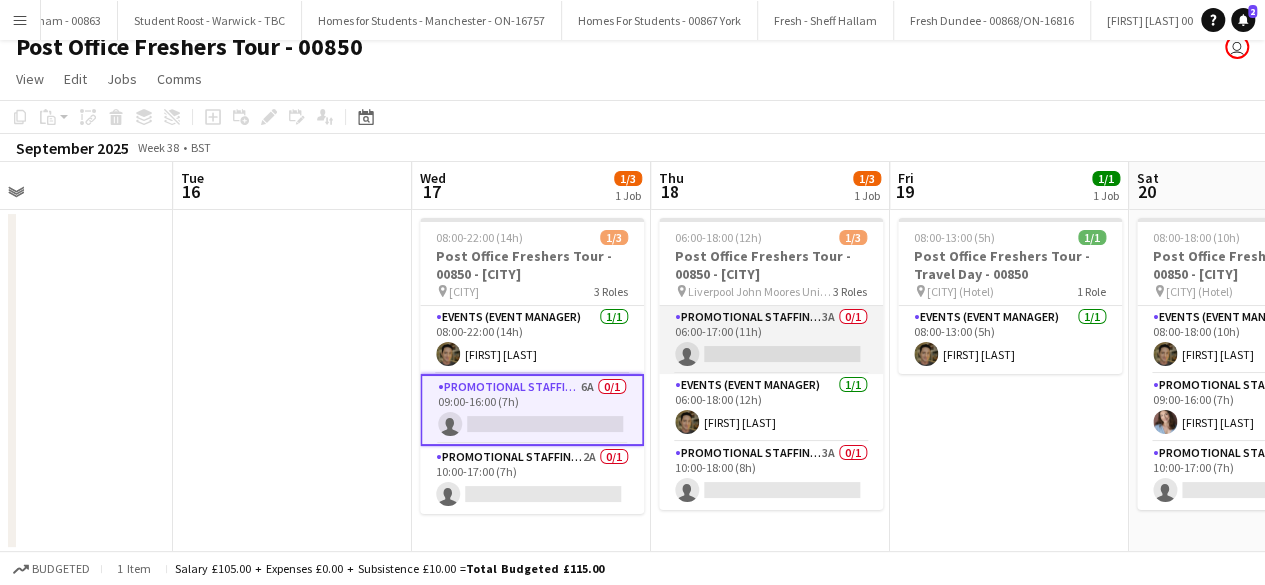 click on "Promotional Staffing (Brand Ambassadors)   3A   0/1   06:00-17:00 (11h)
single-neutral-actions" at bounding box center [771, 340] 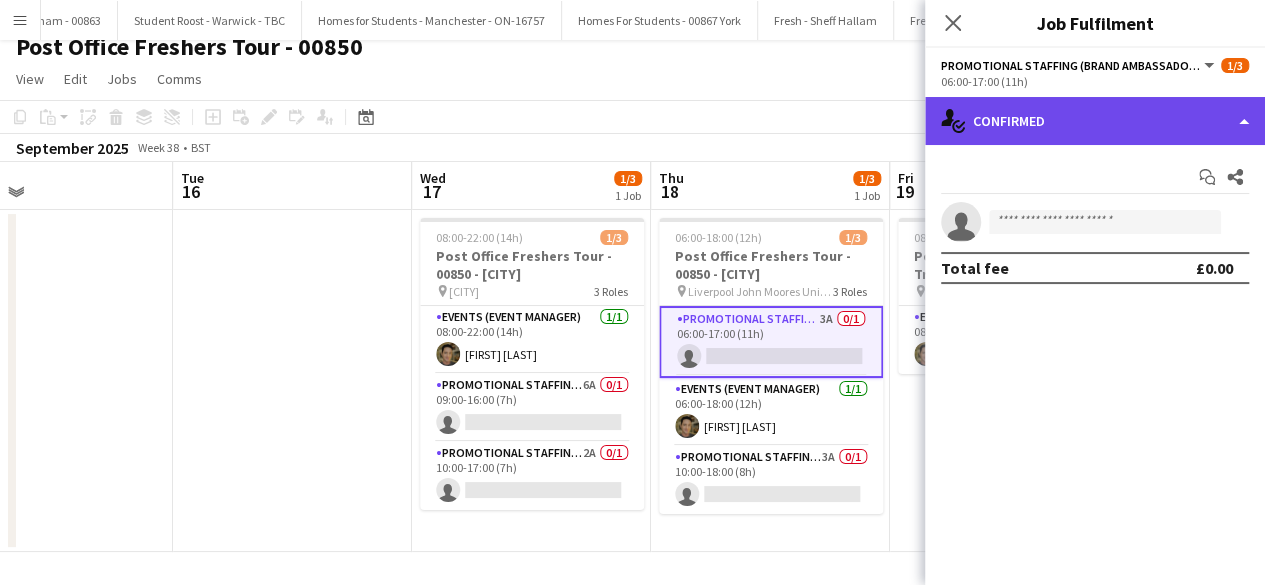 click on "single-neutral-actions-check-2
Confirmed" 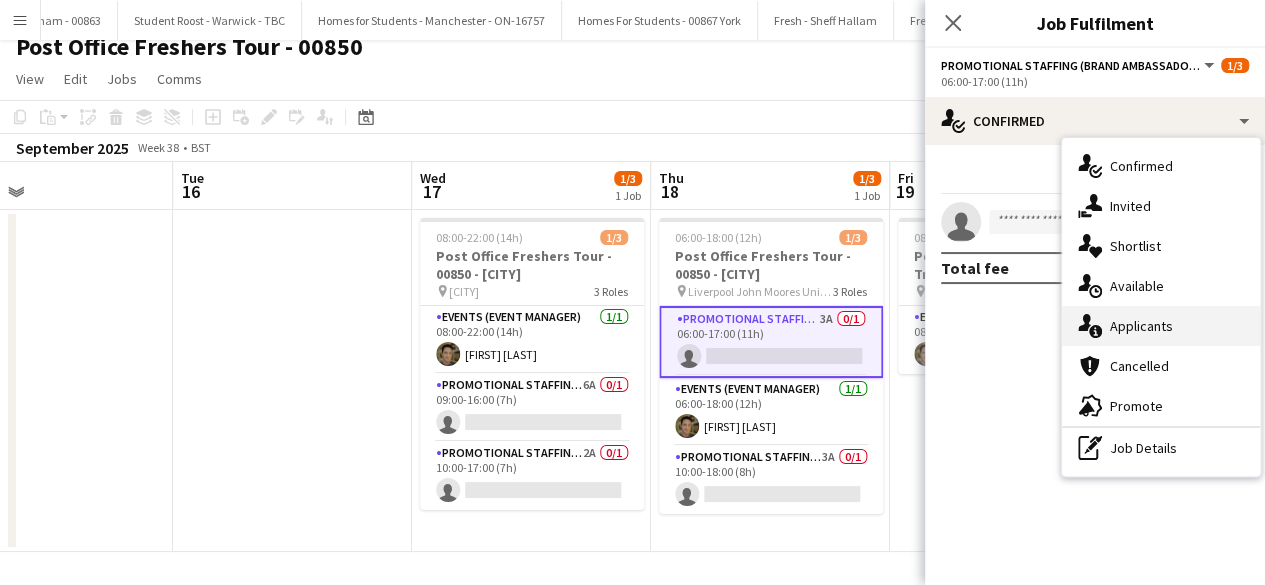 click on "single-neutral-actions-information
Applicants" at bounding box center [1161, 326] 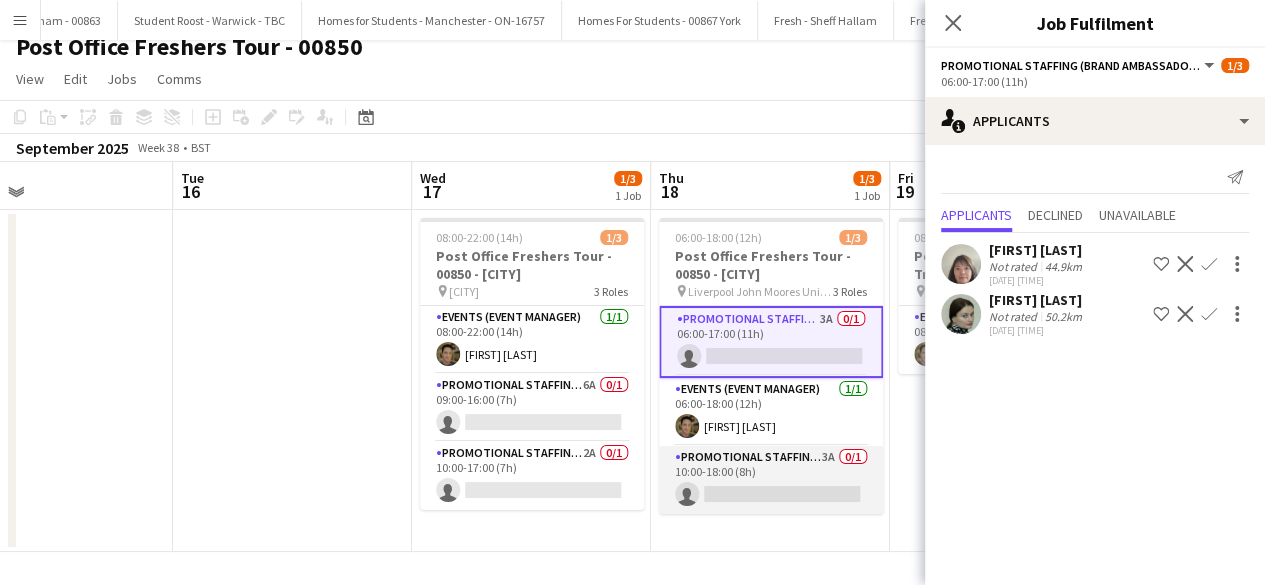 click on "Promotional Staffing (Brand Ambassadors)   3A   0/1   10:00-18:00 (8h)
single-neutral-actions" at bounding box center (771, 480) 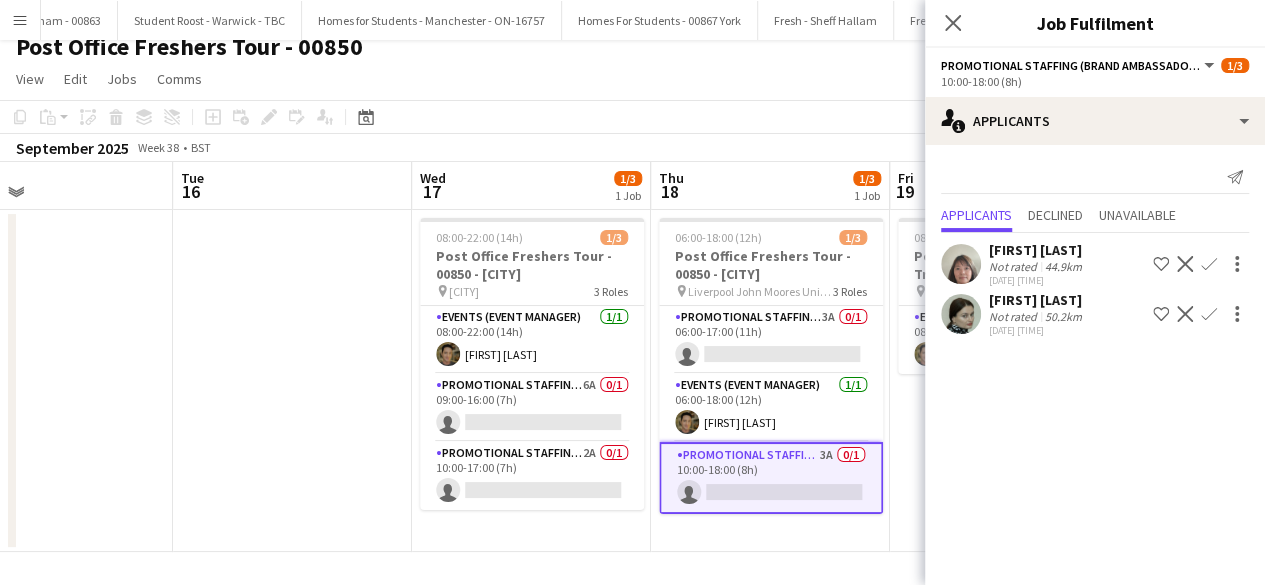 click on "Confirm" at bounding box center (1209, 314) 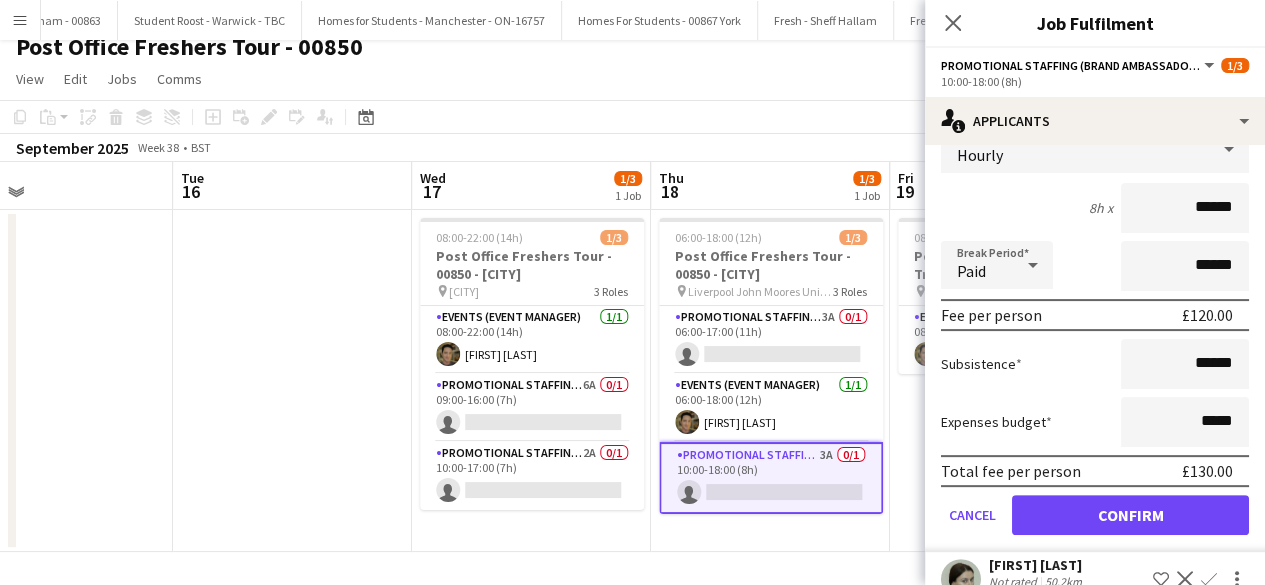 scroll, scrollTop: 190, scrollLeft: 0, axis: vertical 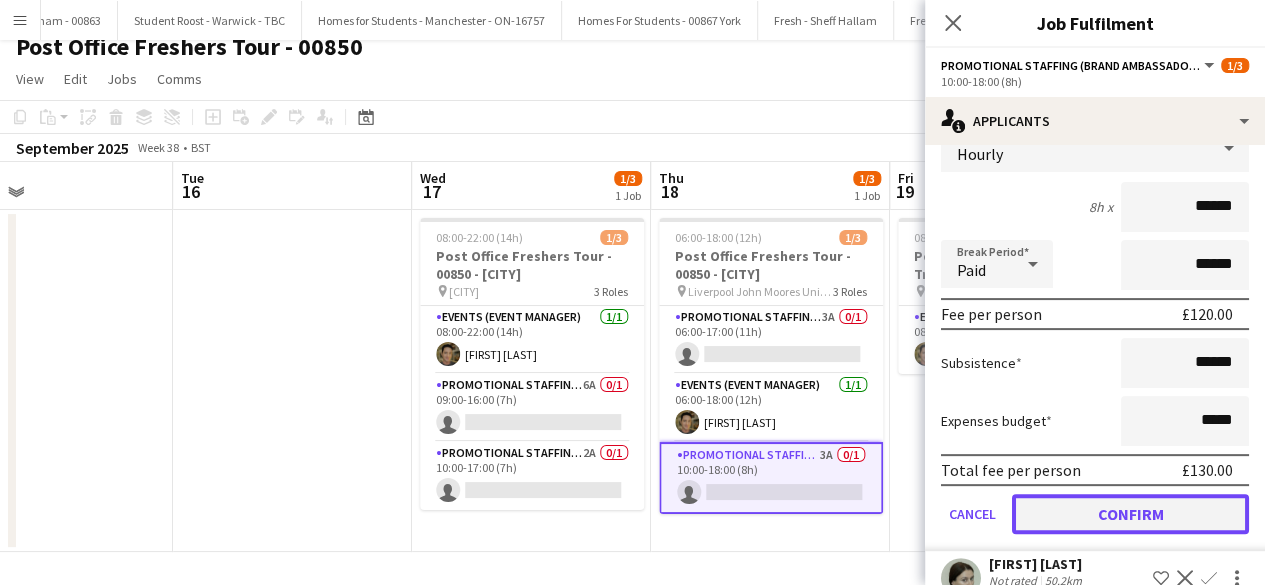 click on "Confirm" 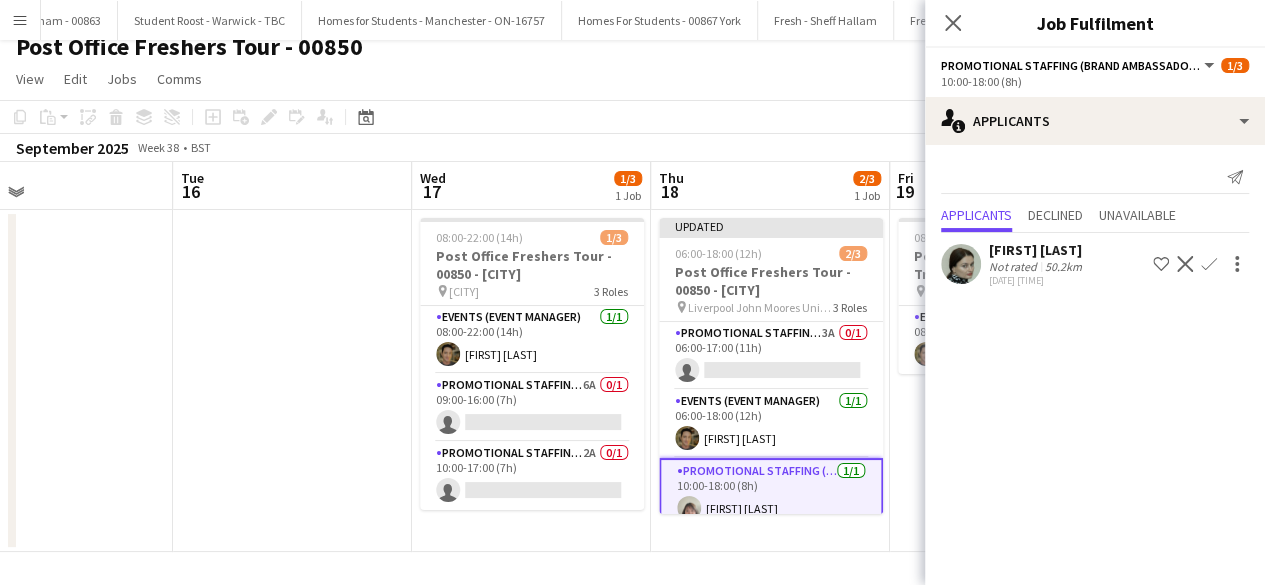scroll, scrollTop: 0, scrollLeft: 0, axis: both 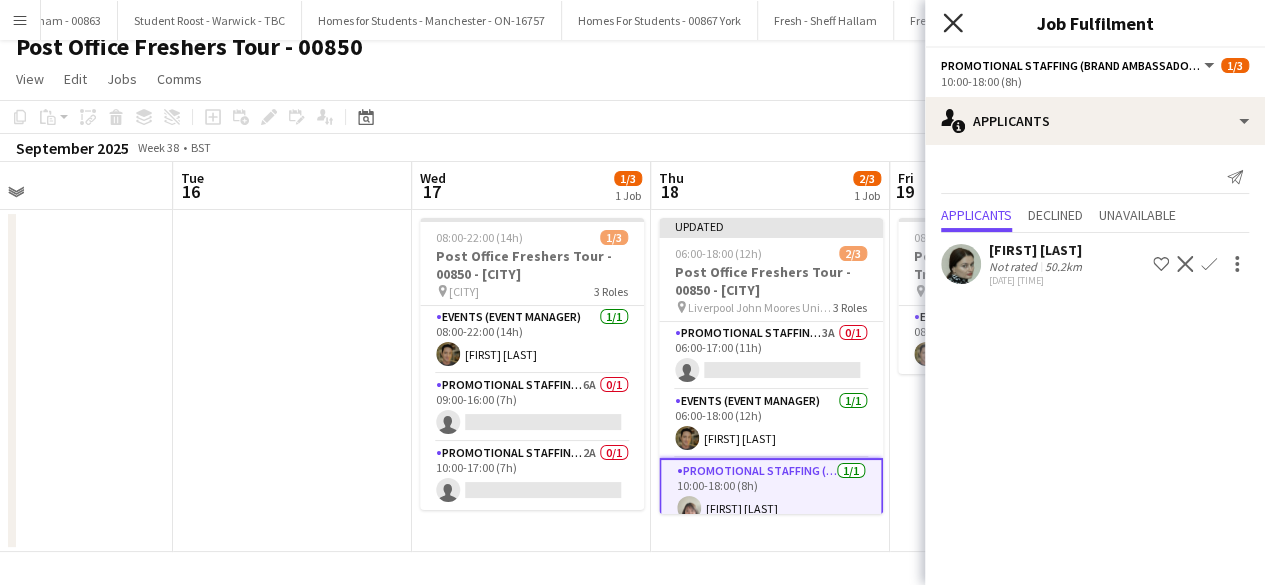 click on "Close pop-in" 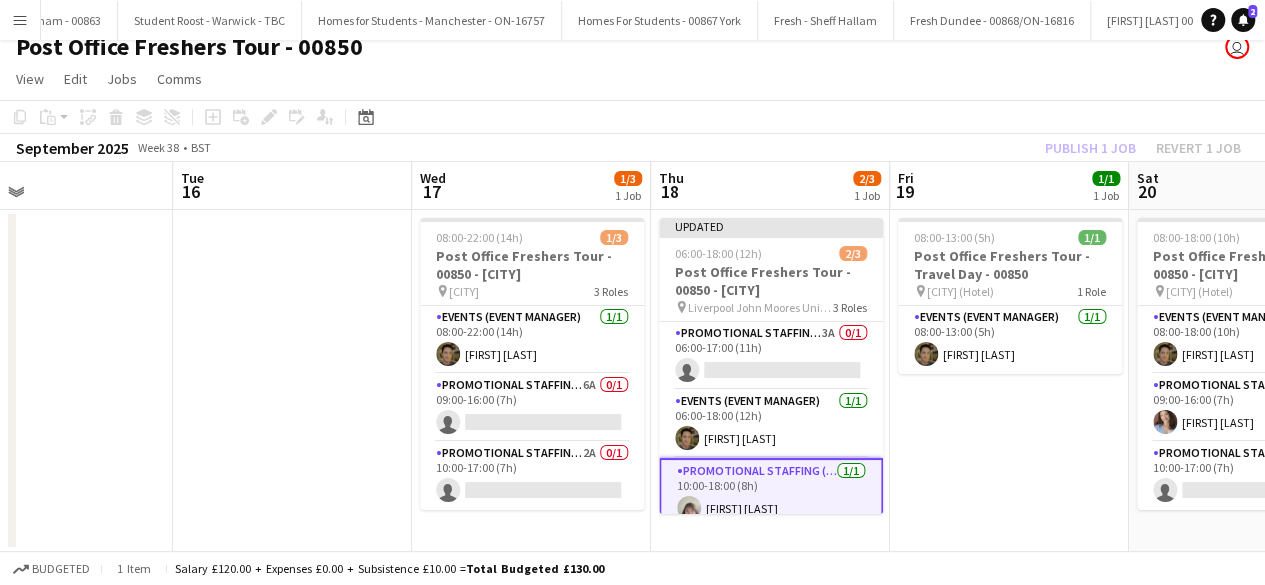 click on "[TIME]    1/1   Post Office Freshers Tour - Travel Day - 00850
pin
[CITY] ([TYPE])   1 Role   Events (Event Manager)   1/1   08:00-13:00 (5h)
[FIRST] [LAST]" at bounding box center [1009, 381] 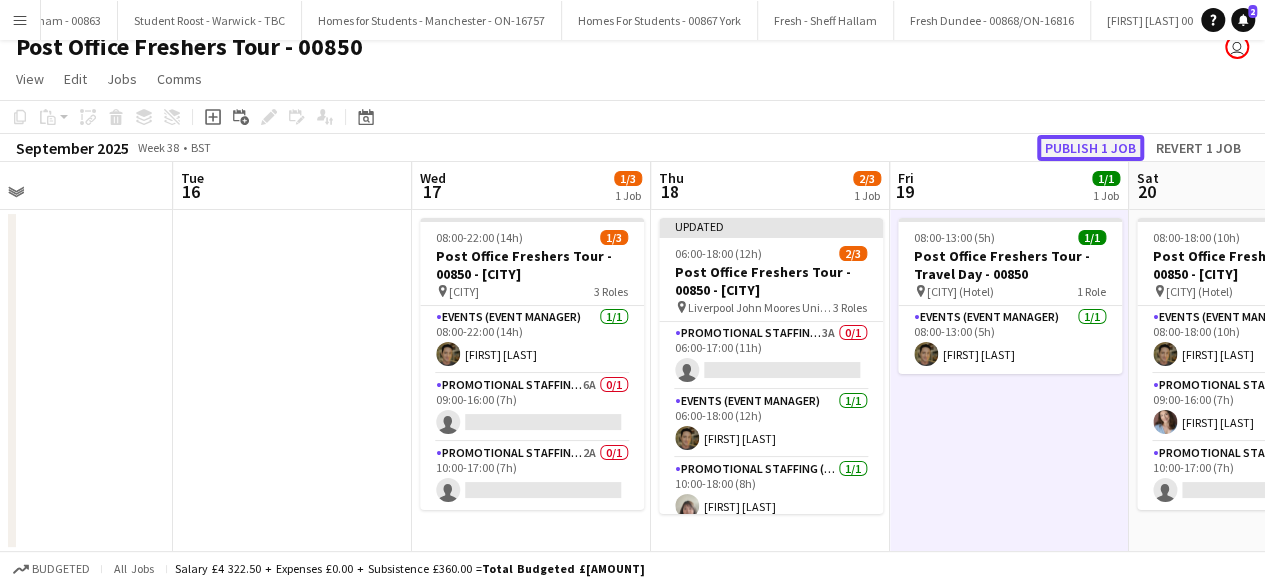 click on "Publish 1 job" 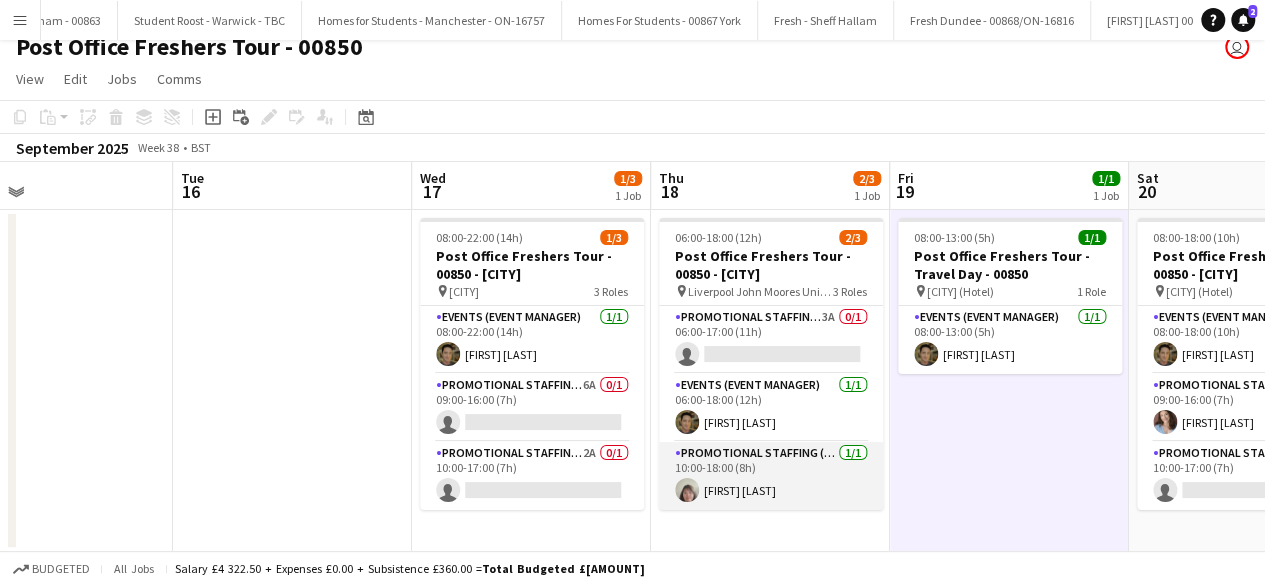 click on "10:00-18:00 (8h)
[FIRST] [LAST]" at bounding box center [771, 476] 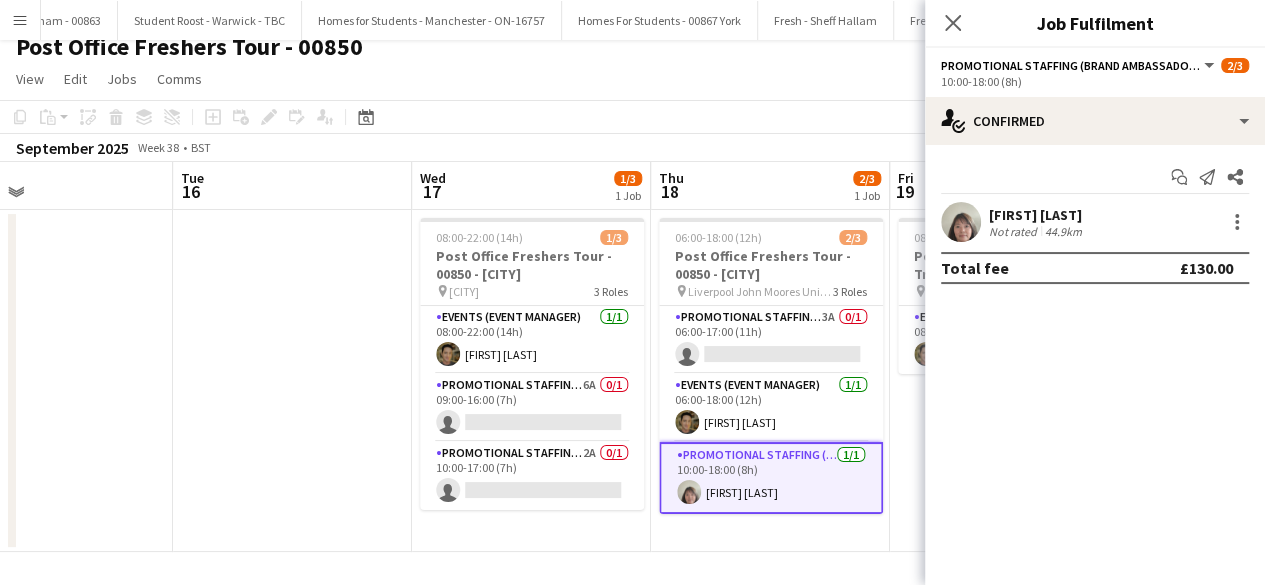 click at bounding box center (961, 222) 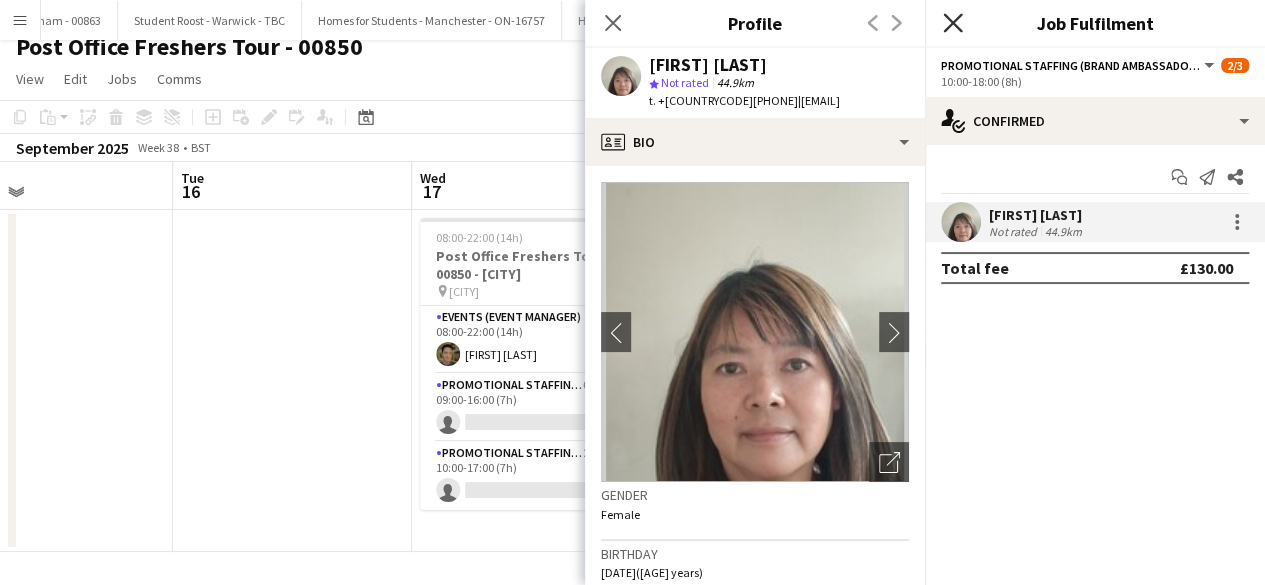 click on "Close pop-in" 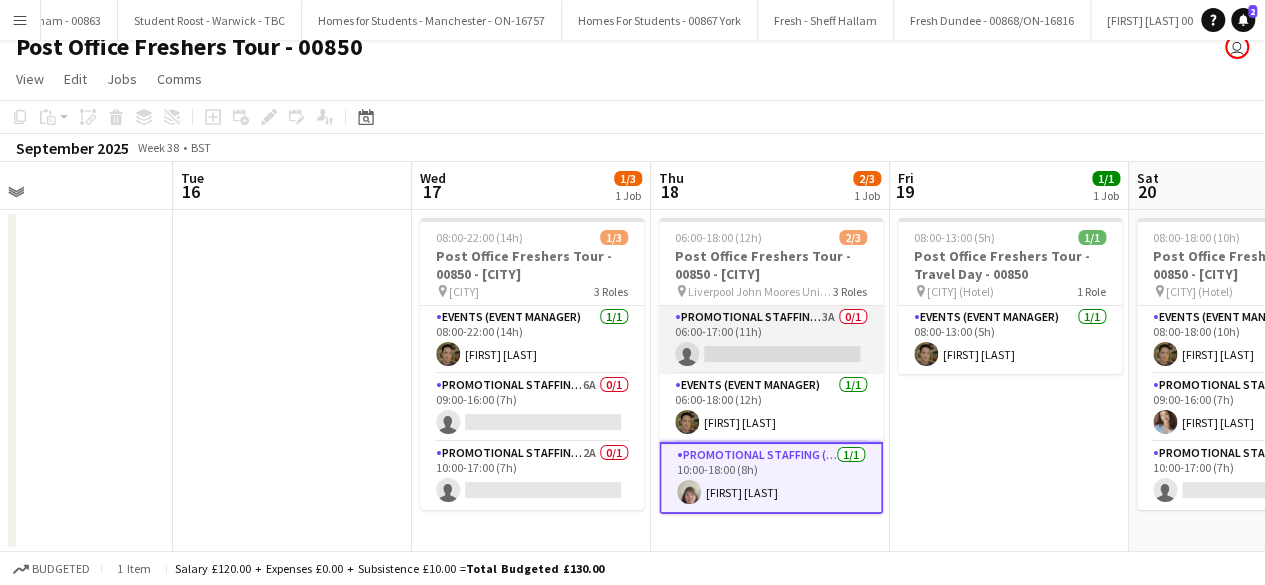 click on "Promotional Staffing (Brand Ambassadors)   3A   0/1   06:00-17:00 (11h)
single-neutral-actions" at bounding box center [771, 340] 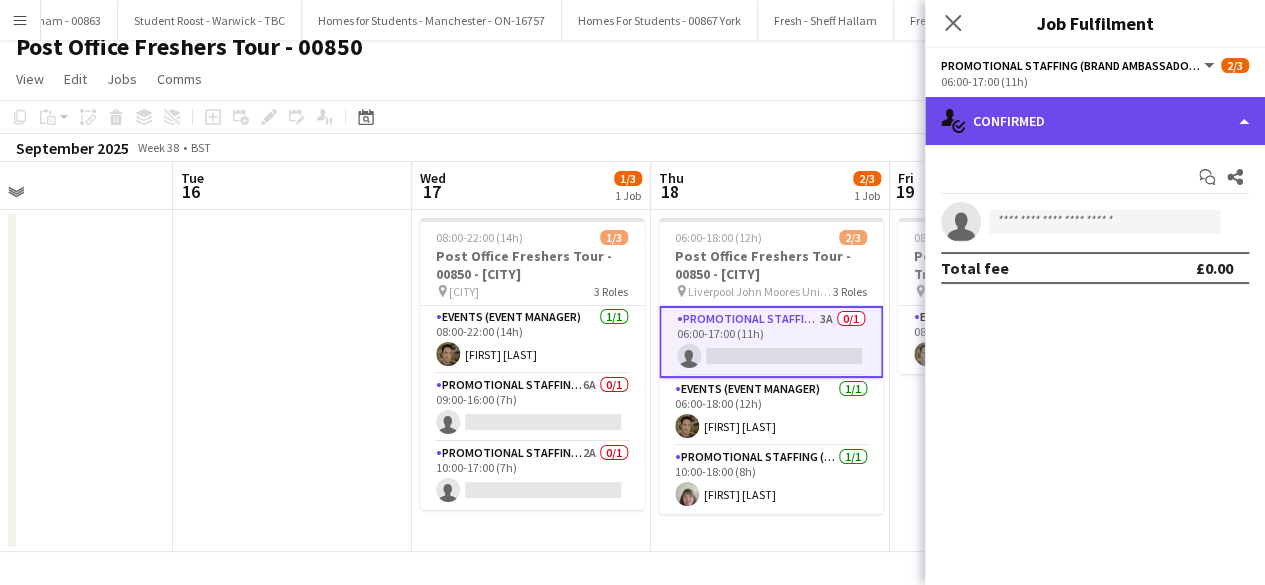 click on "single-neutral-actions-check-2
Confirmed" 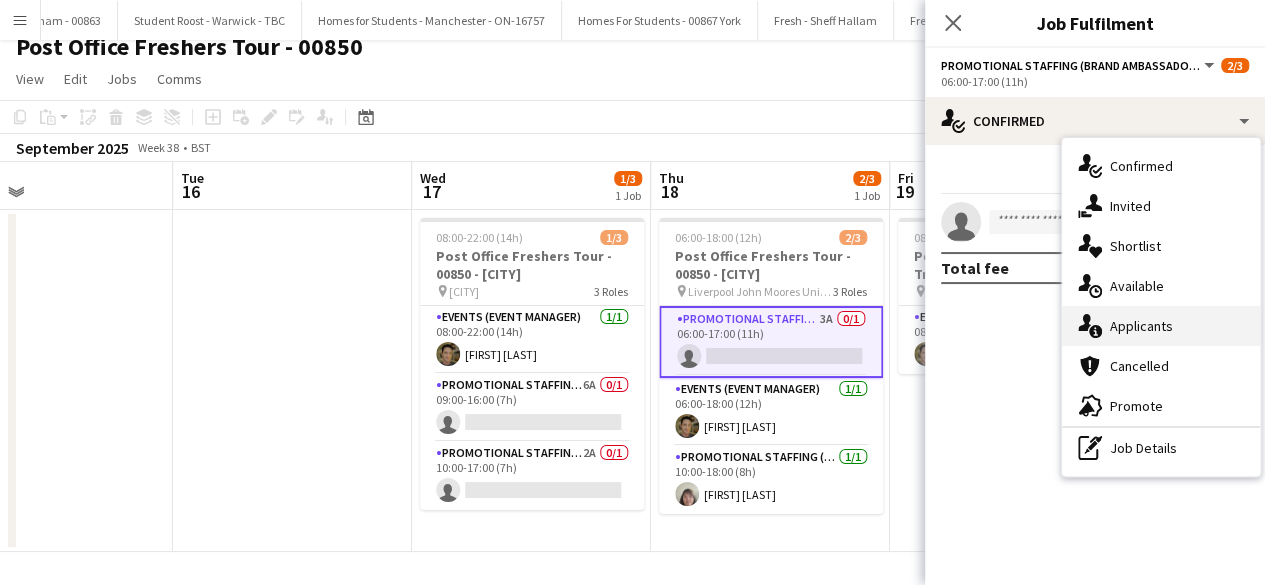 click on "single-neutral-actions-information
Applicants" at bounding box center [1161, 326] 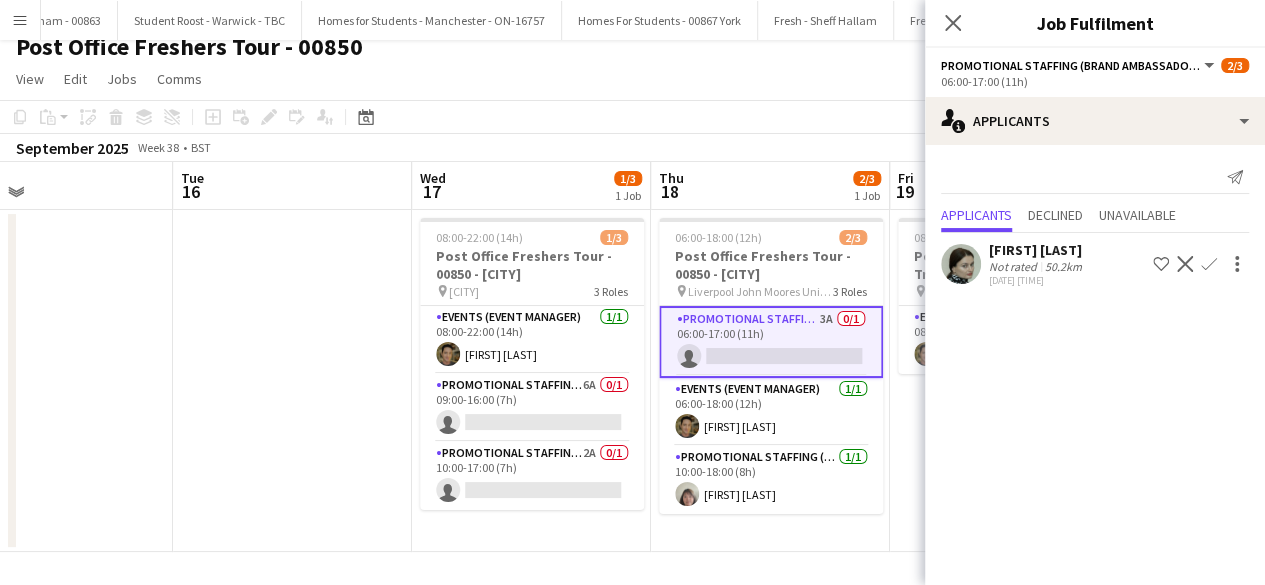 click 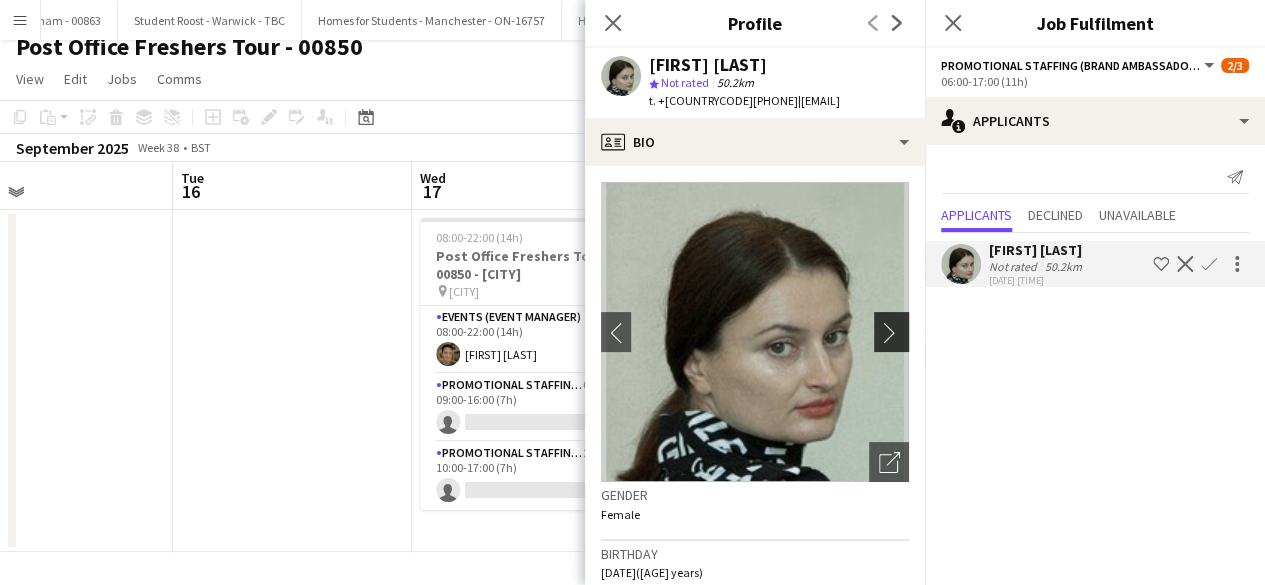 click on "chevron-right" 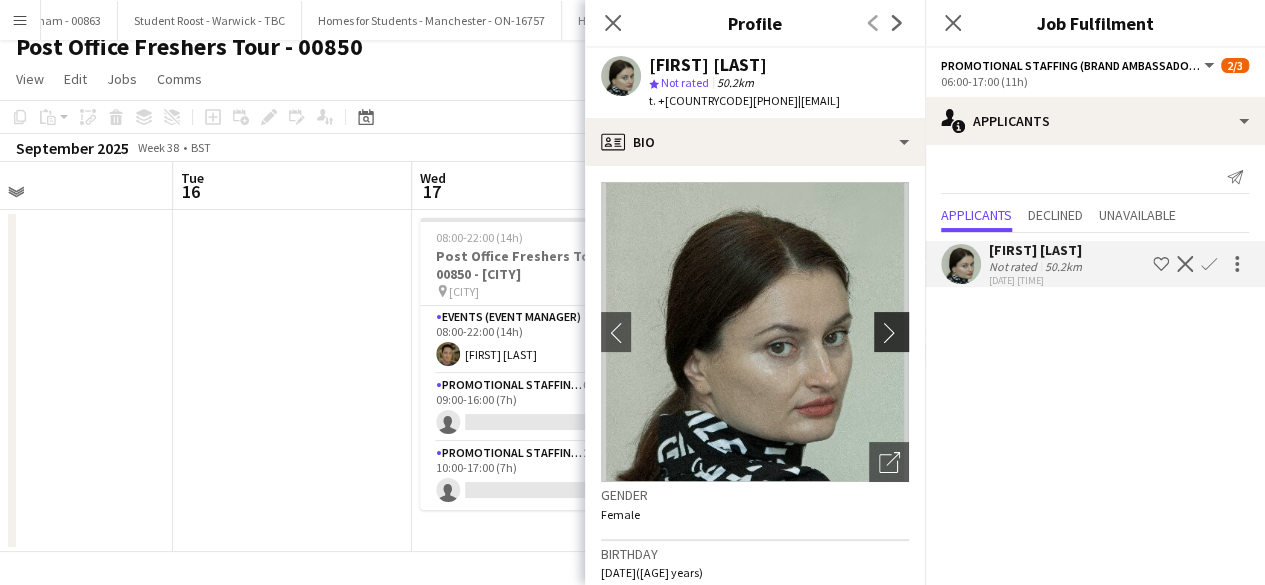 click on "chevron-right" 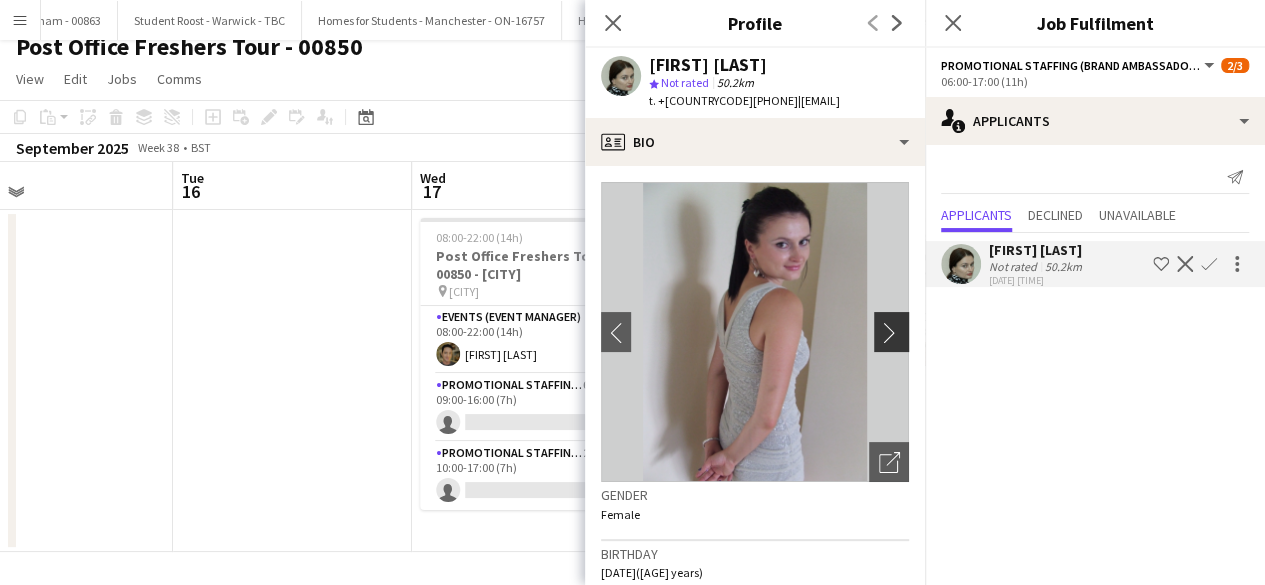 click on "chevron-right" 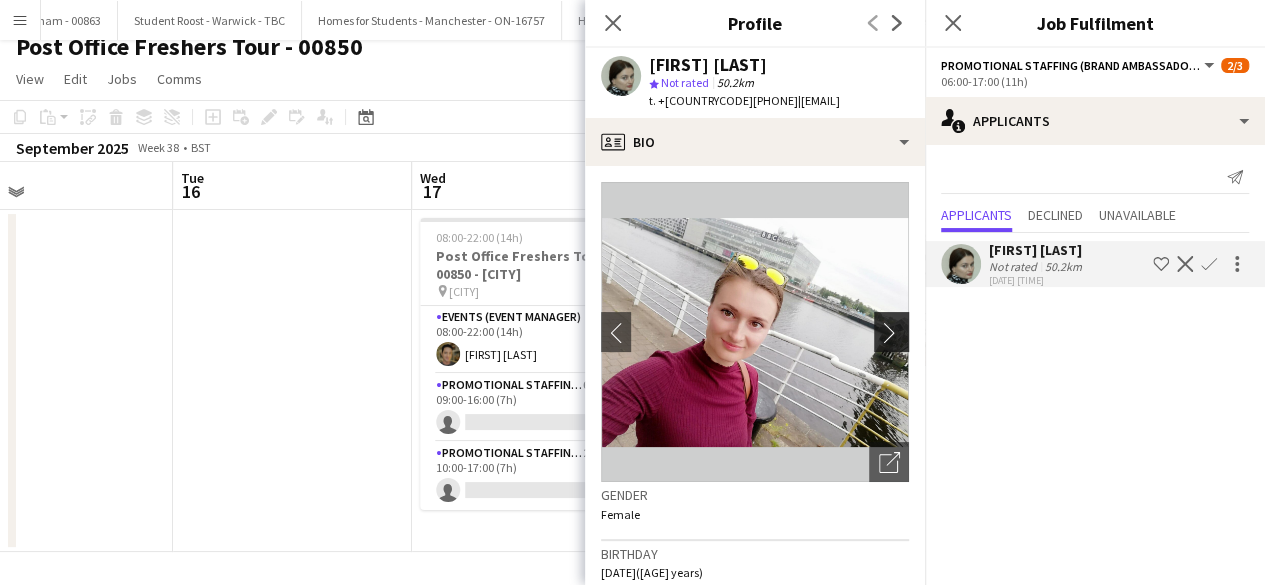 click on "chevron-right" 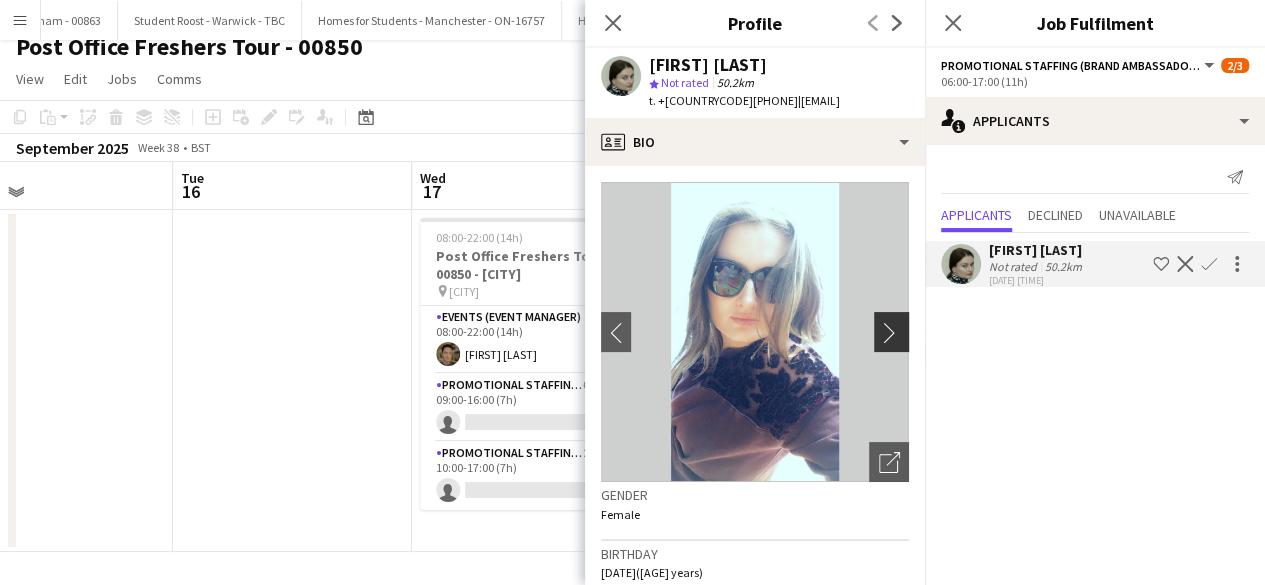 click on "chevron-right" 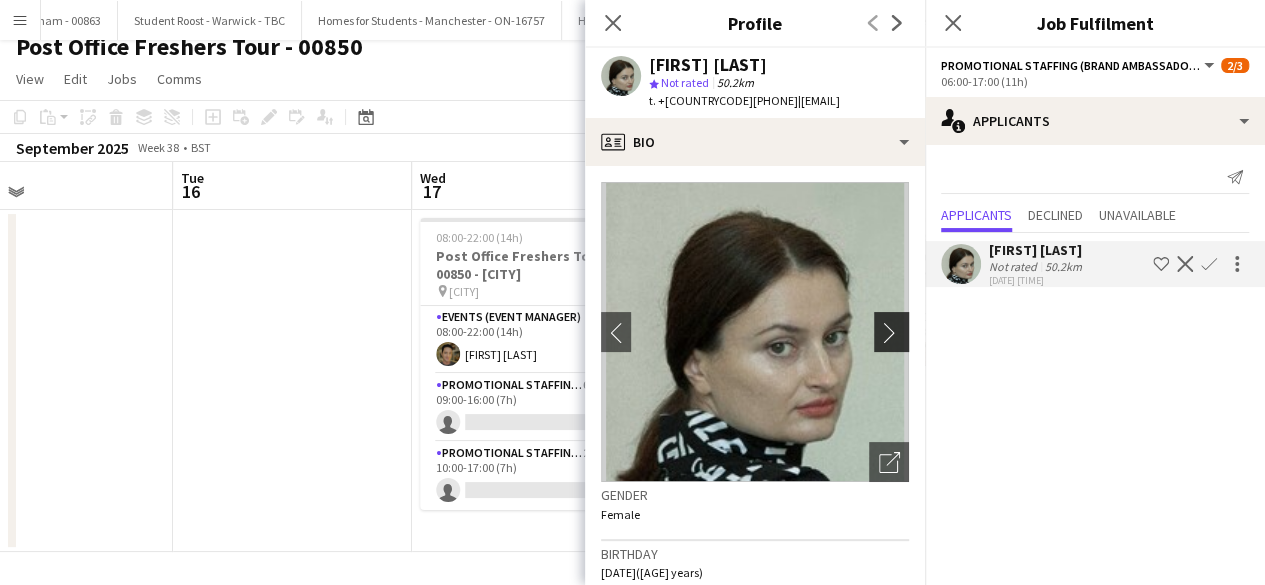 click on "chevron-right" 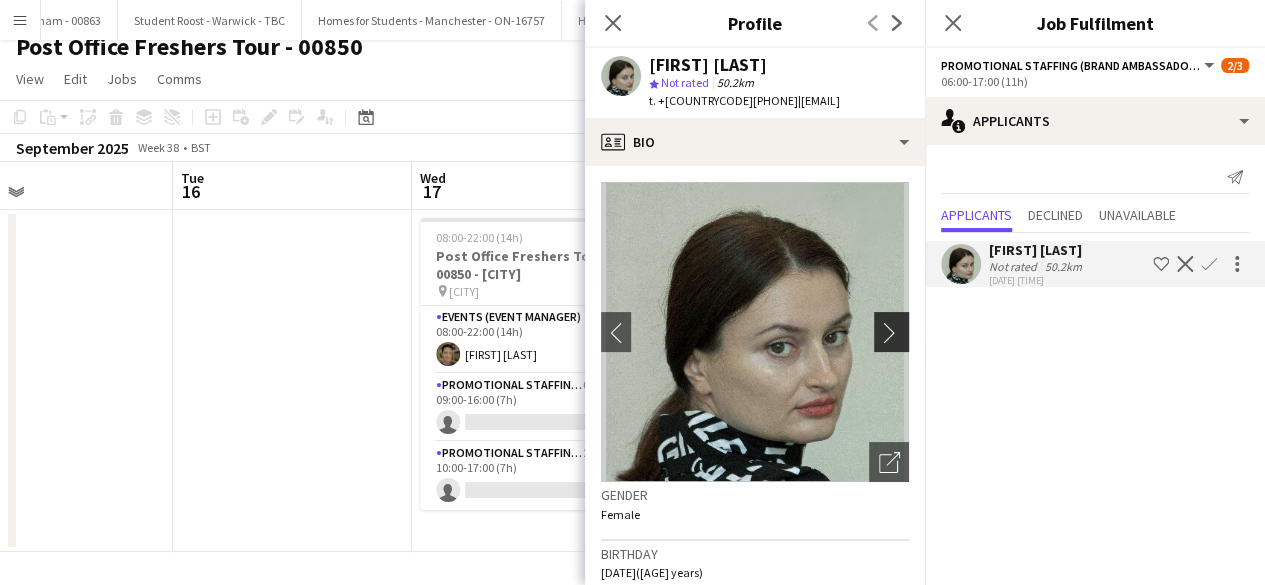 click on "chevron-right" 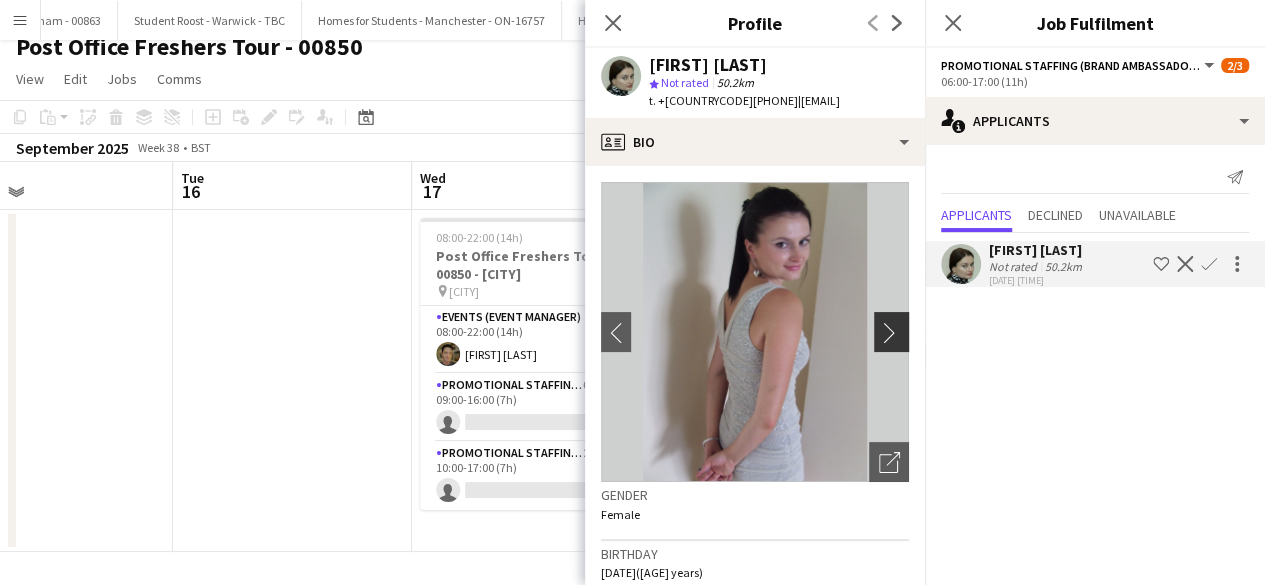 click on "chevron-right" 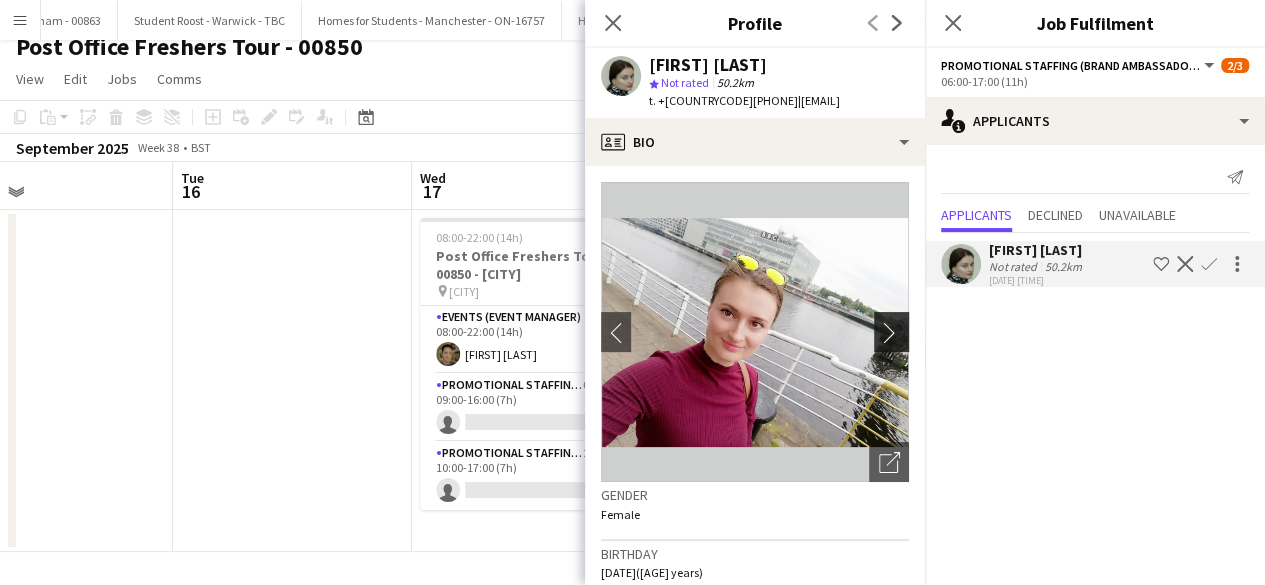 click on "chevron-right" 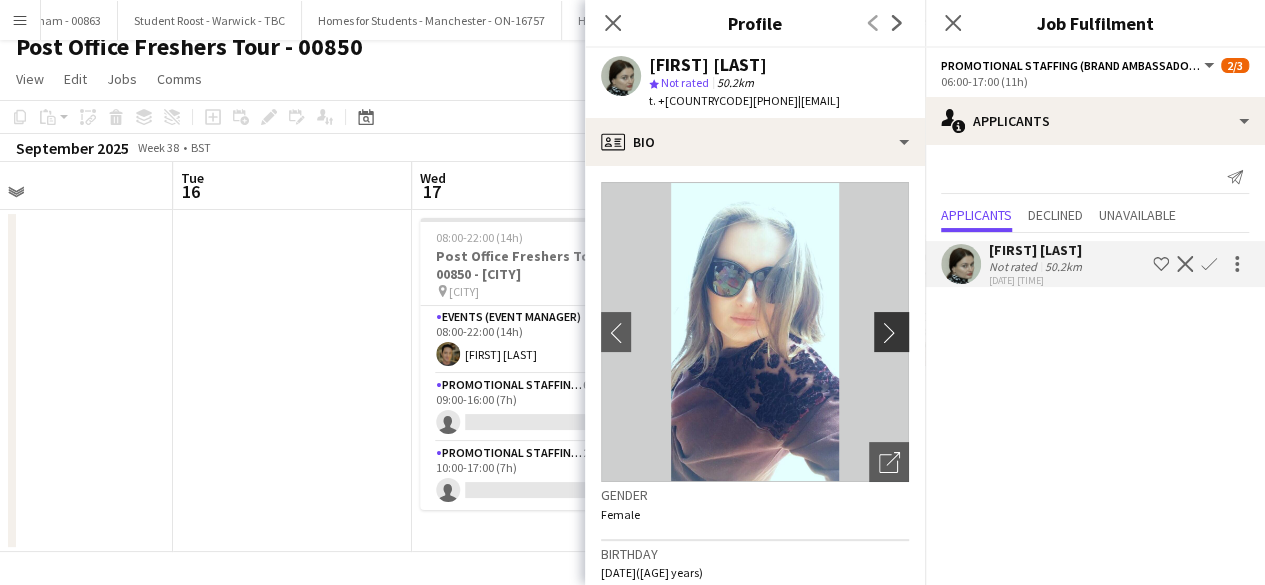 click on "chevron-right" 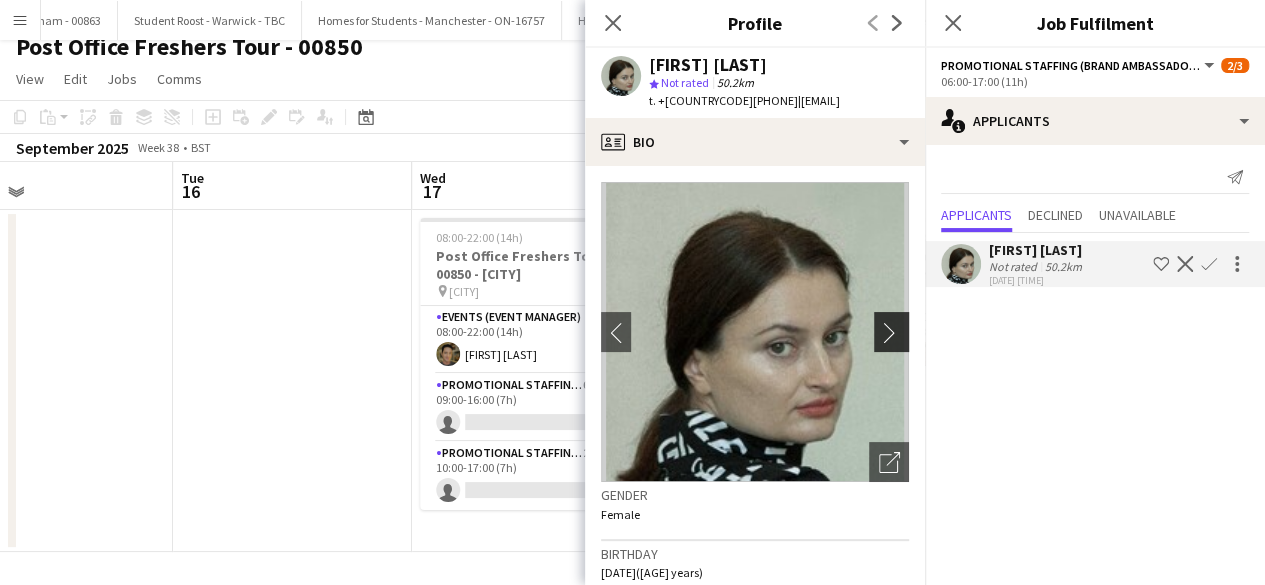 click on "chevron-right" 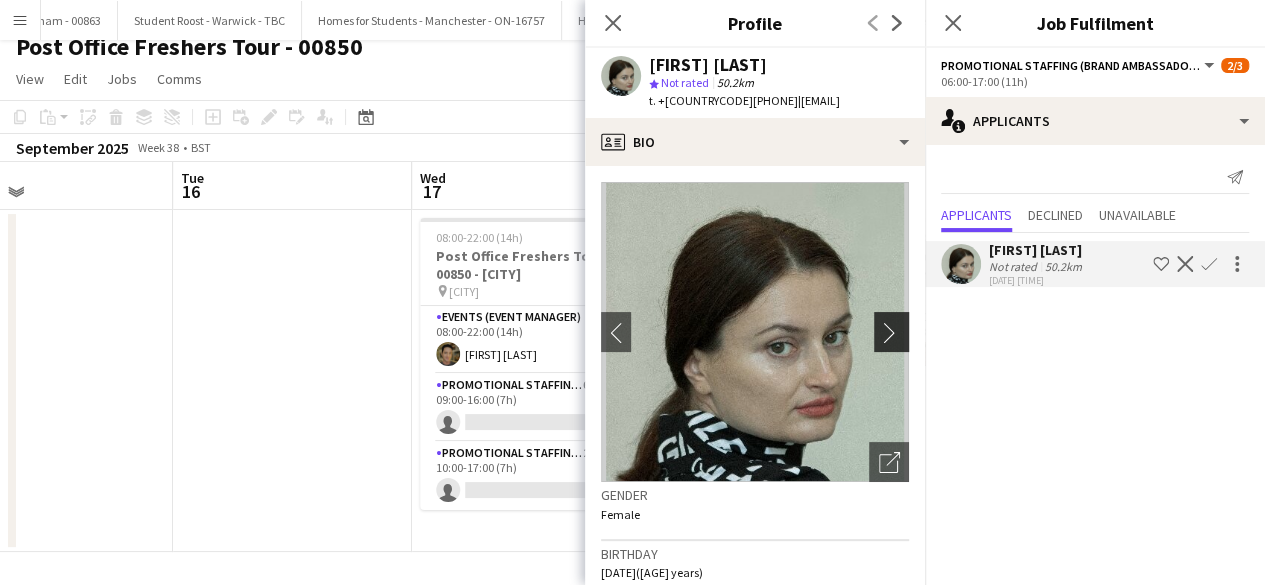 click on "chevron-right" 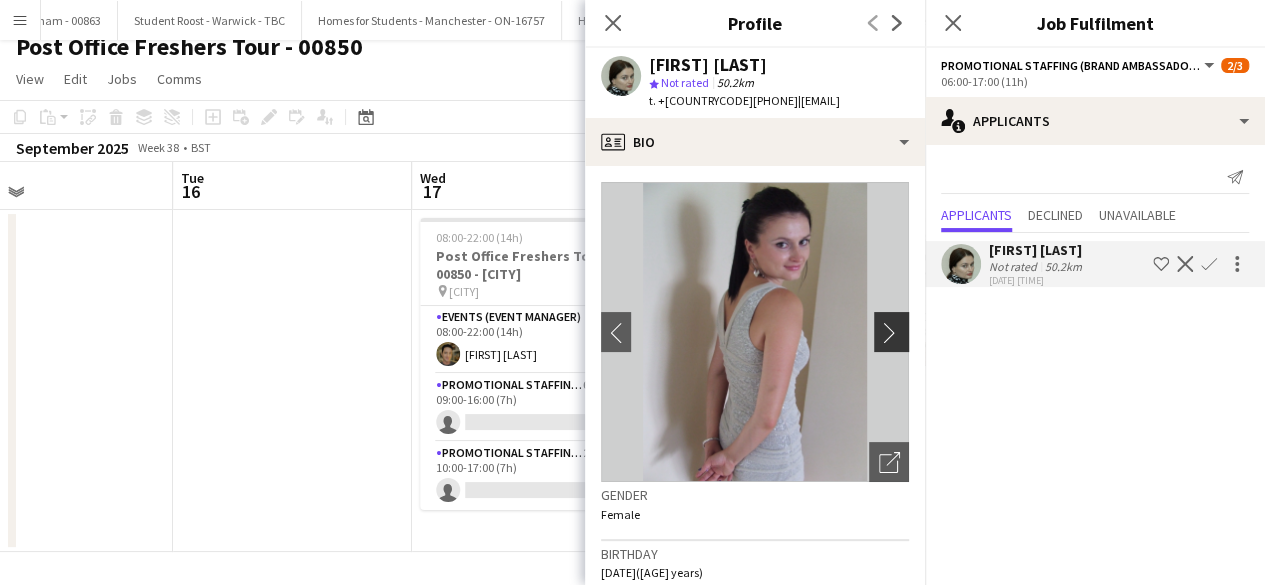click on "chevron-right" 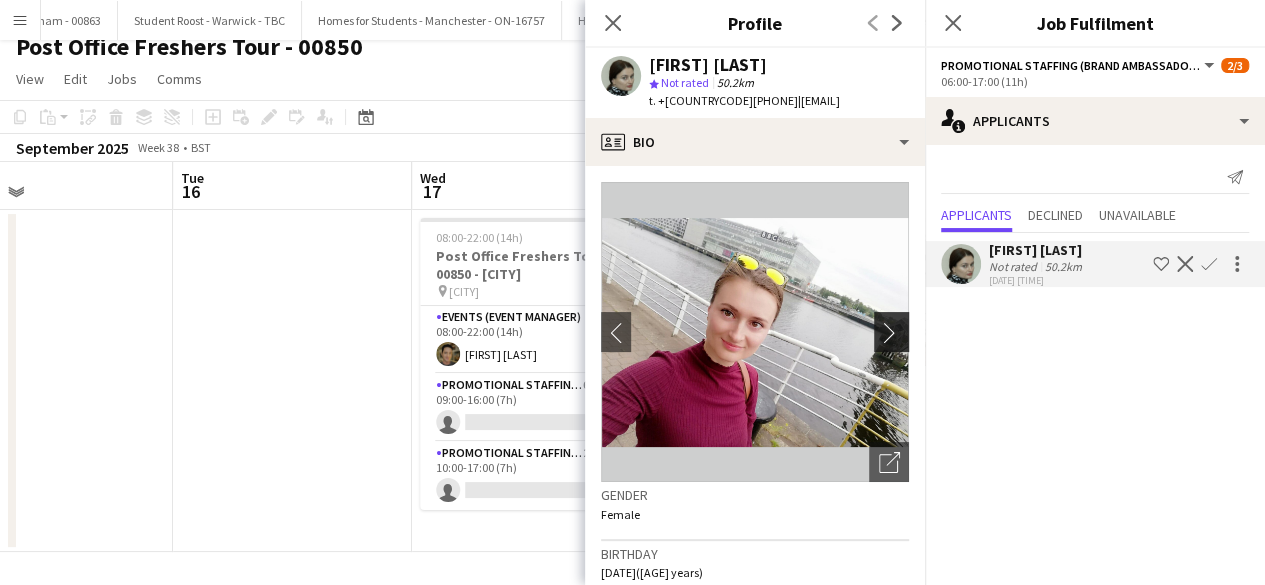click on "chevron-right" 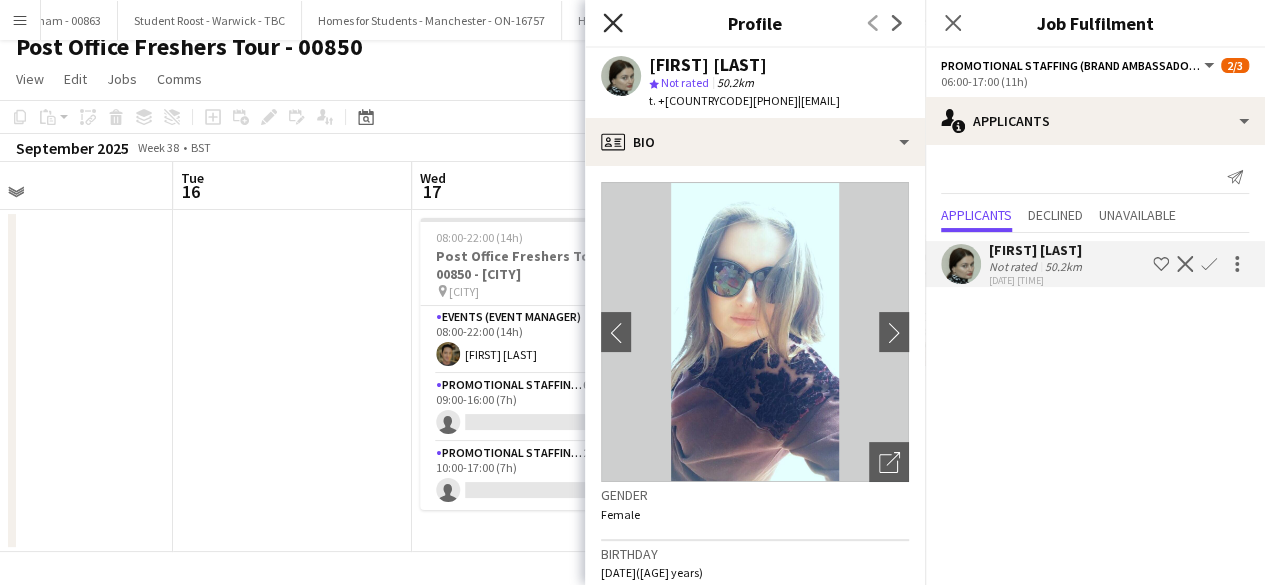 click 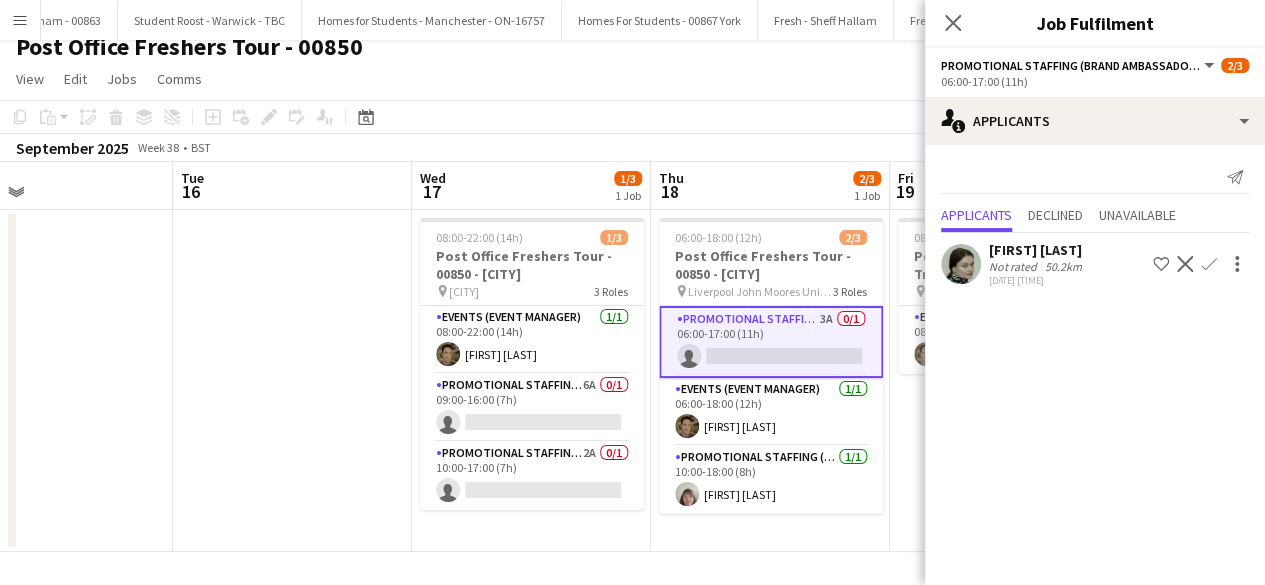 click on "[FIRST] [LAST]   Not rated   50.2km   [DATE] [TIME]
Shortlist crew
Decline
Confirm" 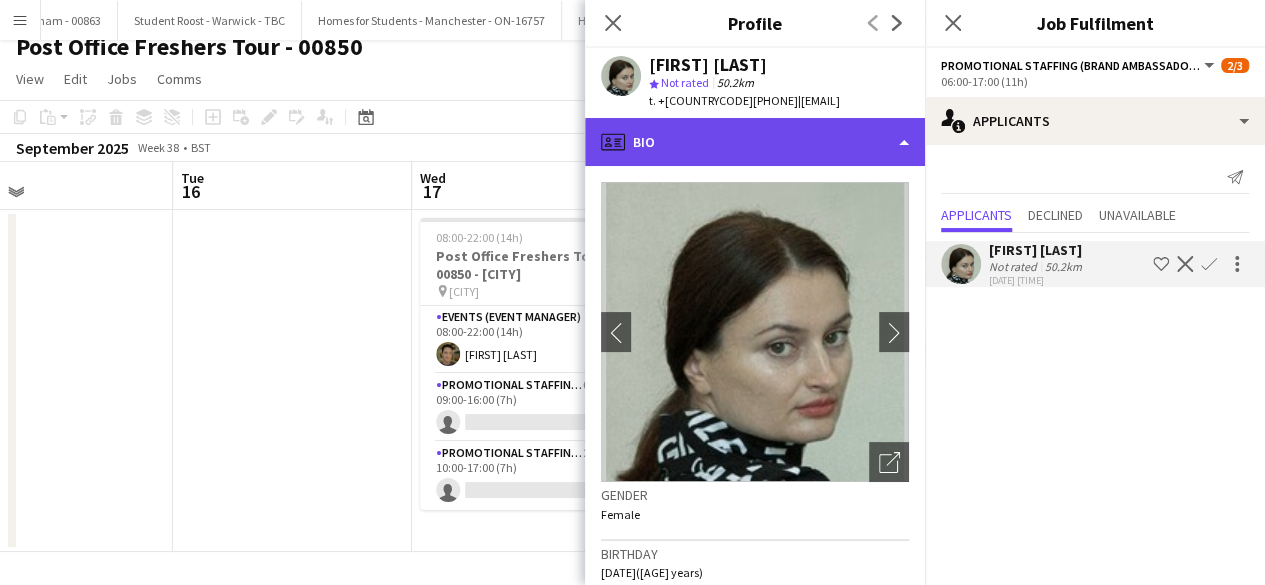 click on "profile
Bio" 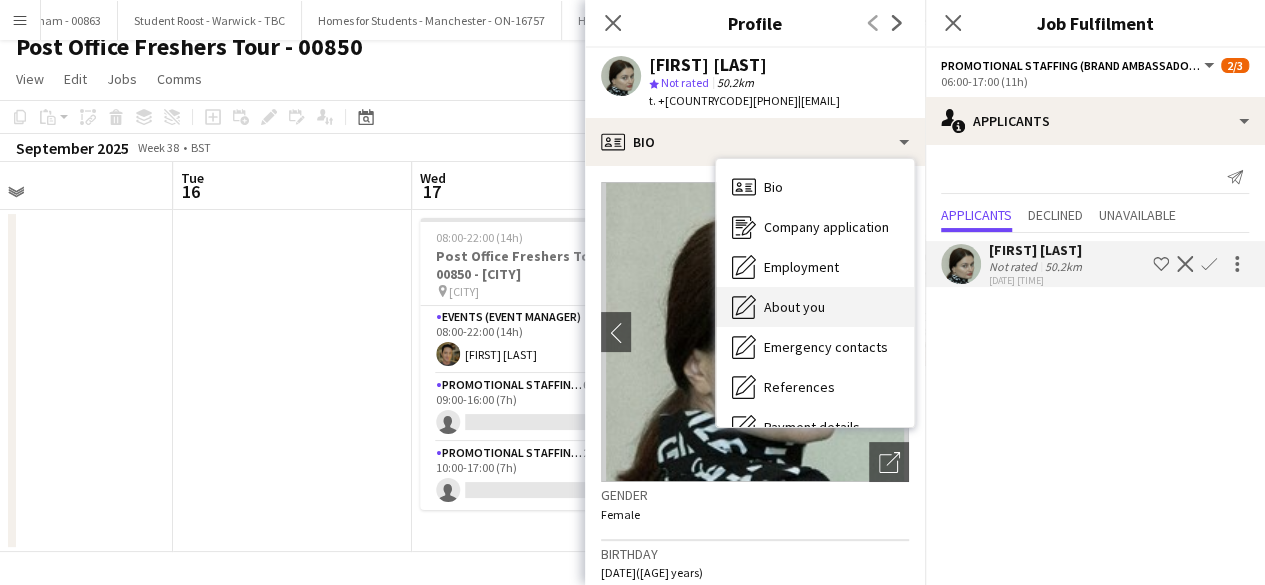 click on "About you
About you" at bounding box center [815, 307] 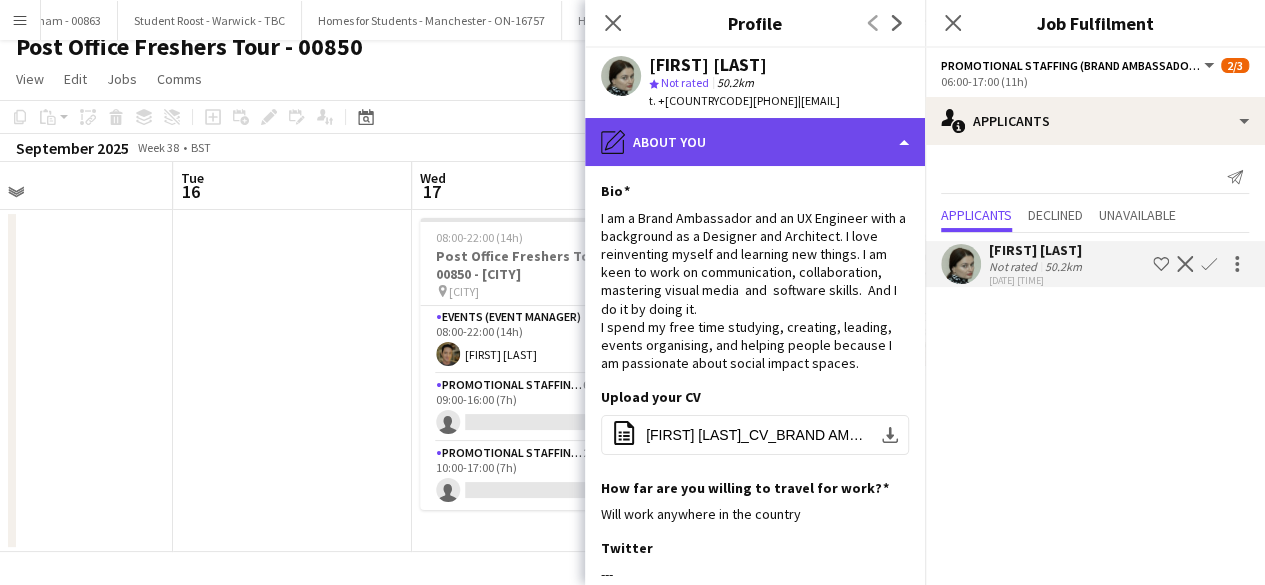 click on "pencil4
About you" 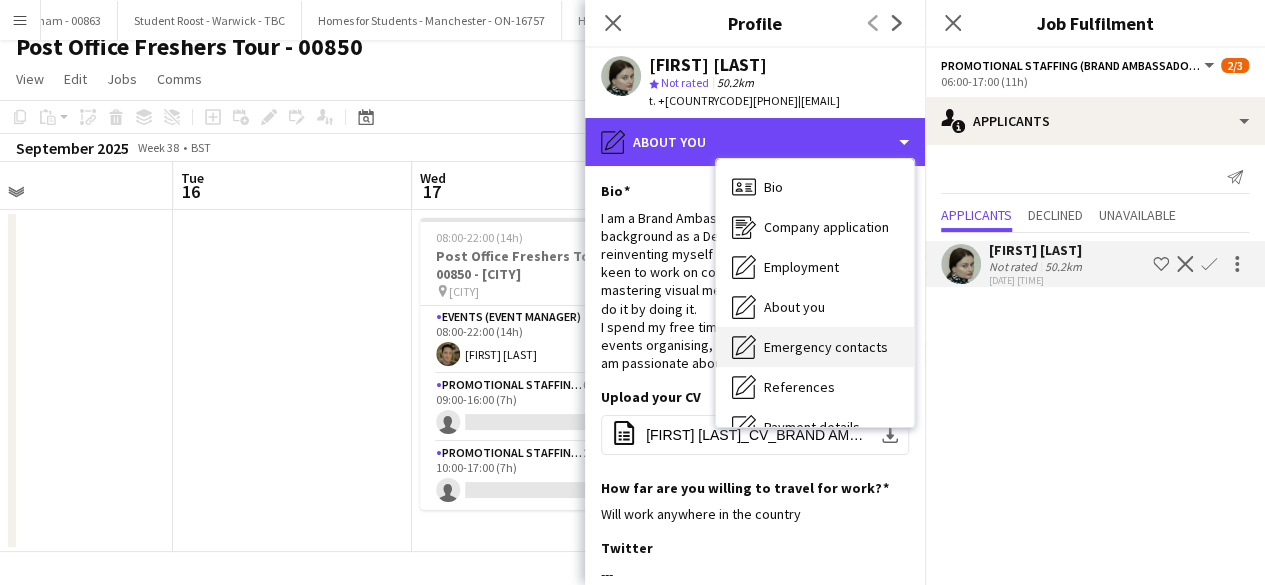 scroll, scrollTop: 188, scrollLeft: 0, axis: vertical 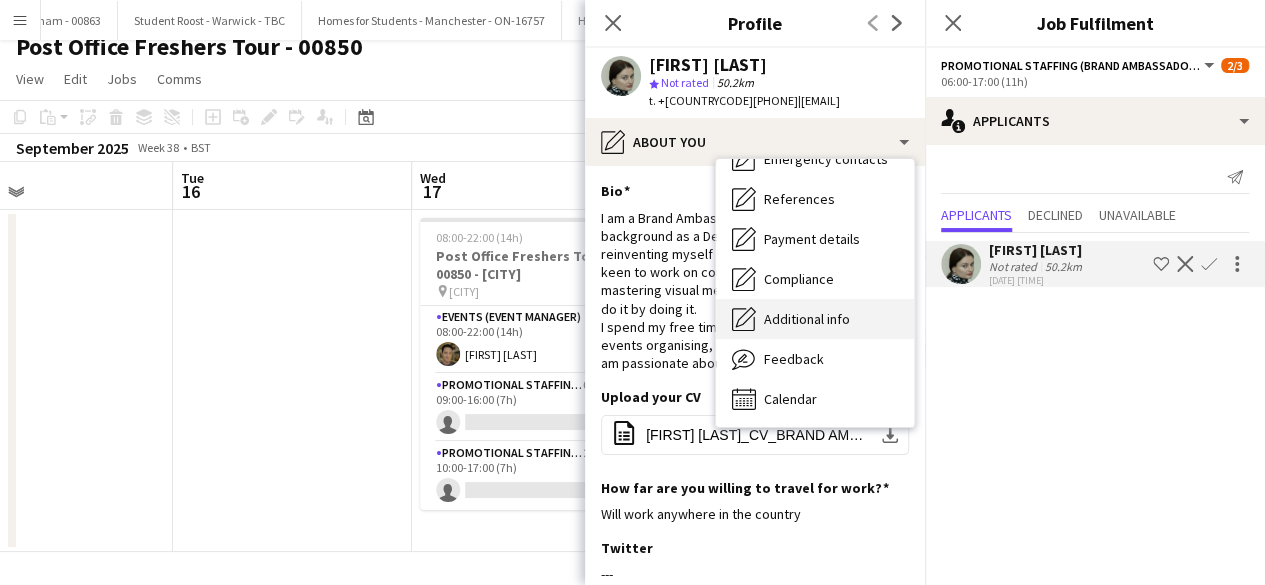 click on "Additional info" at bounding box center [807, 319] 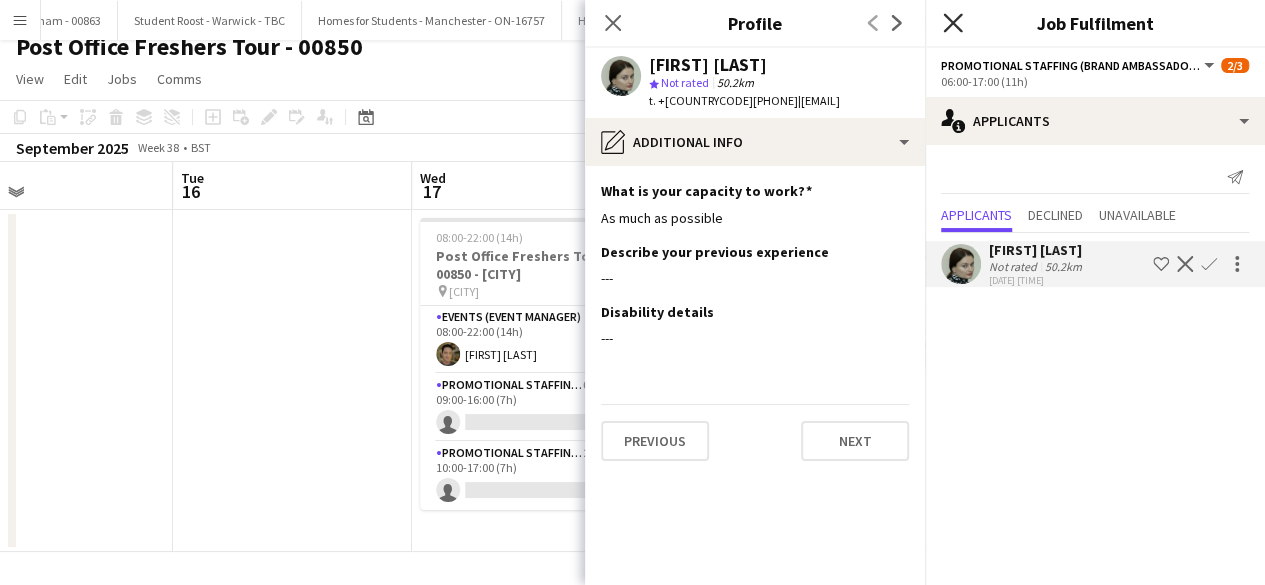 click on "Close pop-in" 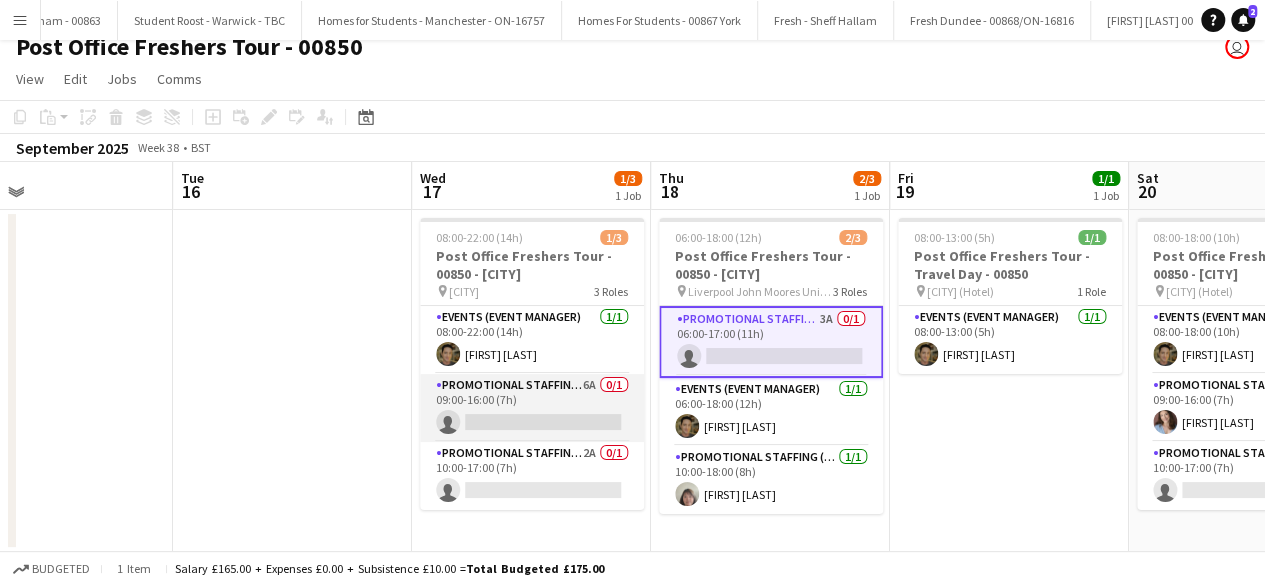 click on "Promotional Staffing (Brand Ambassadors)   6A   0/1   09:00-16:00 (7h)
single-neutral-actions" at bounding box center [532, 408] 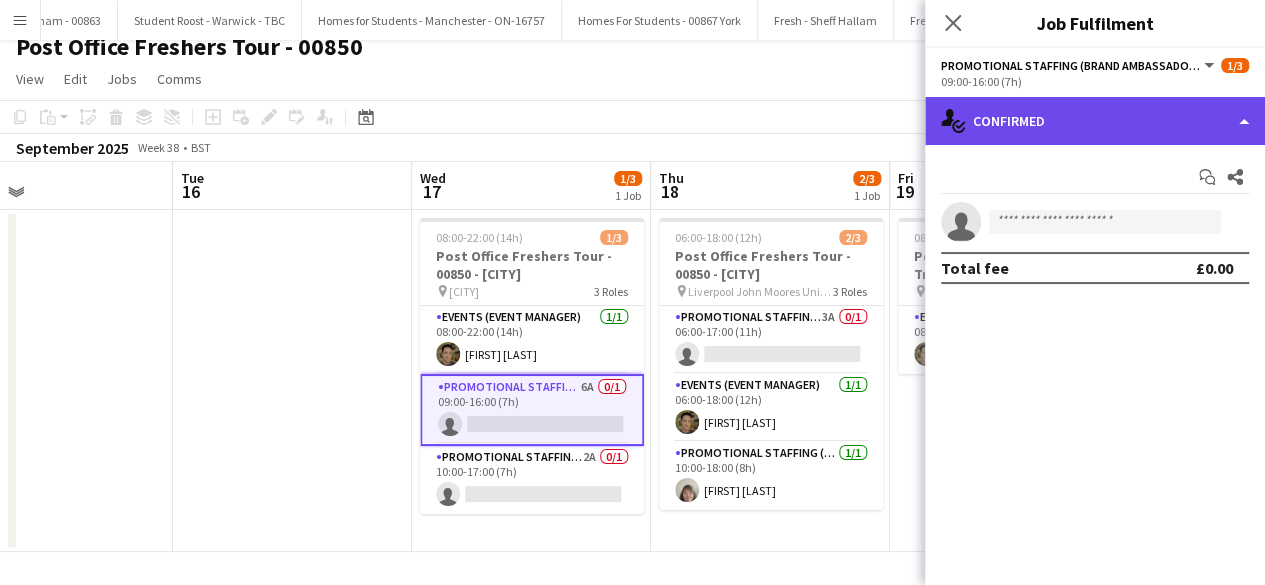 click on "single-neutral-actions-check-2
Confirmed" 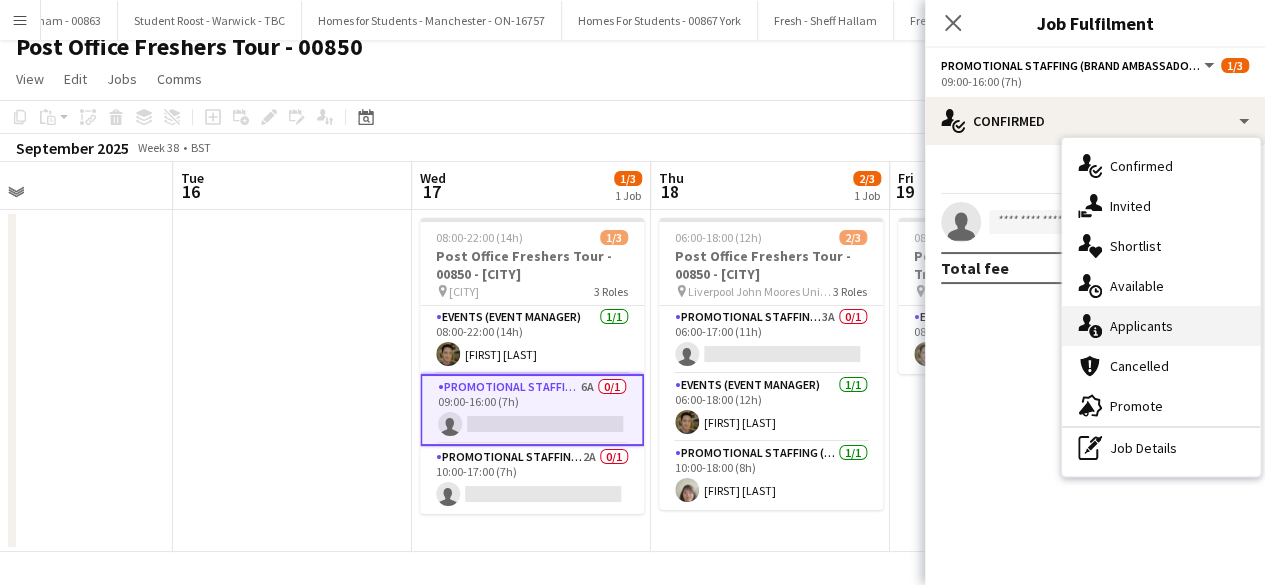 click on "single-neutral-actions-information
Applicants" at bounding box center [1161, 326] 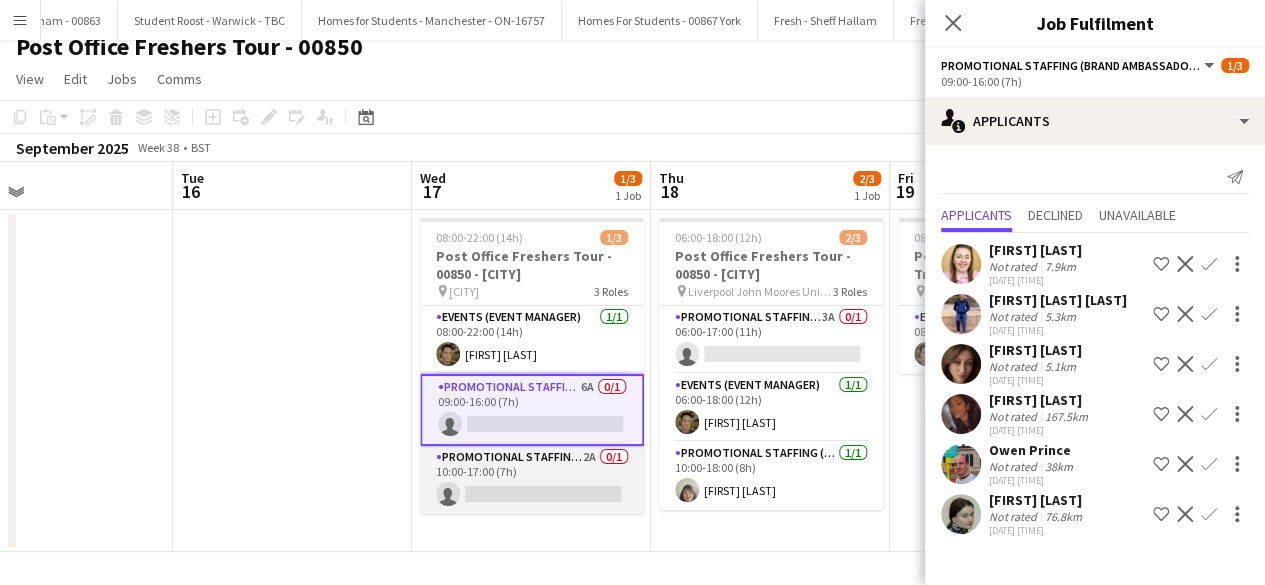 click on "Promotional Staffing (Brand Ambassadors)   2A   0/1   10:00-17:00 (7h)
single-neutral-actions" at bounding box center [532, 480] 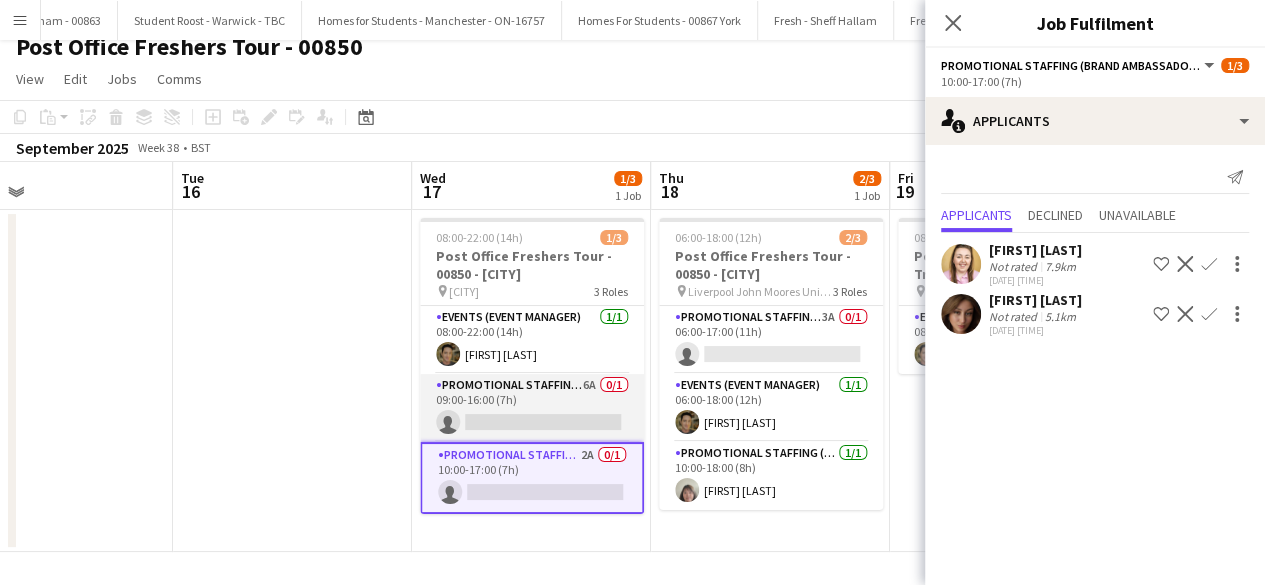click on "Promotional Staffing (Brand Ambassadors)   6A   0/1   09:00-16:00 (7h)
single-neutral-actions" at bounding box center (532, 408) 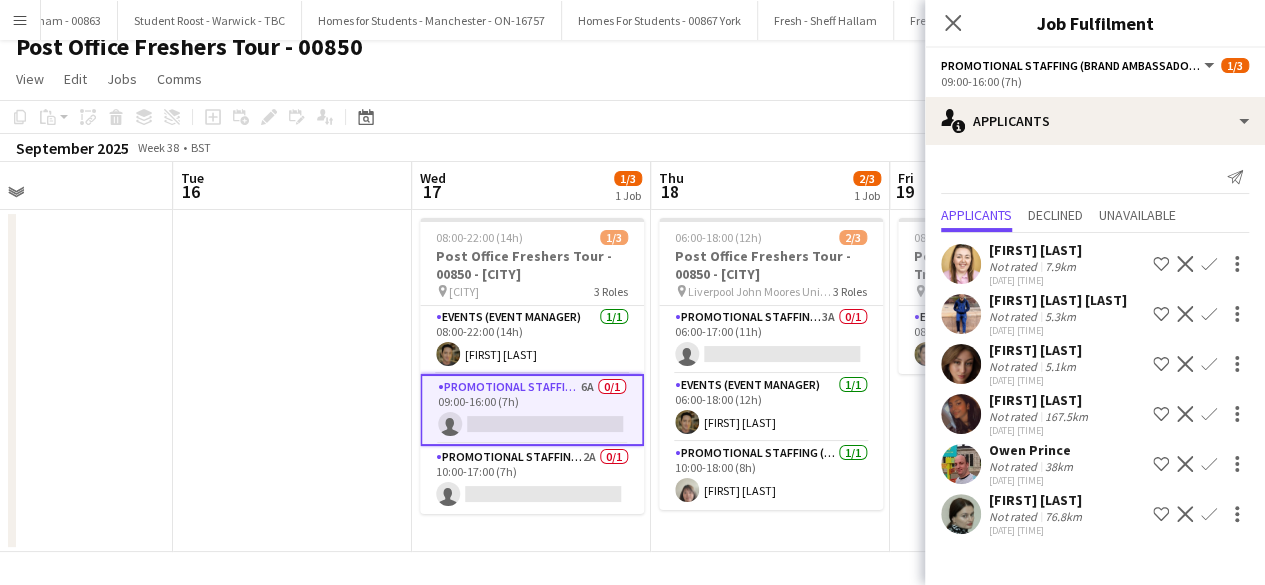 click on "Confirm" at bounding box center (1209, 314) 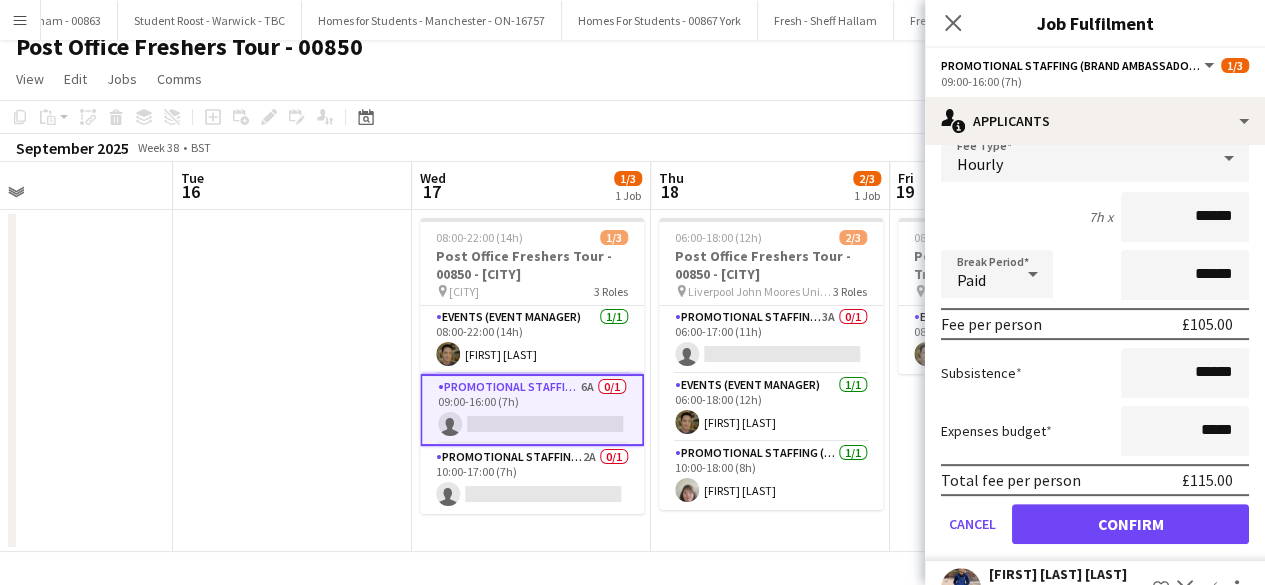 scroll, scrollTop: 183, scrollLeft: 0, axis: vertical 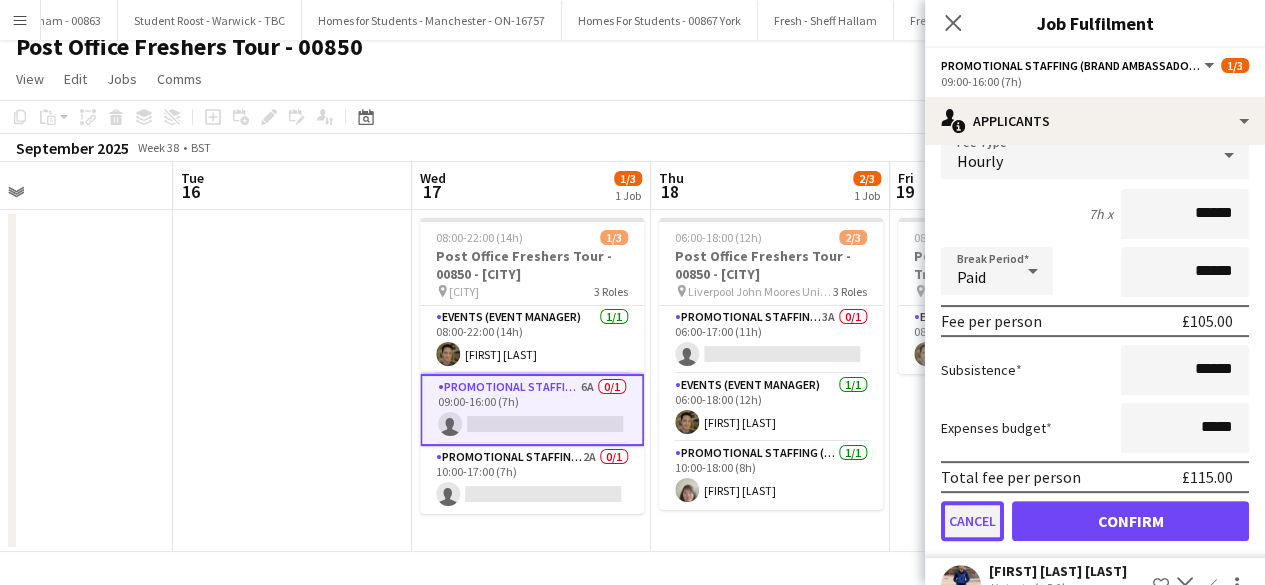 click on "Cancel" 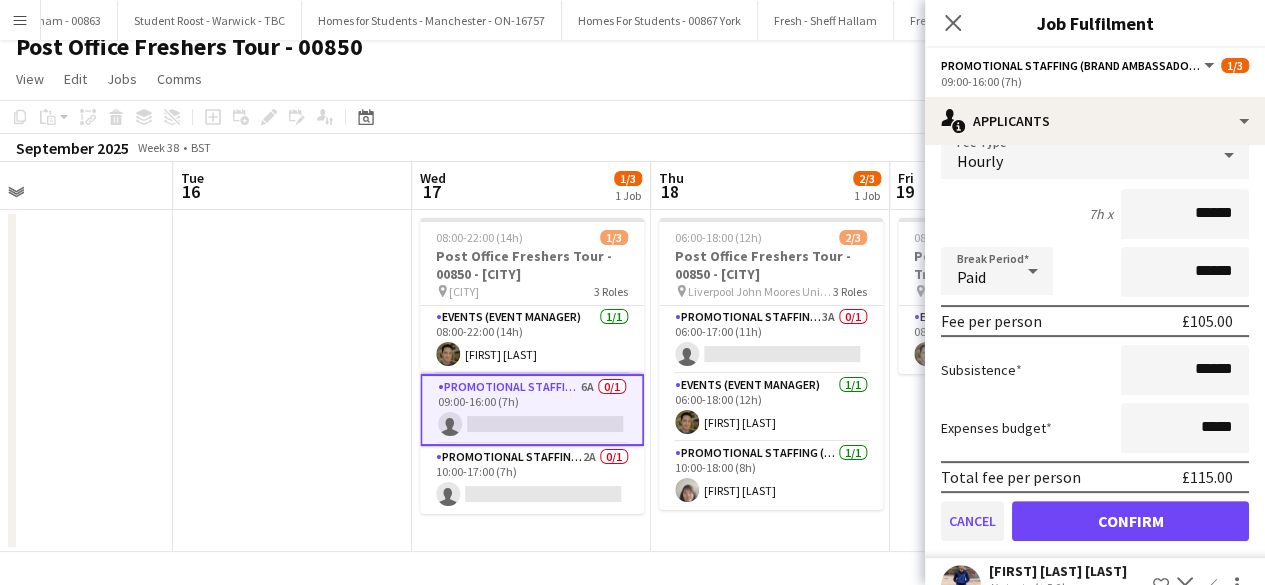 scroll, scrollTop: 0, scrollLeft: 0, axis: both 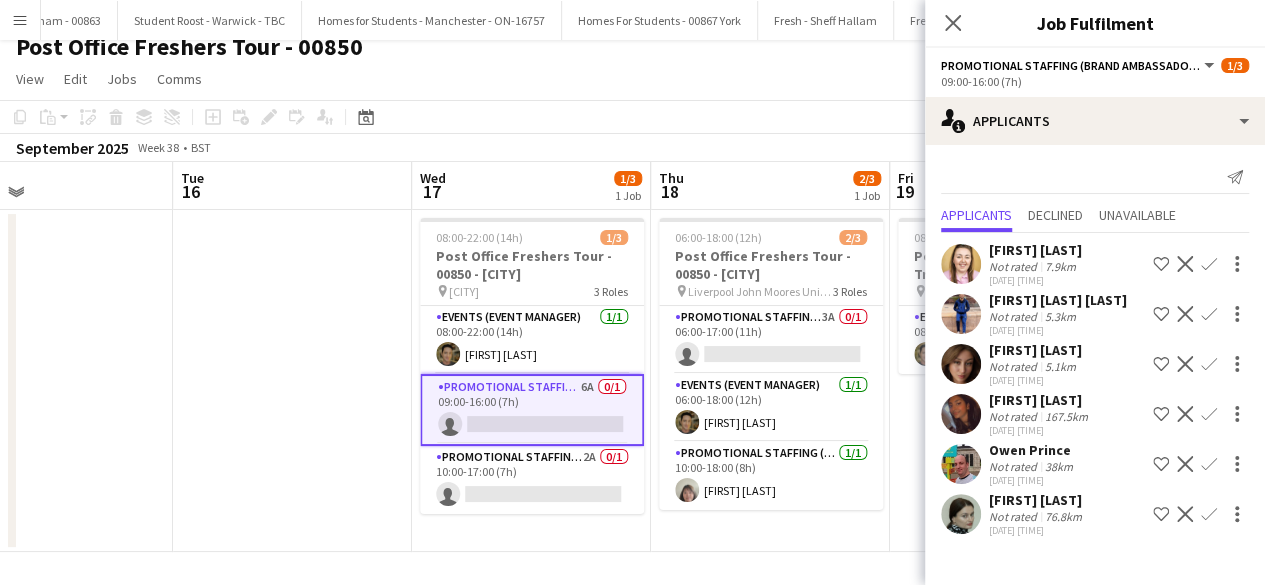 click at bounding box center (961, 414) 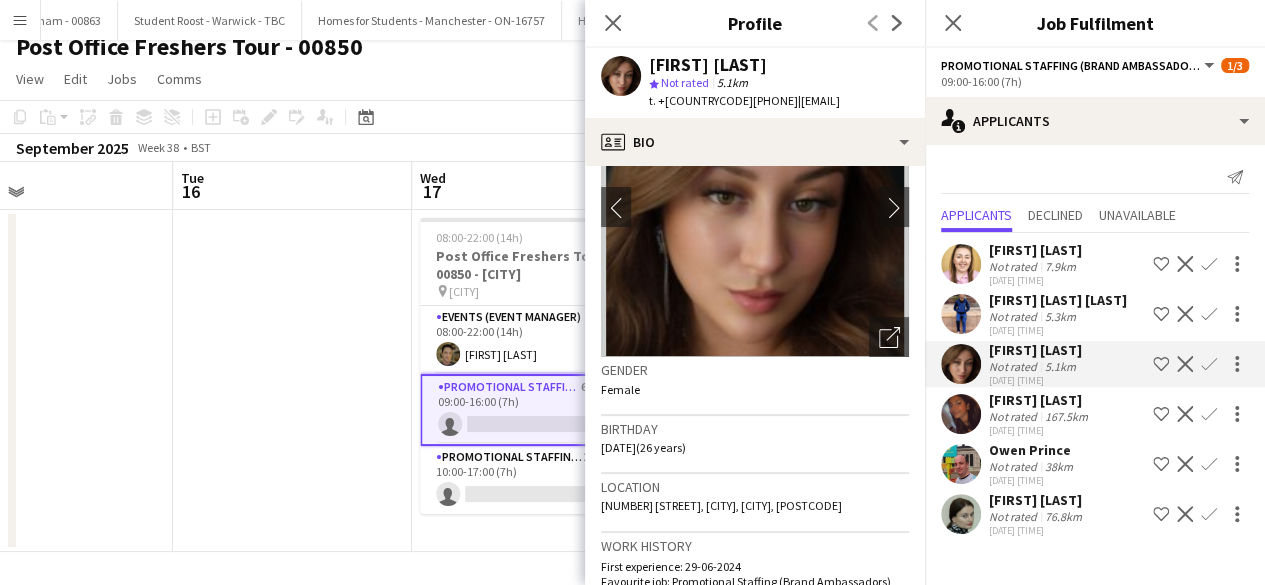 scroll, scrollTop: 127, scrollLeft: 0, axis: vertical 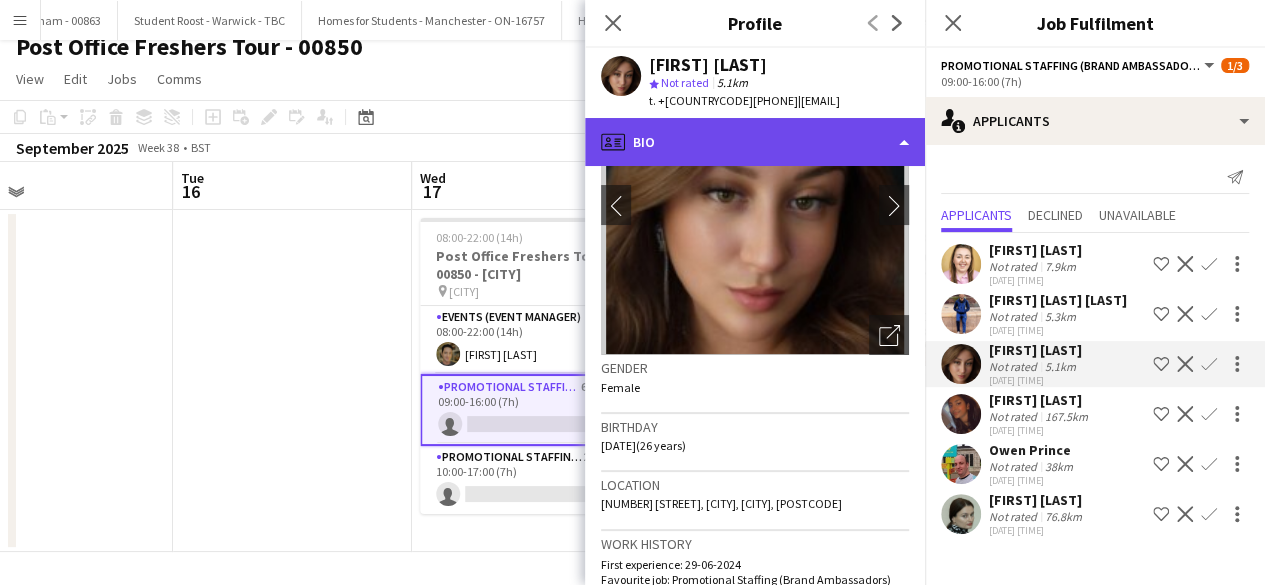 click on "profile
Bio" 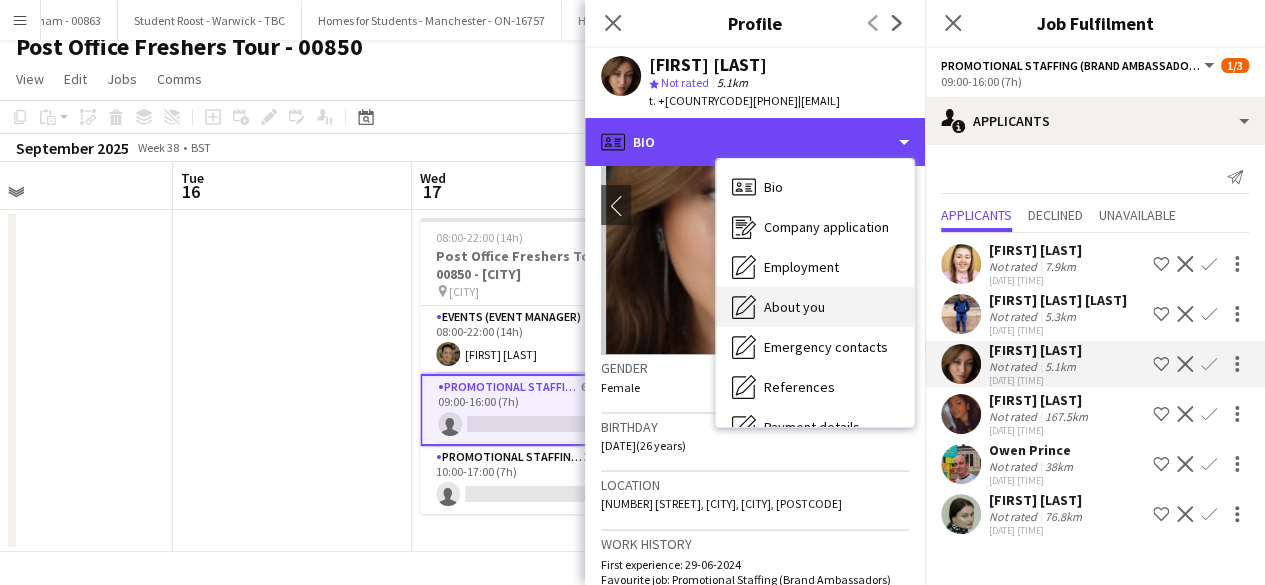 scroll, scrollTop: 188, scrollLeft: 0, axis: vertical 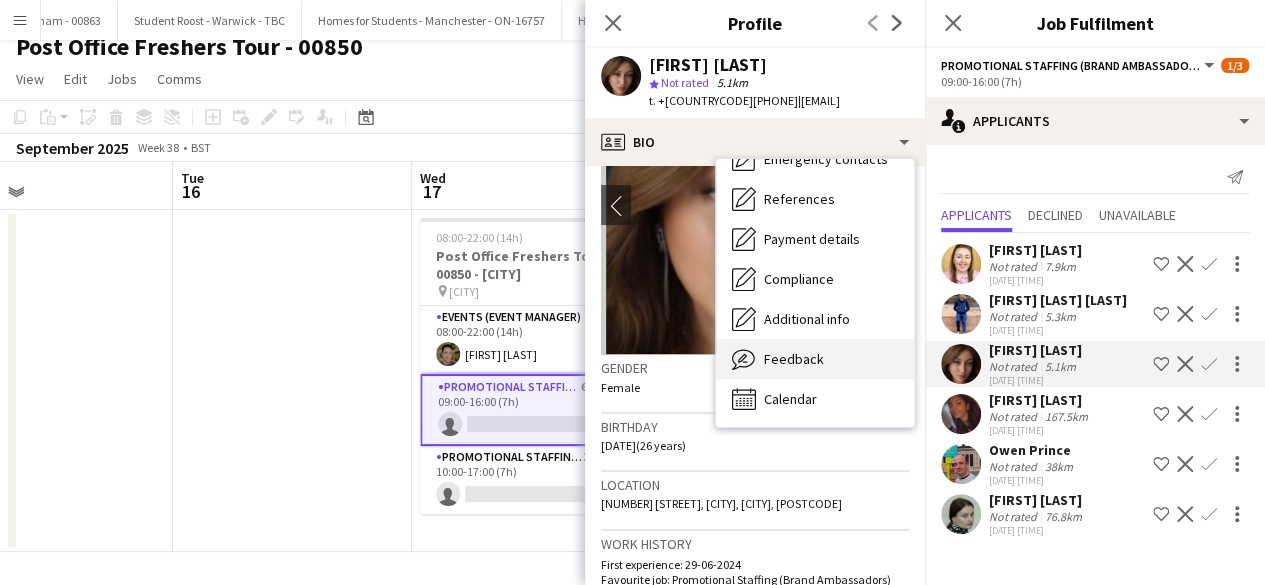 click on "Feedback" at bounding box center [794, 359] 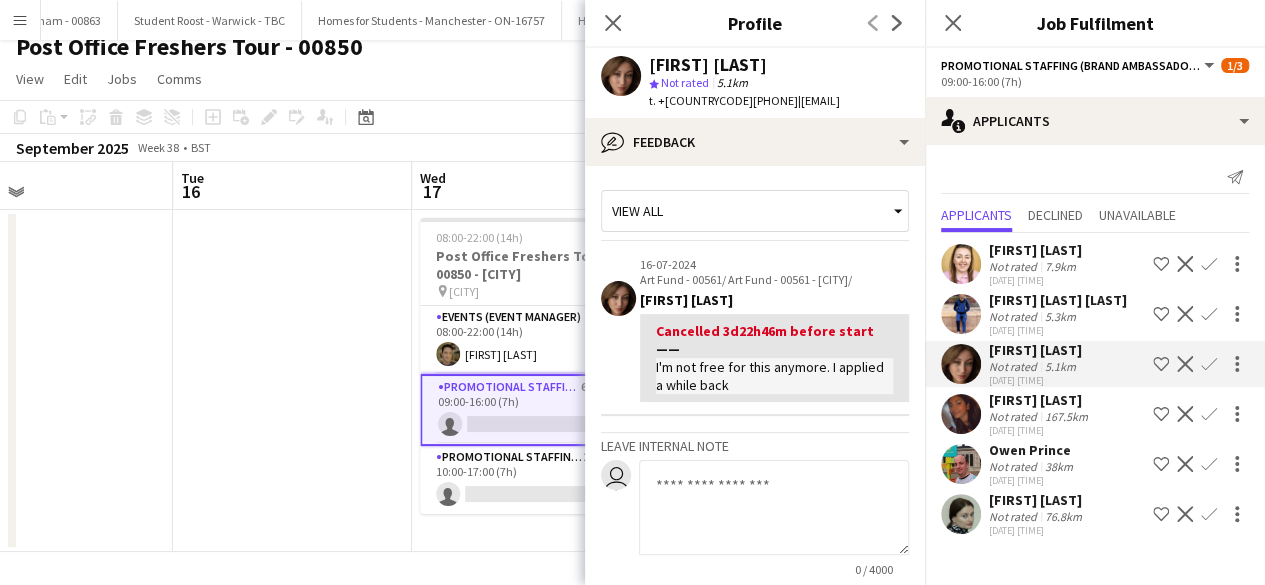 click at bounding box center (961, 314) 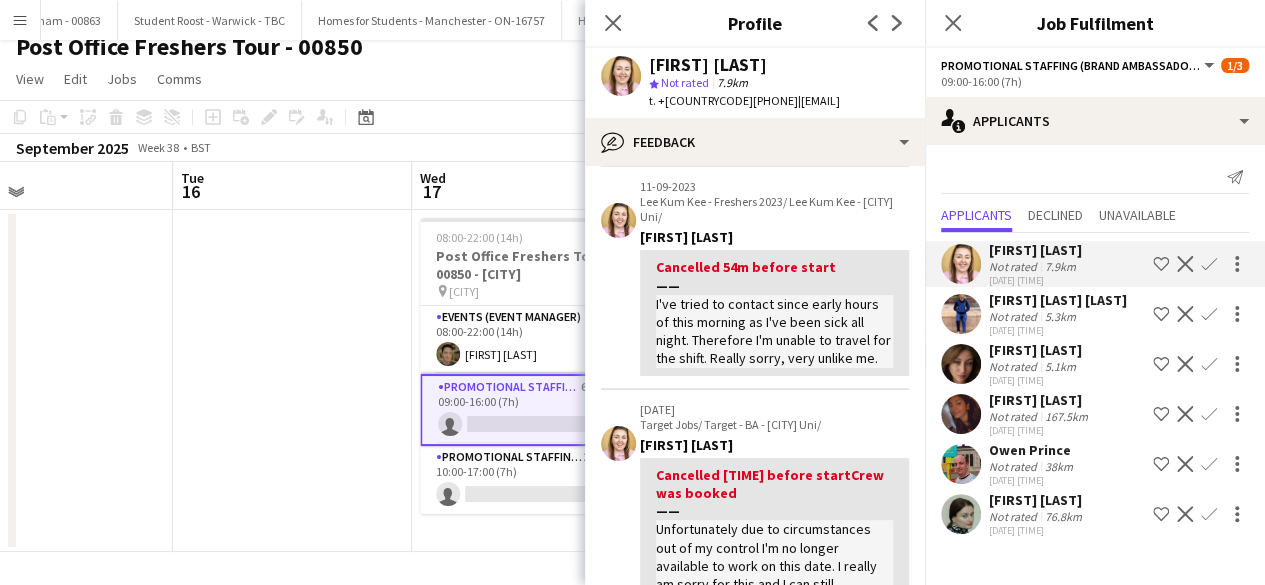 scroll, scrollTop: 535, scrollLeft: 0, axis: vertical 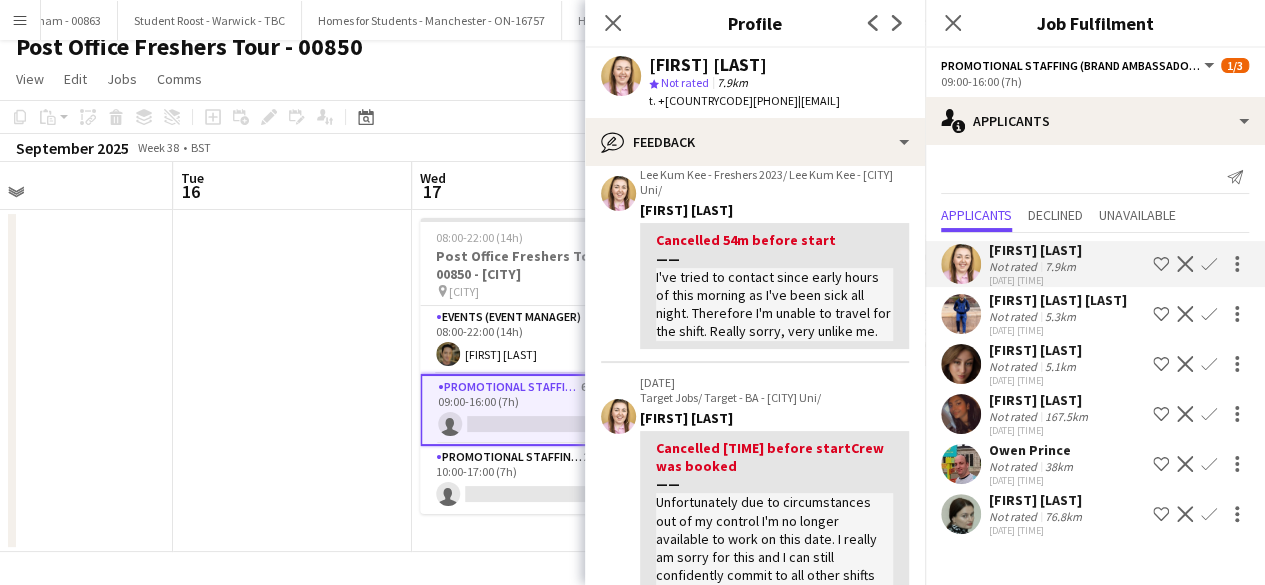 click on "Confirm" at bounding box center [1209, 414] 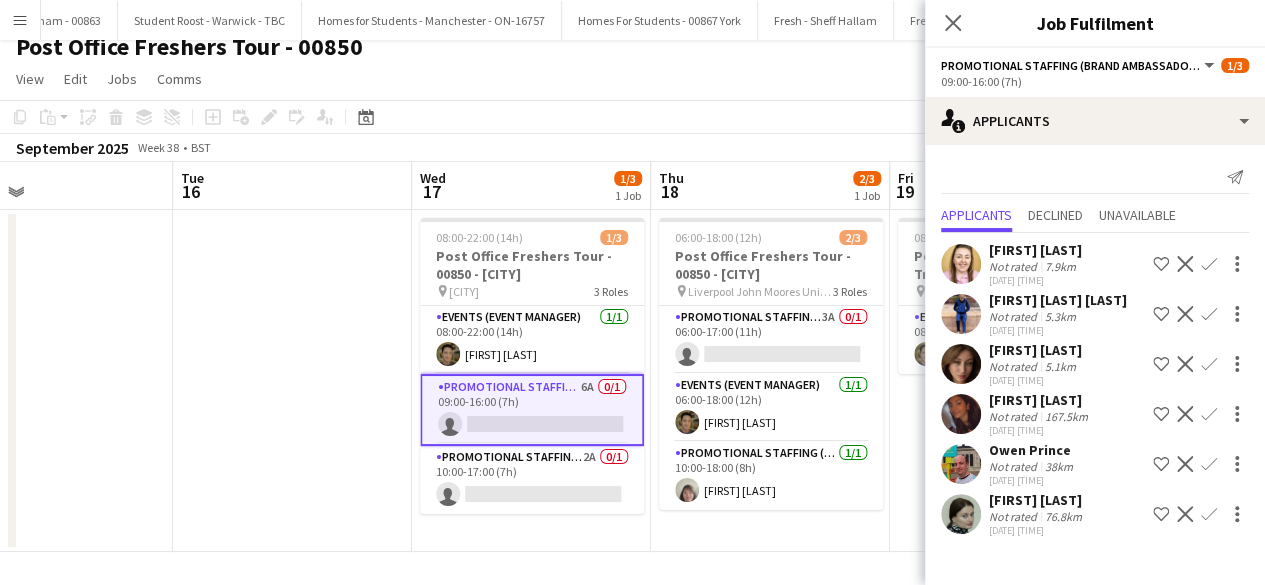 click on "Confirm" at bounding box center (1209, 414) 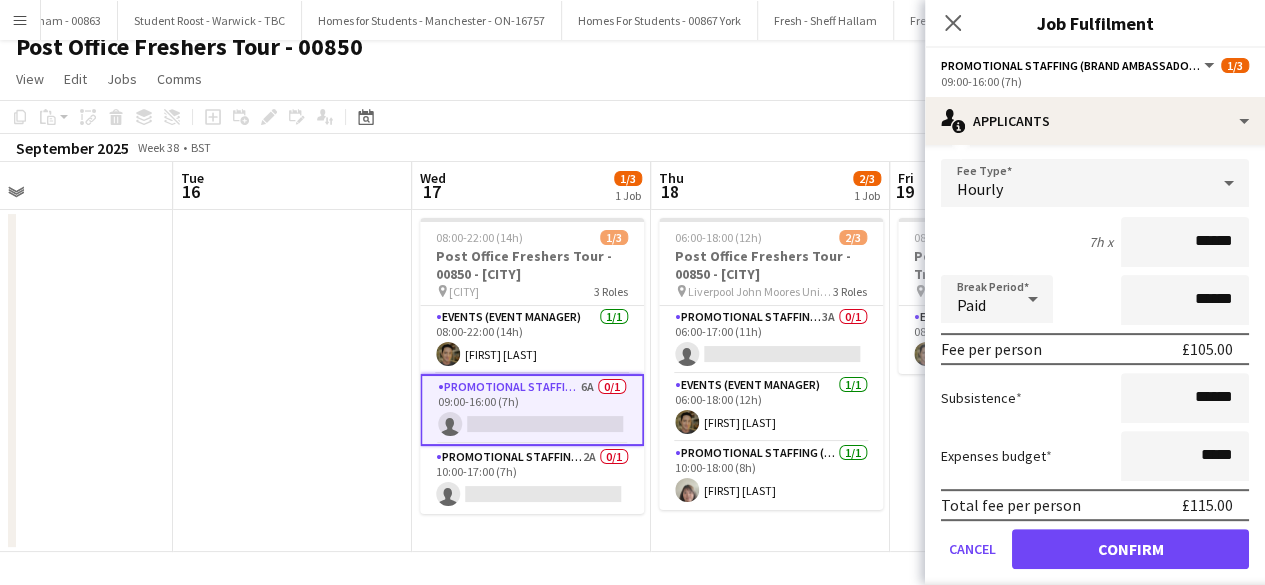 scroll, scrollTop: 262, scrollLeft: 0, axis: vertical 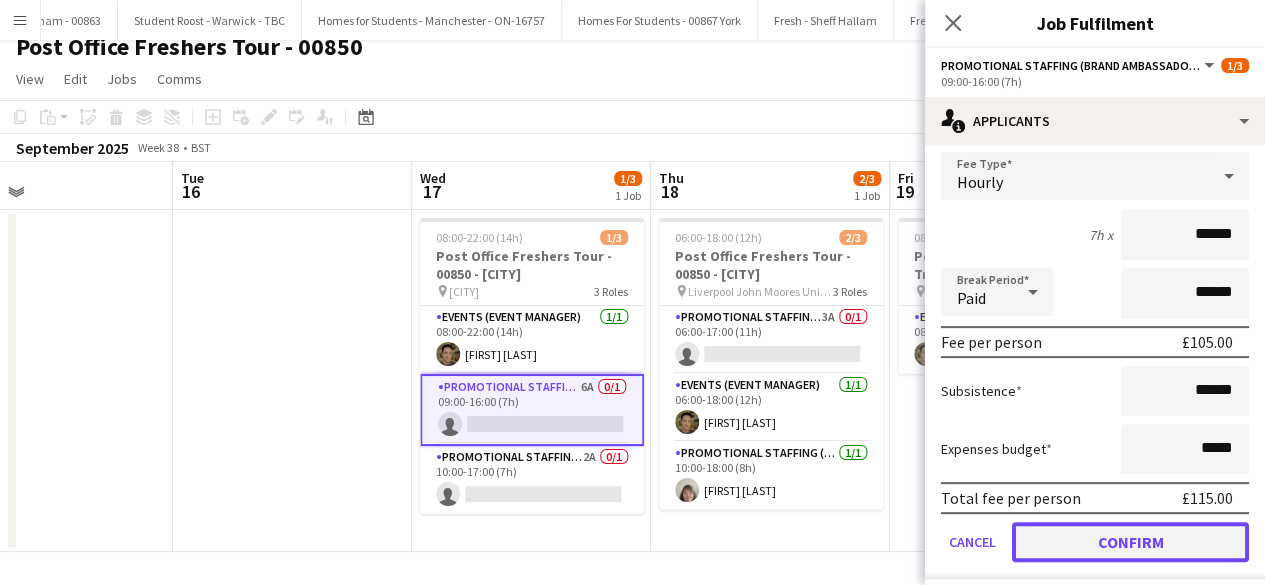 click on "Confirm" 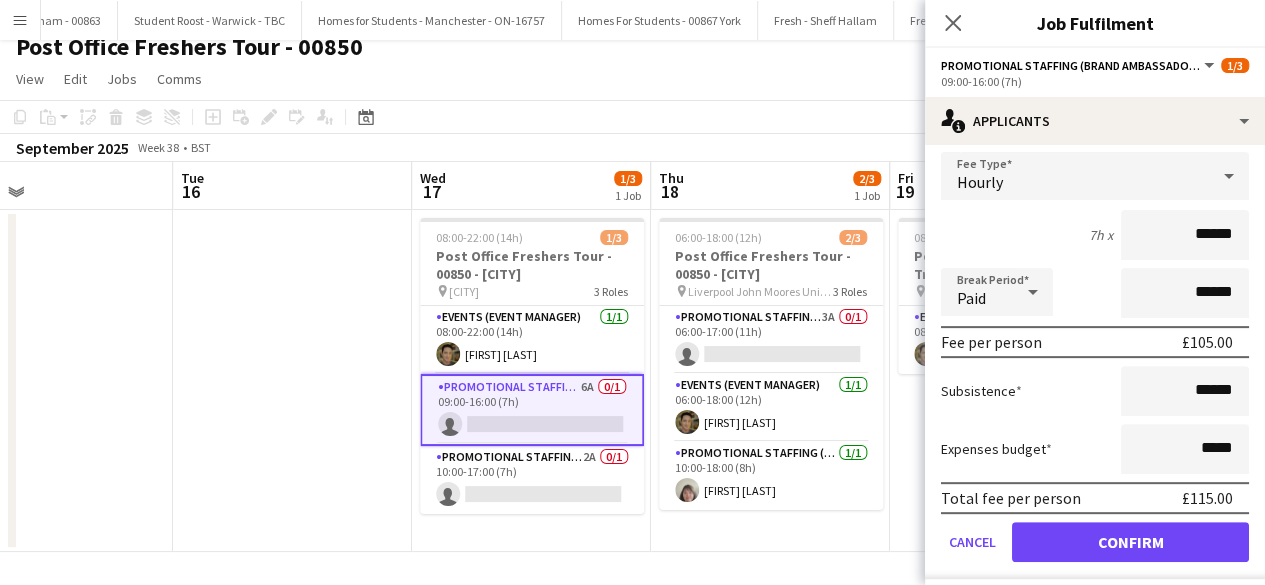 scroll, scrollTop: 0, scrollLeft: 0, axis: both 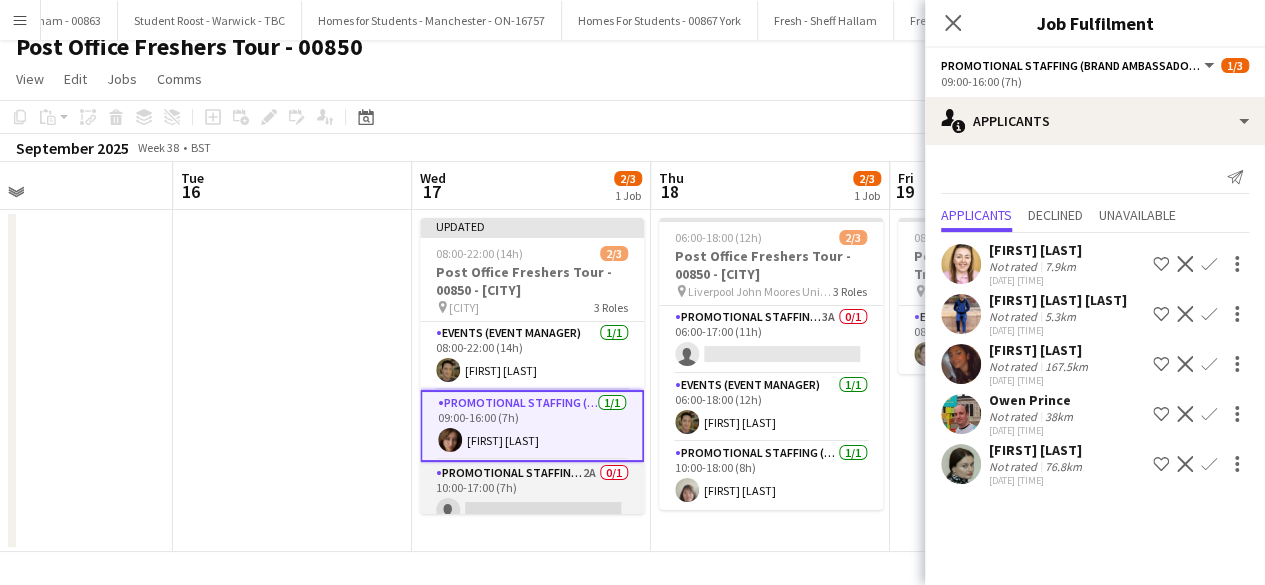 click on "Promotional Staffing (Brand Ambassadors)   2A   0/1   10:00-17:00 (7h)
single-neutral-actions" at bounding box center [532, 496] 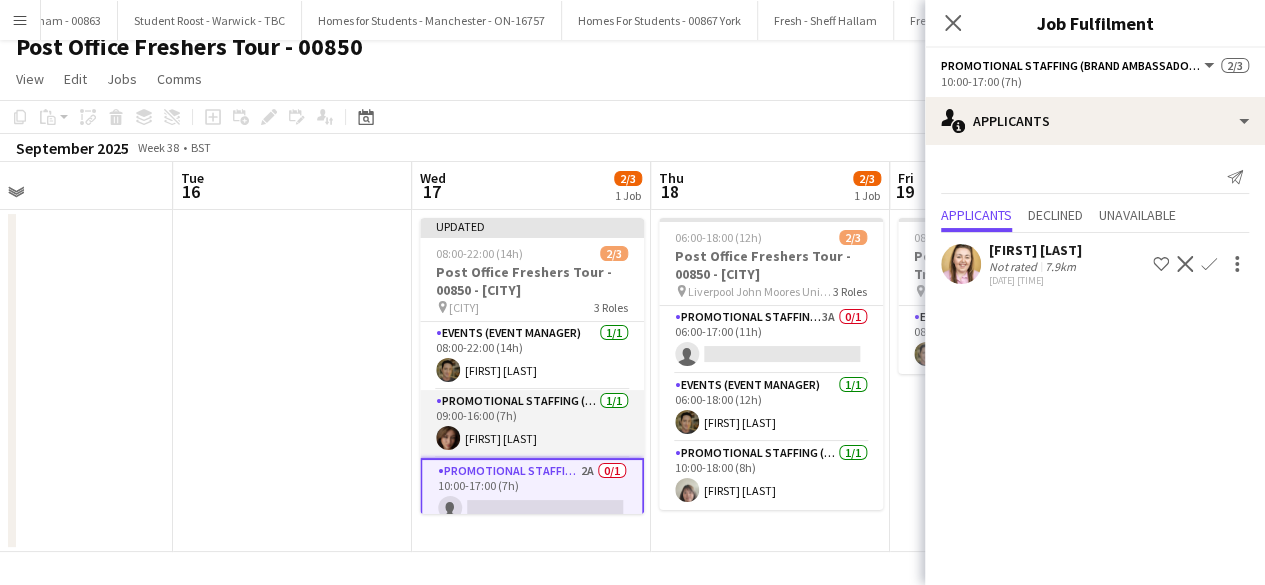 scroll, scrollTop: 15, scrollLeft: 0, axis: vertical 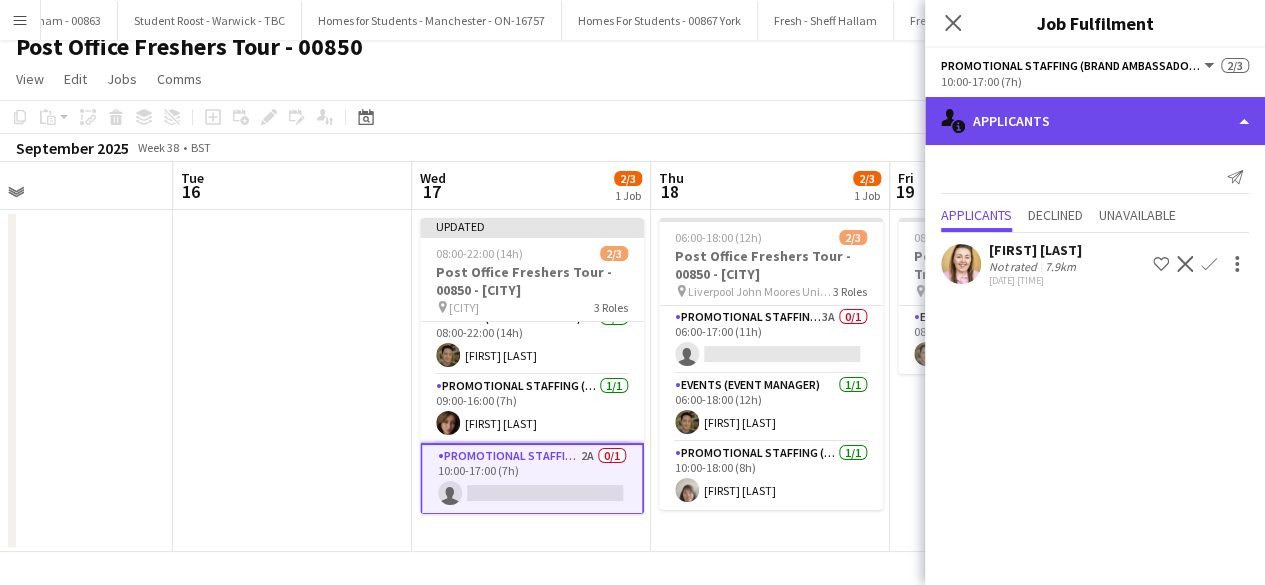 click on "single-neutral-actions-information
Applicants" 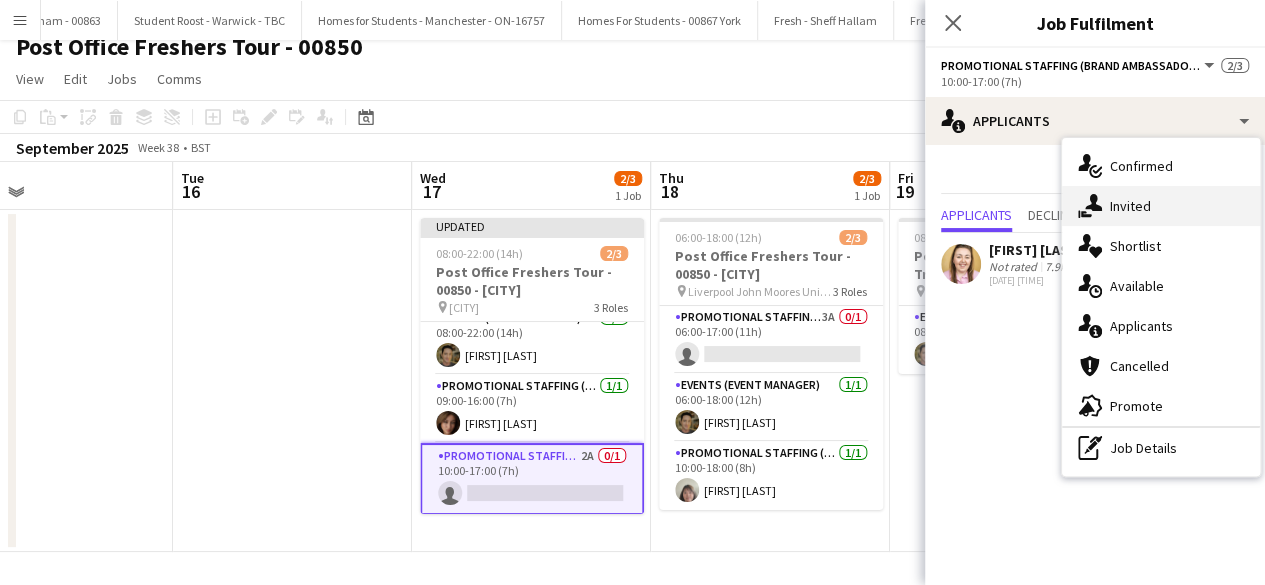 click on "single-neutral-actions-share-1
Invited" at bounding box center [1161, 206] 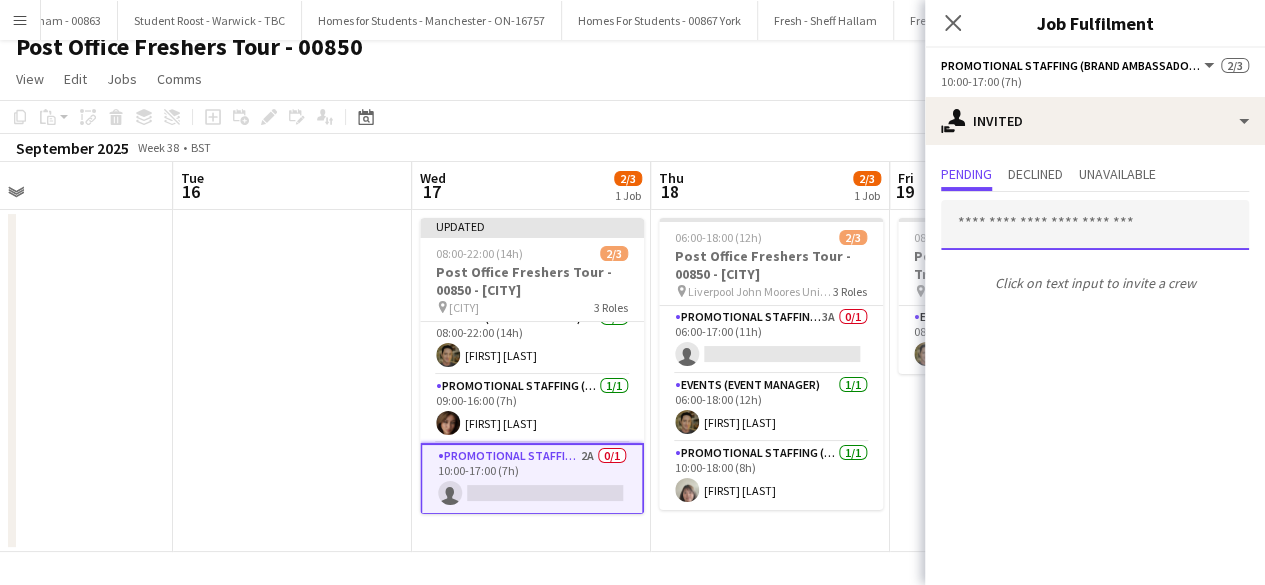 click at bounding box center (1095, 225) 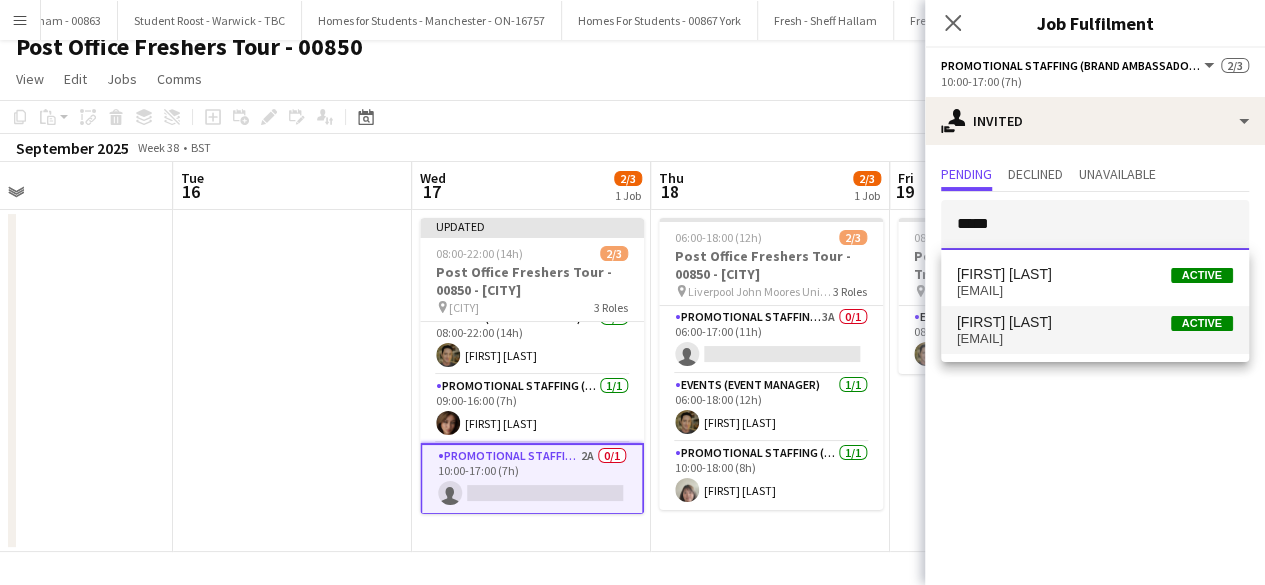 type on "*****" 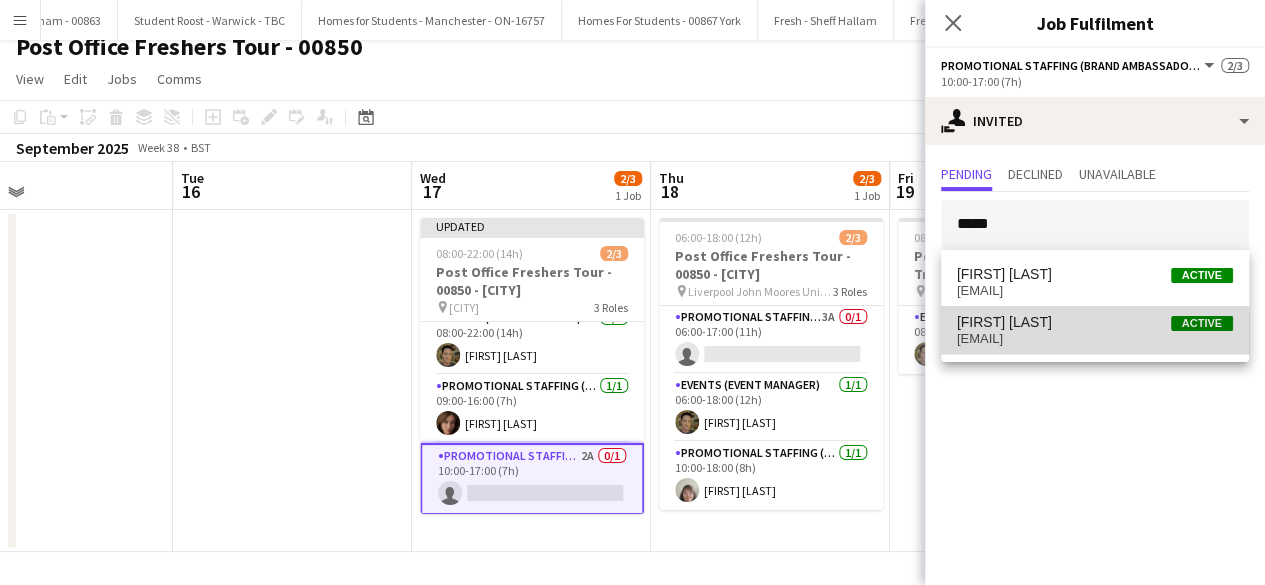 click on "[EMAIL]" at bounding box center (1095, 339) 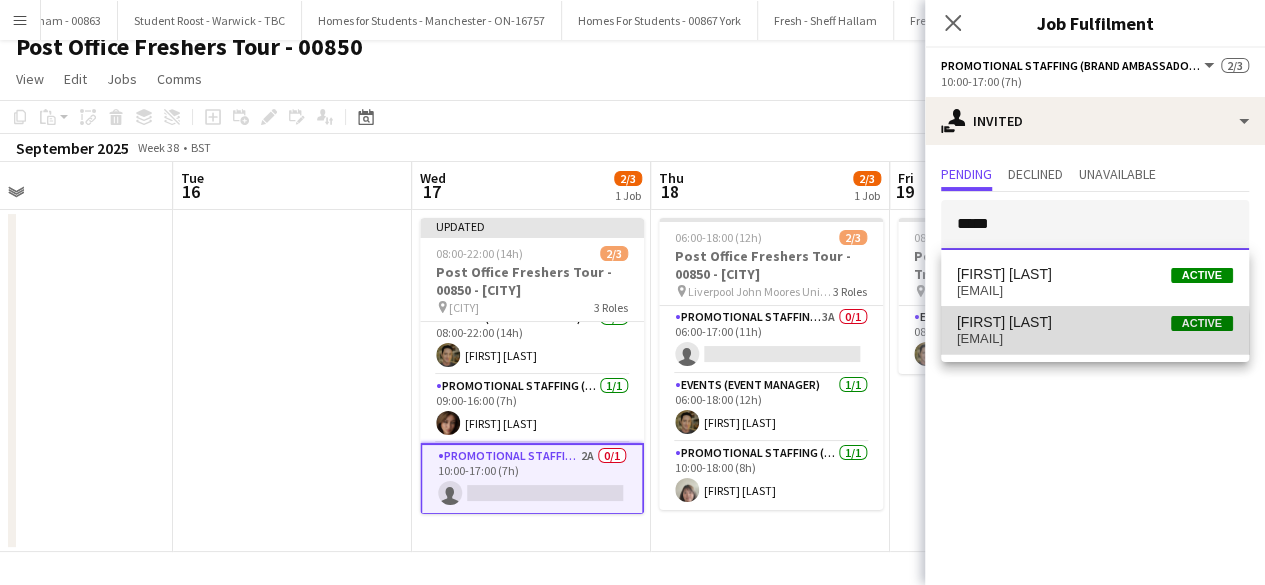 type 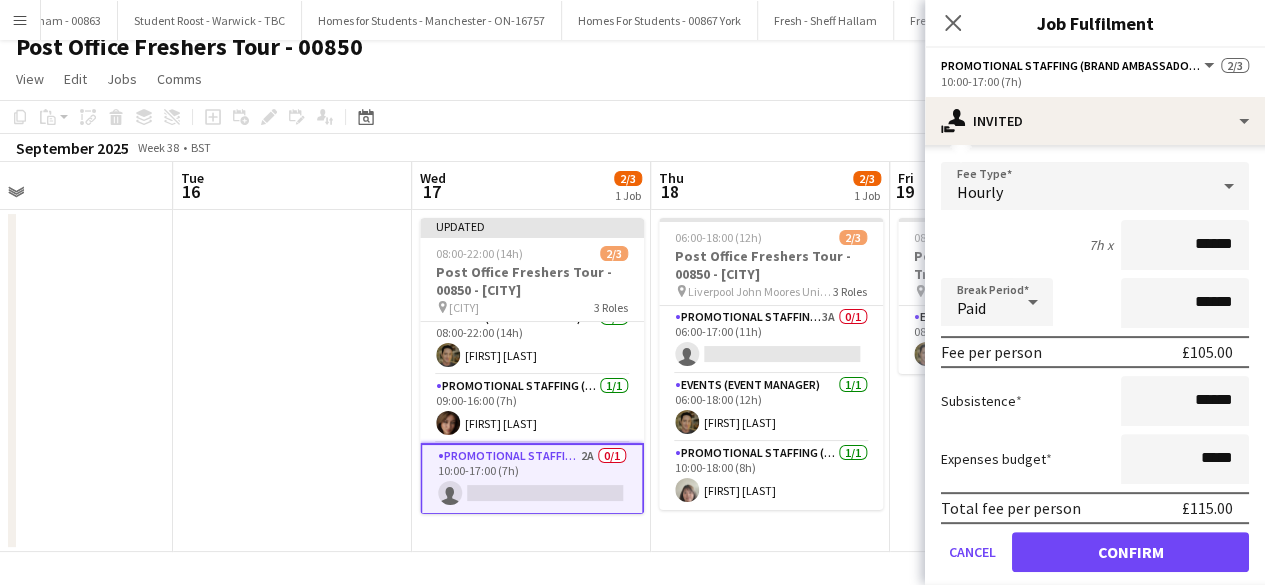 scroll, scrollTop: 234, scrollLeft: 0, axis: vertical 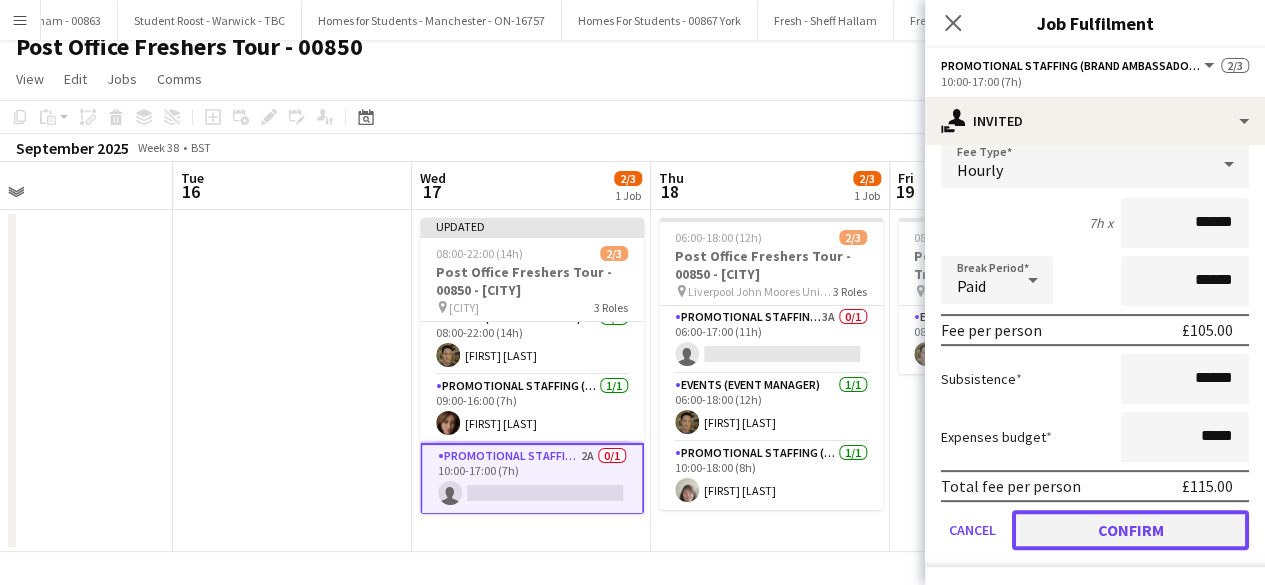 click on "Confirm" 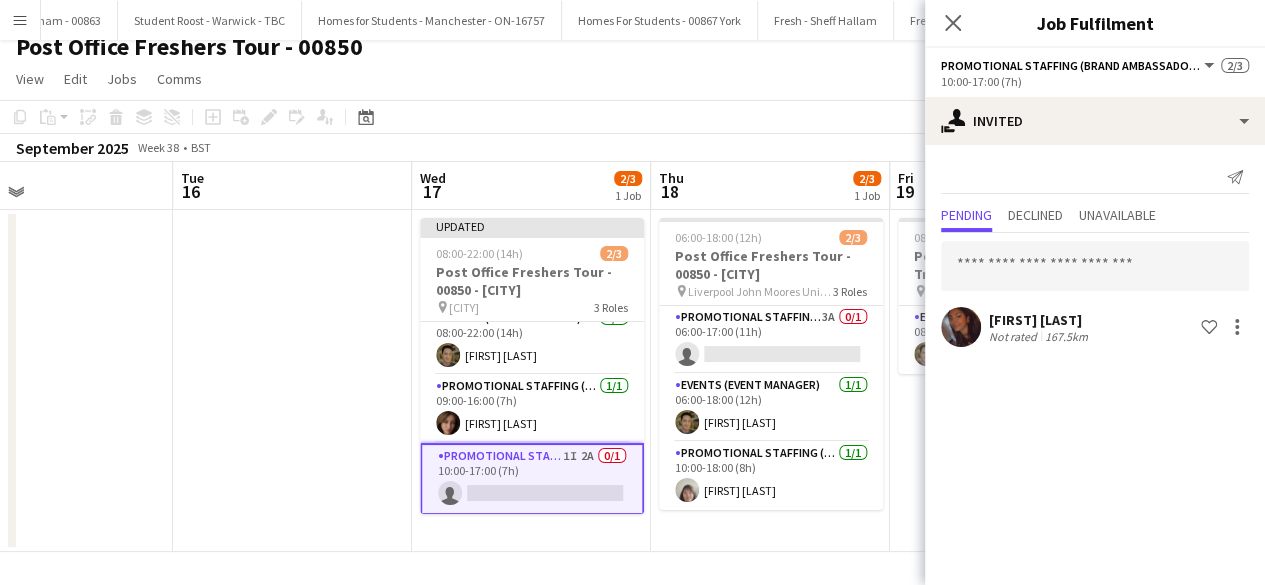 scroll, scrollTop: 0, scrollLeft: 0, axis: both 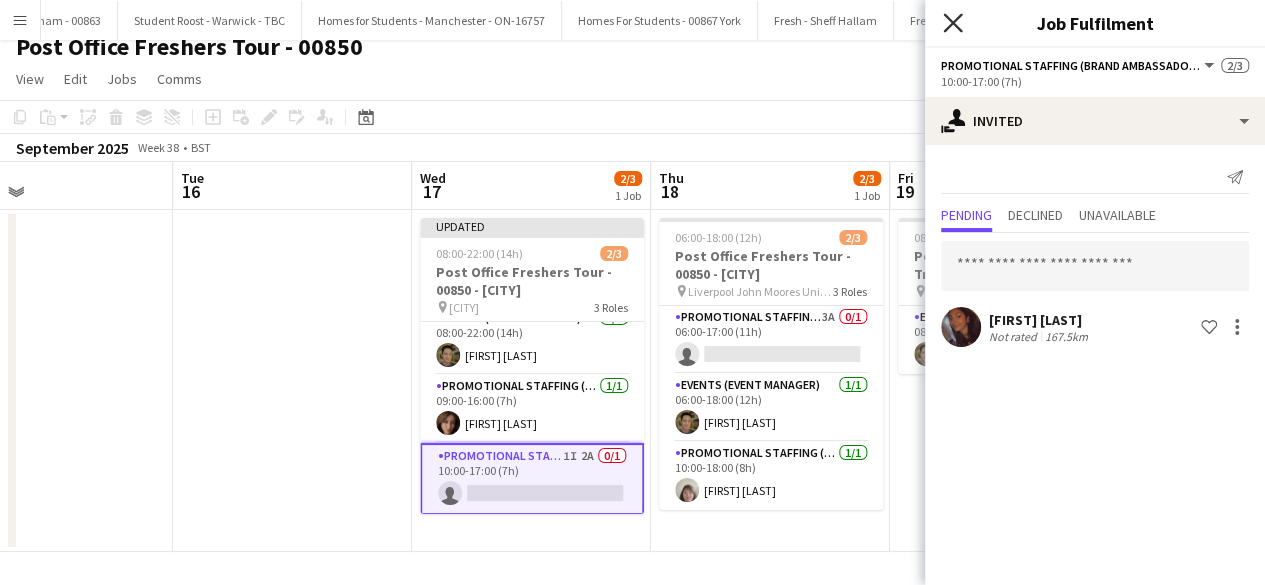 click on "Close pop-in" 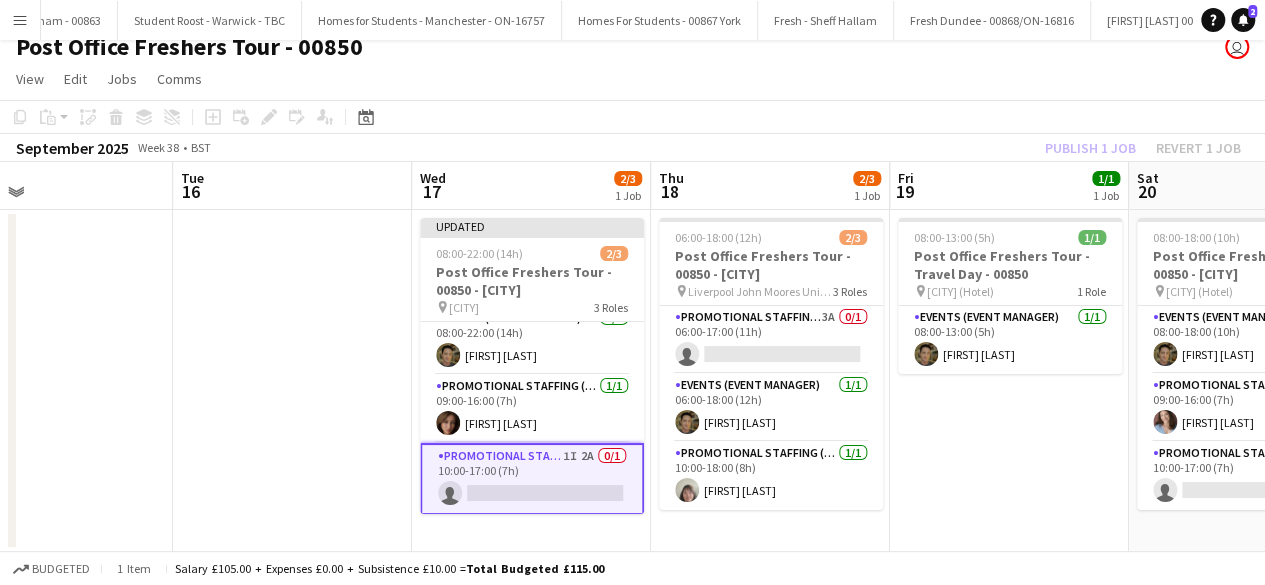 click on "[TIME]    1/1   Post Office Freshers Tour - Travel Day - 00850
pin
[CITY] ([TYPE])   1 Role   Events (Event Manager)   1/1   08:00-13:00 (5h)
[FIRST] [LAST]" at bounding box center [1009, 381] 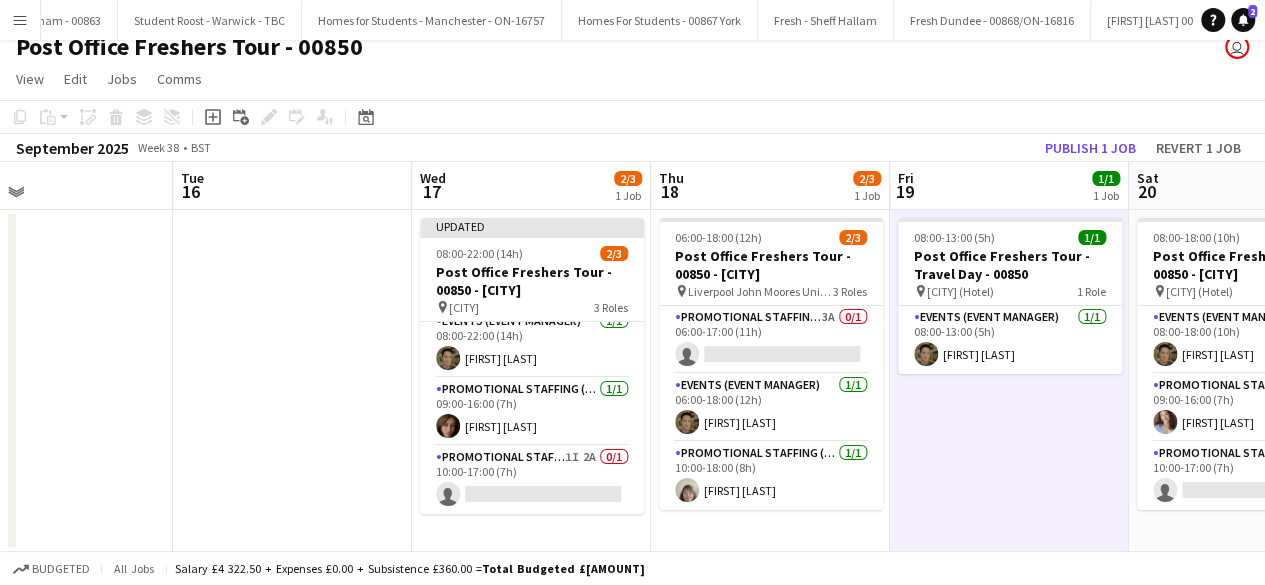 scroll, scrollTop: 11, scrollLeft: 0, axis: vertical 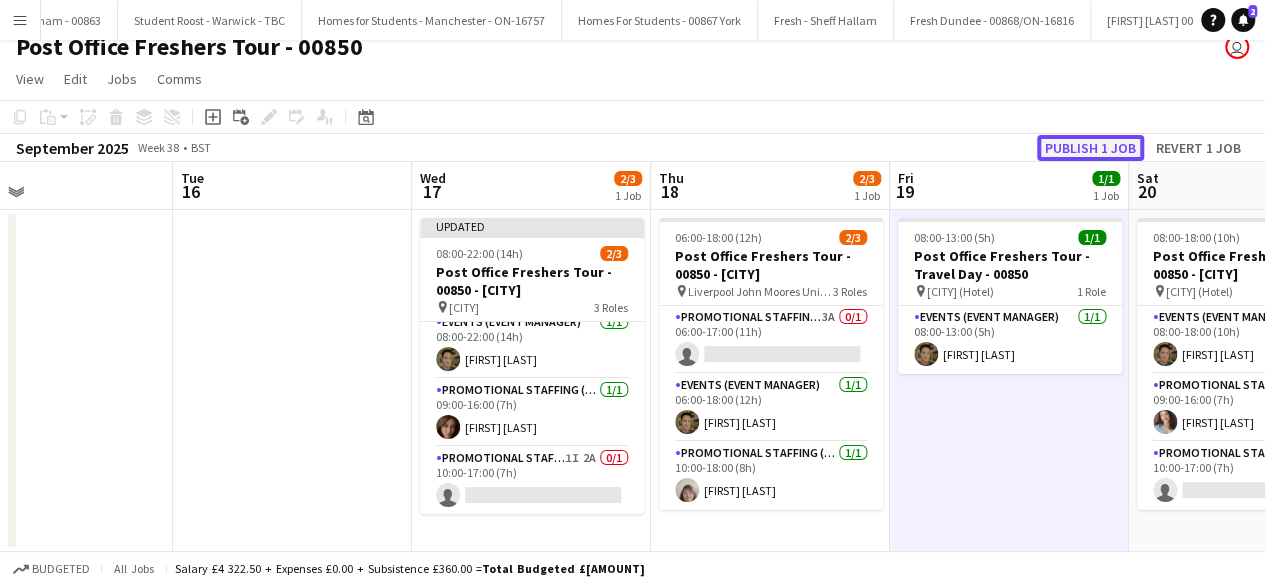 click on "Publish 1 job" 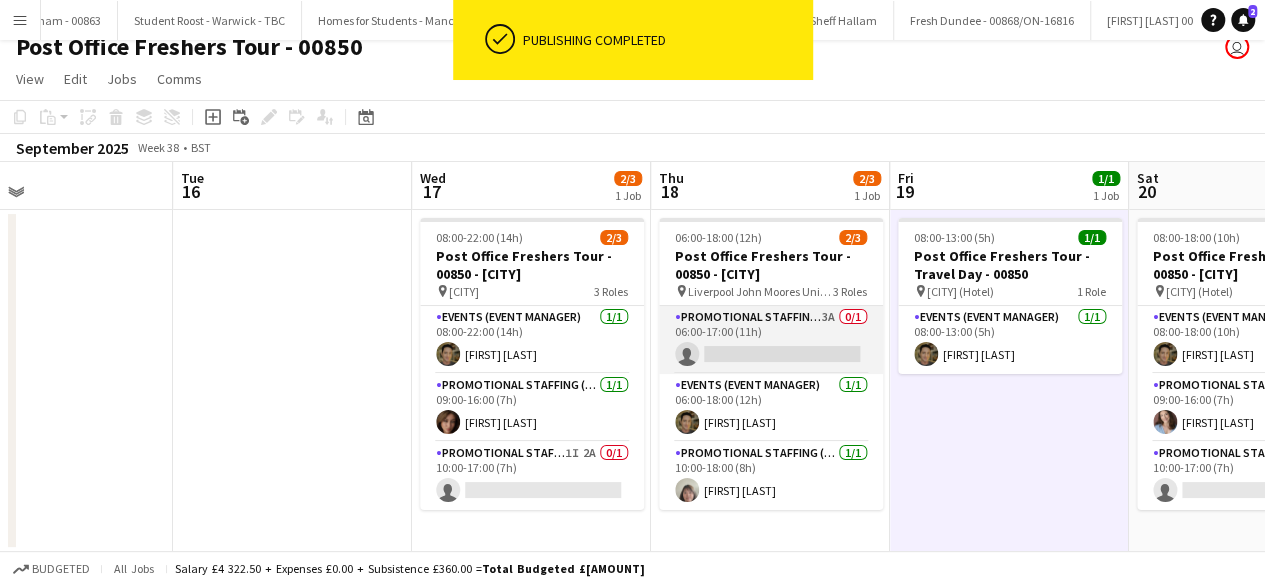 scroll, scrollTop: 0, scrollLeft: 0, axis: both 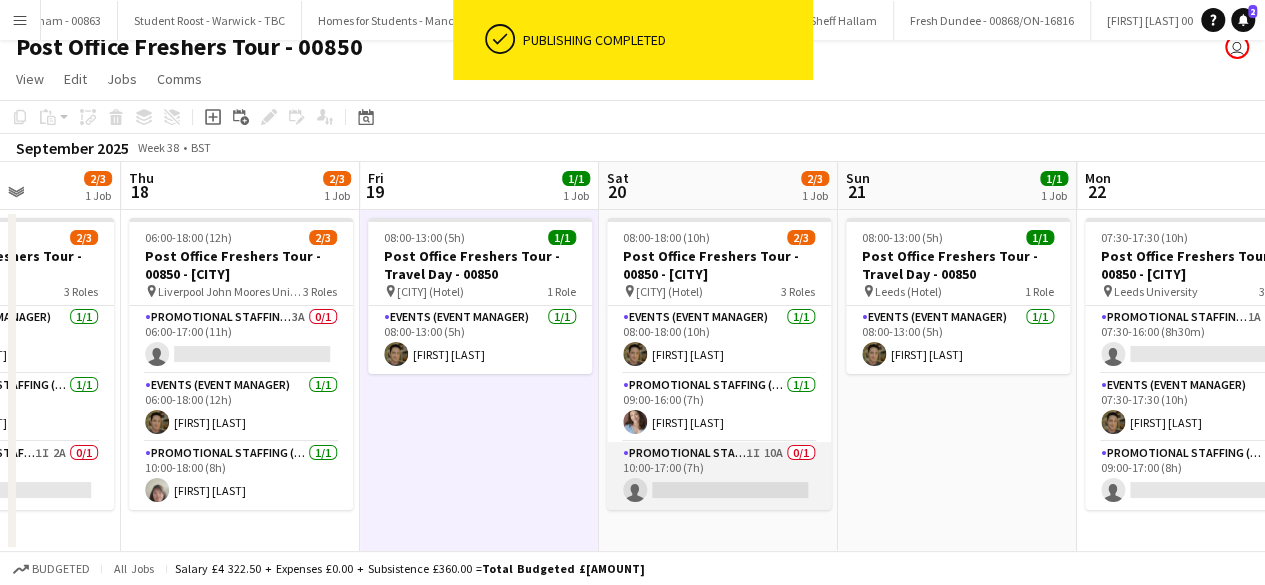 click on "Promotional Staffing (Brand Ambassadors)   1I   10A   0/1   10:00-17:00 (7h)
single-neutral-actions" at bounding box center (719, 476) 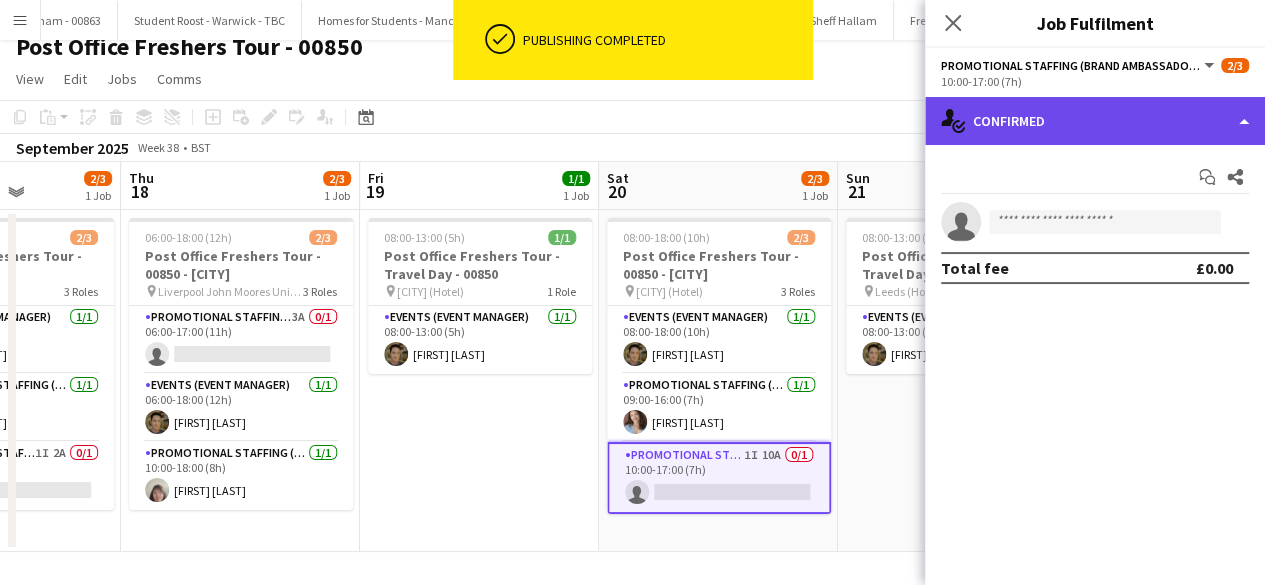 click on "single-neutral-actions-check-2
Confirmed" 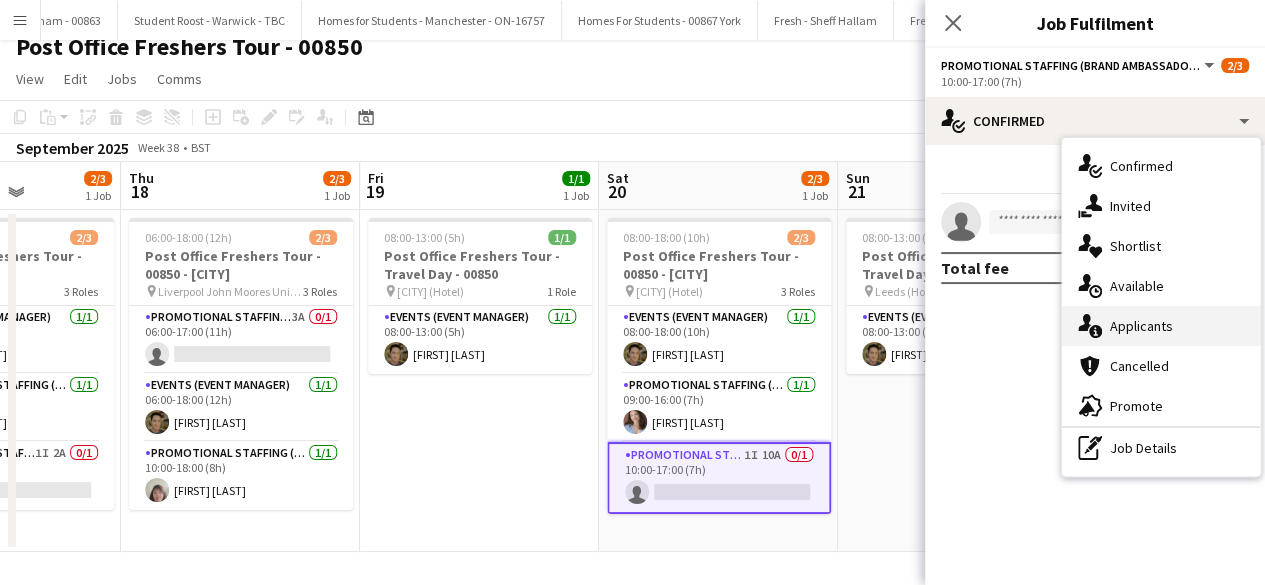 click on "single-neutral-actions-information
Applicants" at bounding box center (1161, 326) 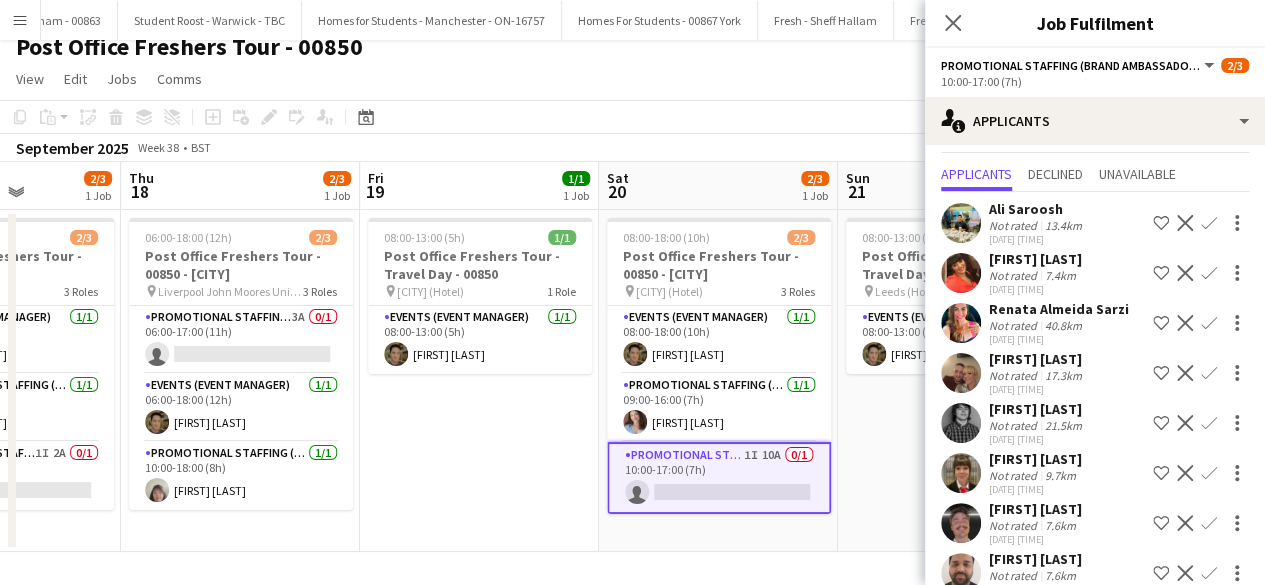 scroll, scrollTop: 0, scrollLeft: 0, axis: both 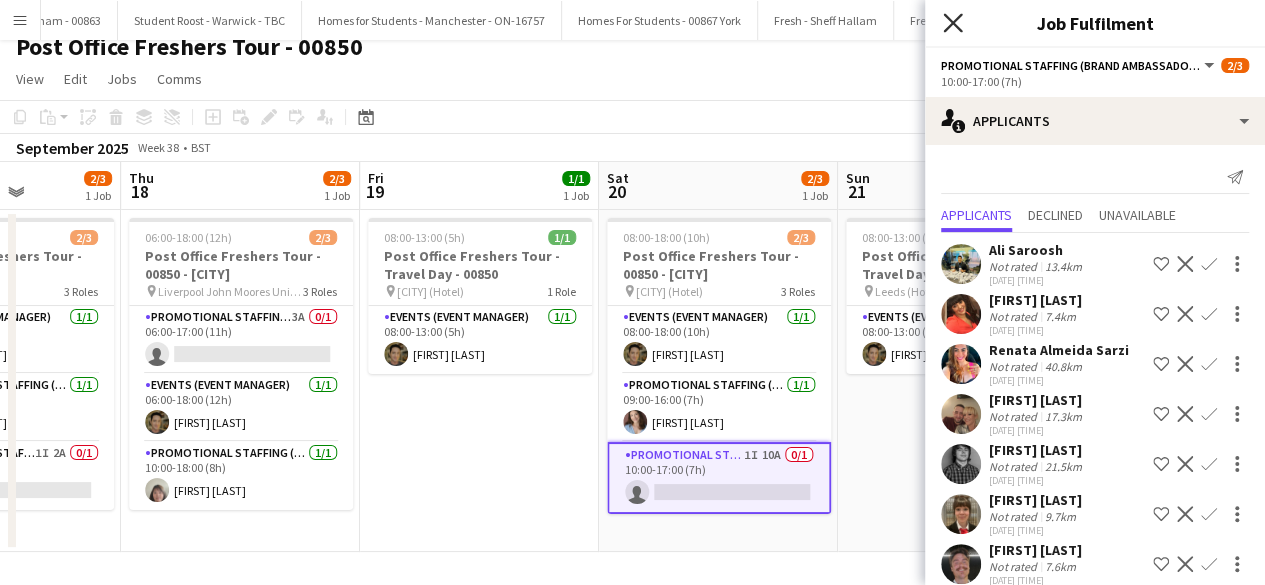 click 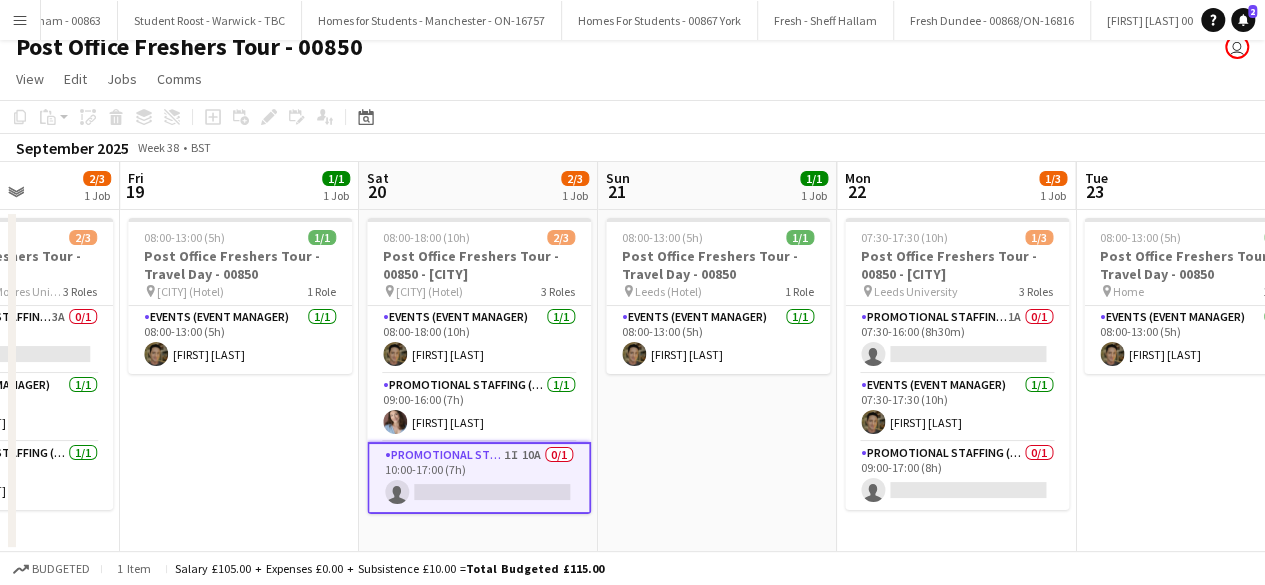 scroll, scrollTop: 0, scrollLeft: 842, axis: horizontal 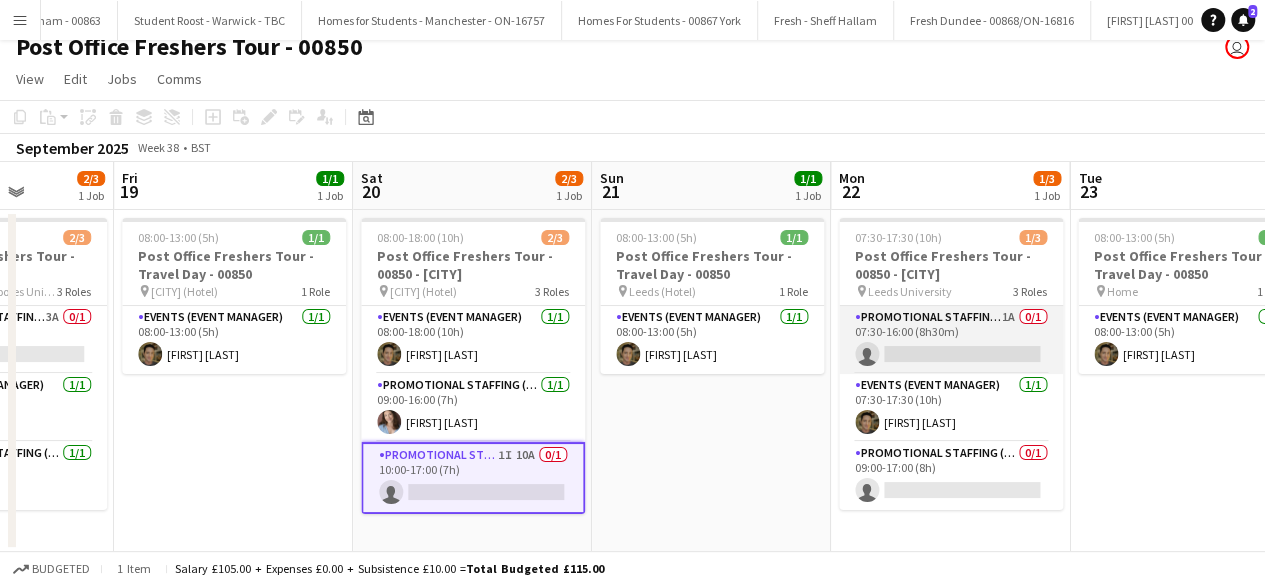 click on "Promotional Staffing (Brand Ambassadors)   1A   0/1   07:30-16:00 (8h30m)
single-neutral-actions" at bounding box center (951, 340) 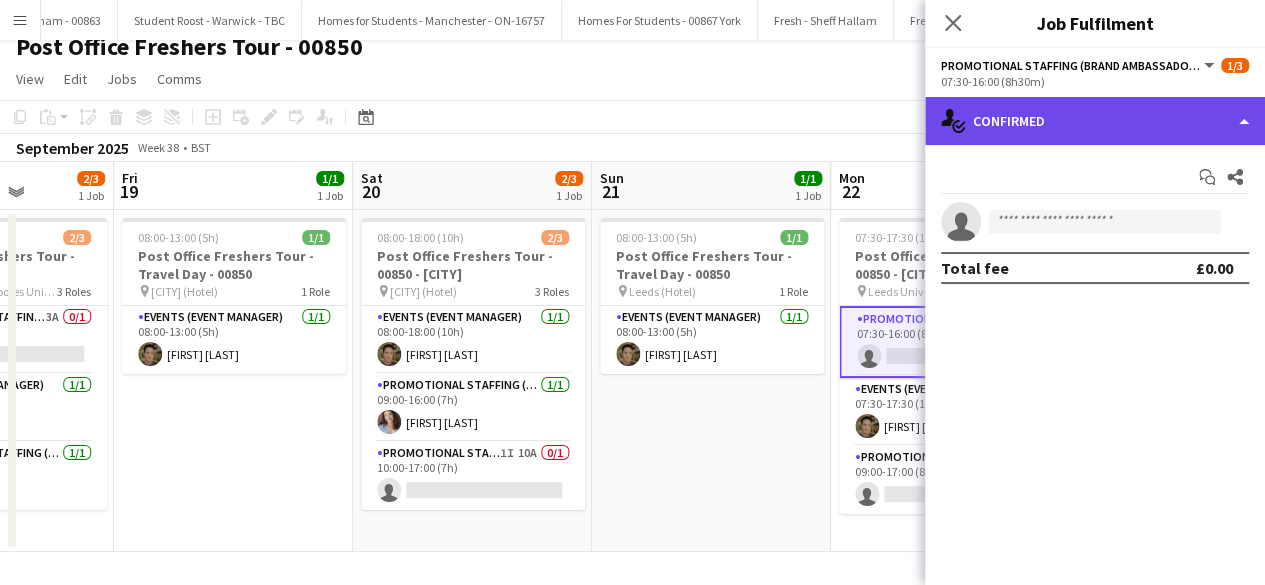 click on "single-neutral-actions-check-2
Confirmed" 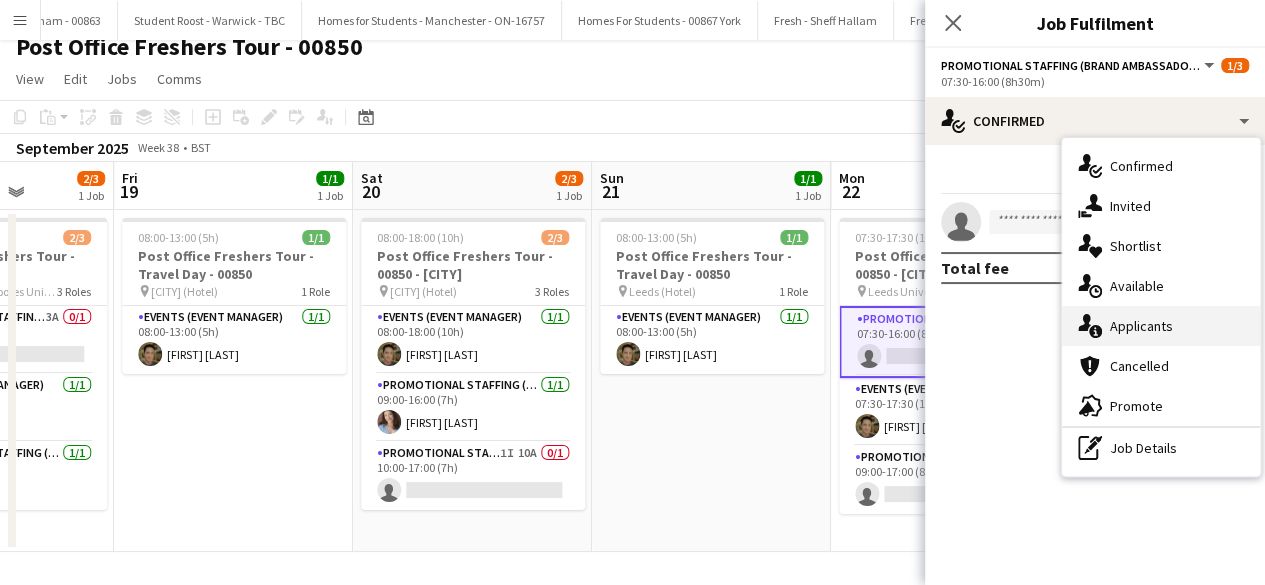 click on "single-neutral-actions-information
Applicants" at bounding box center [1161, 326] 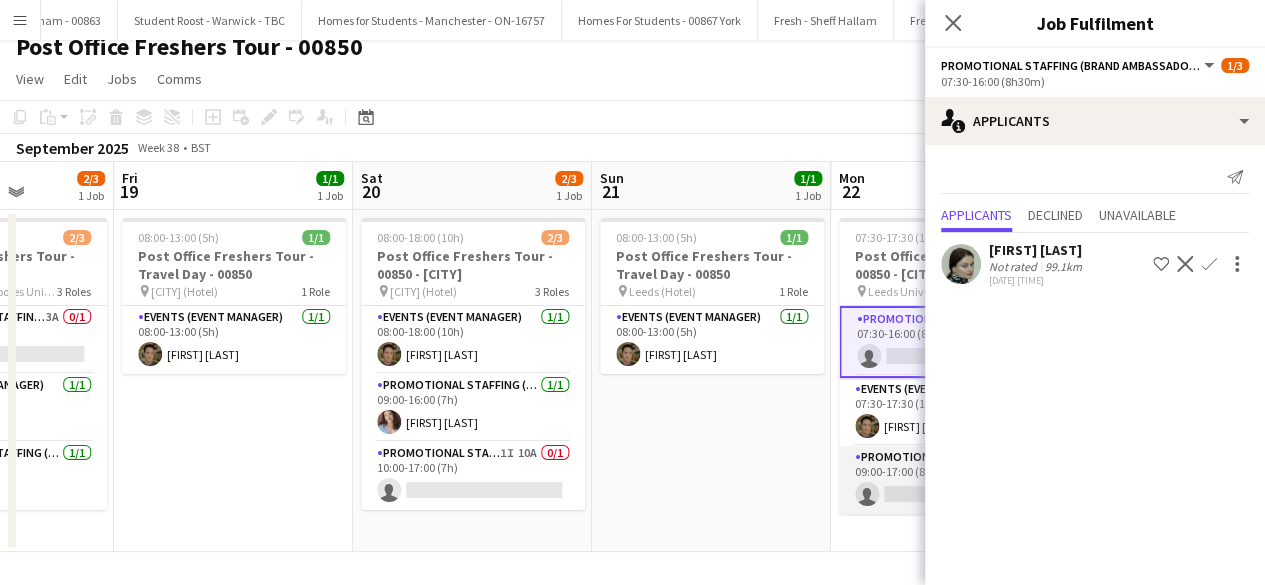 click on "Promotional Staffing (Brand Ambassadors)   0/1   09:00-17:00 (8h)
single-neutral-actions" at bounding box center [951, 480] 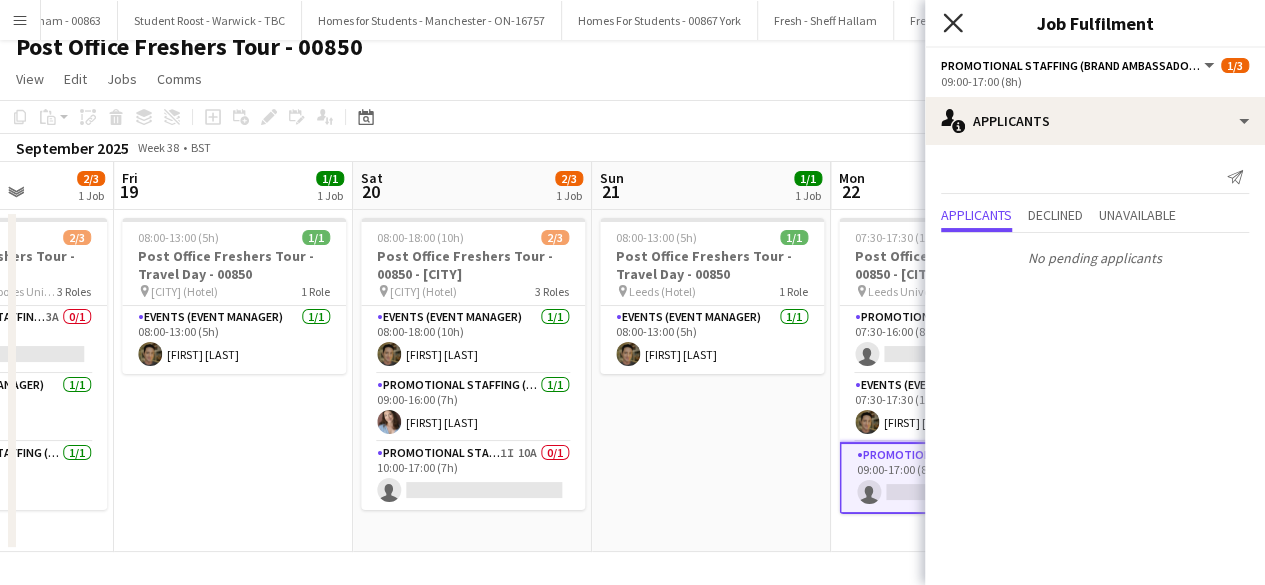 click 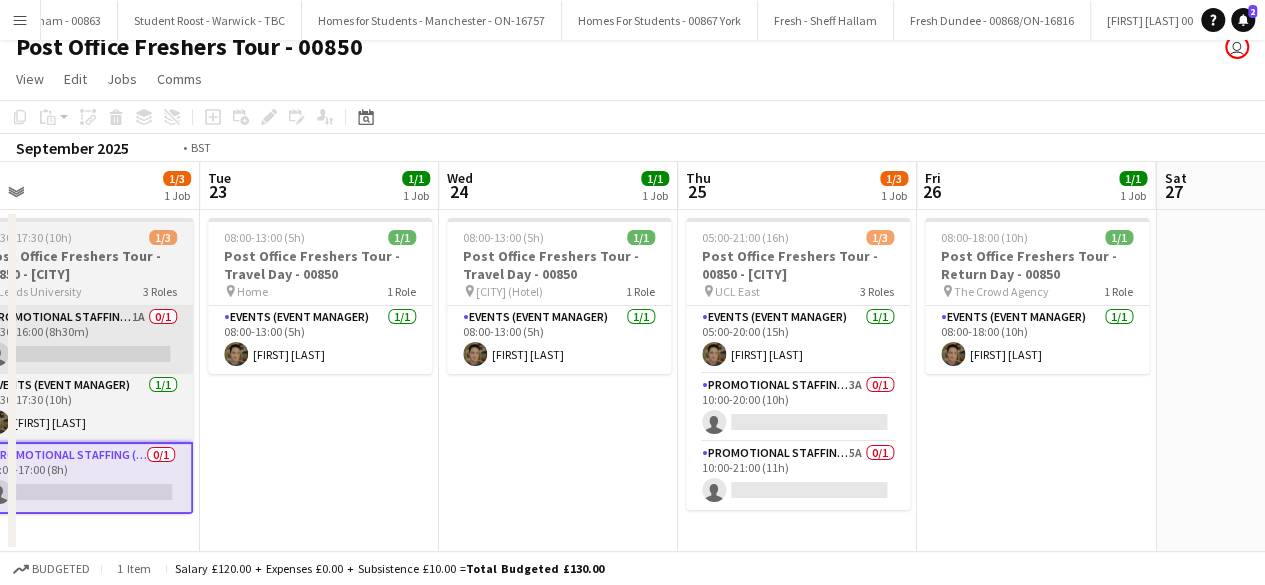 scroll, scrollTop: 0, scrollLeft: 762, axis: horizontal 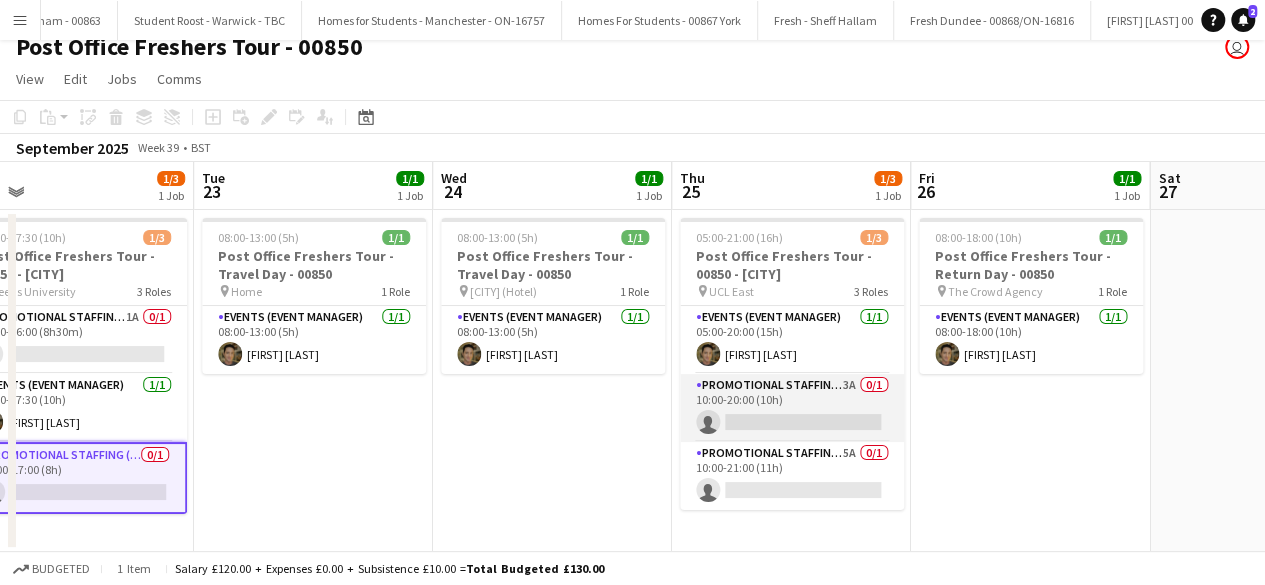 click on "Promotional Staffing (Brand Ambassadors)   3A   0/1   10:00-20:00 (10h)
single-neutral-actions" at bounding box center (792, 408) 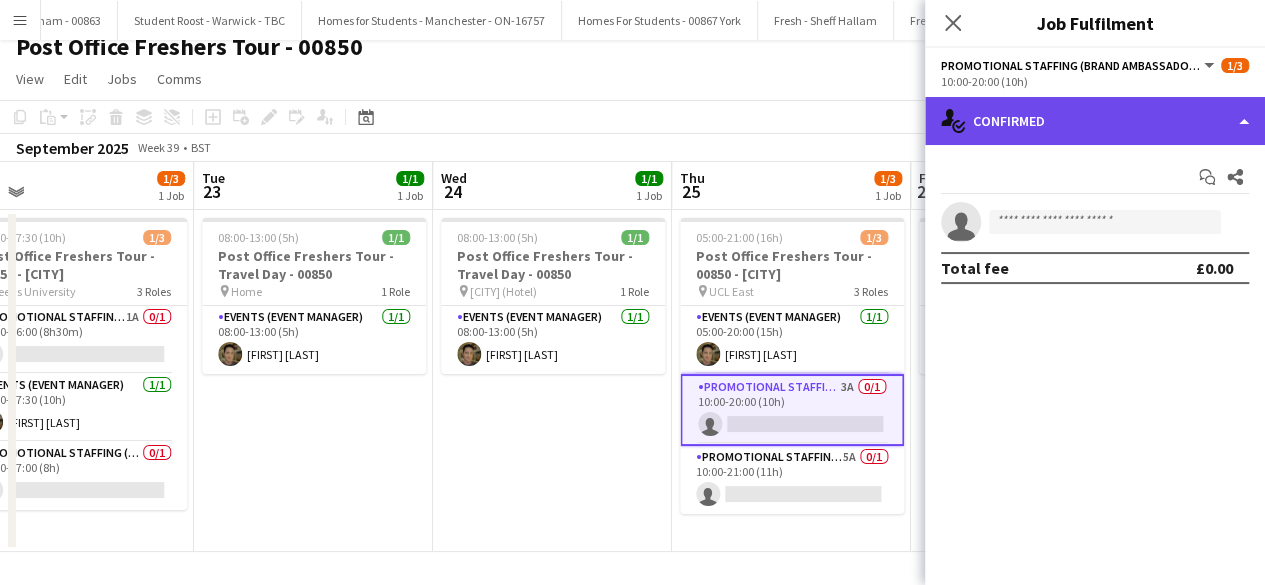 click on "single-neutral-actions-check-2
Confirmed" 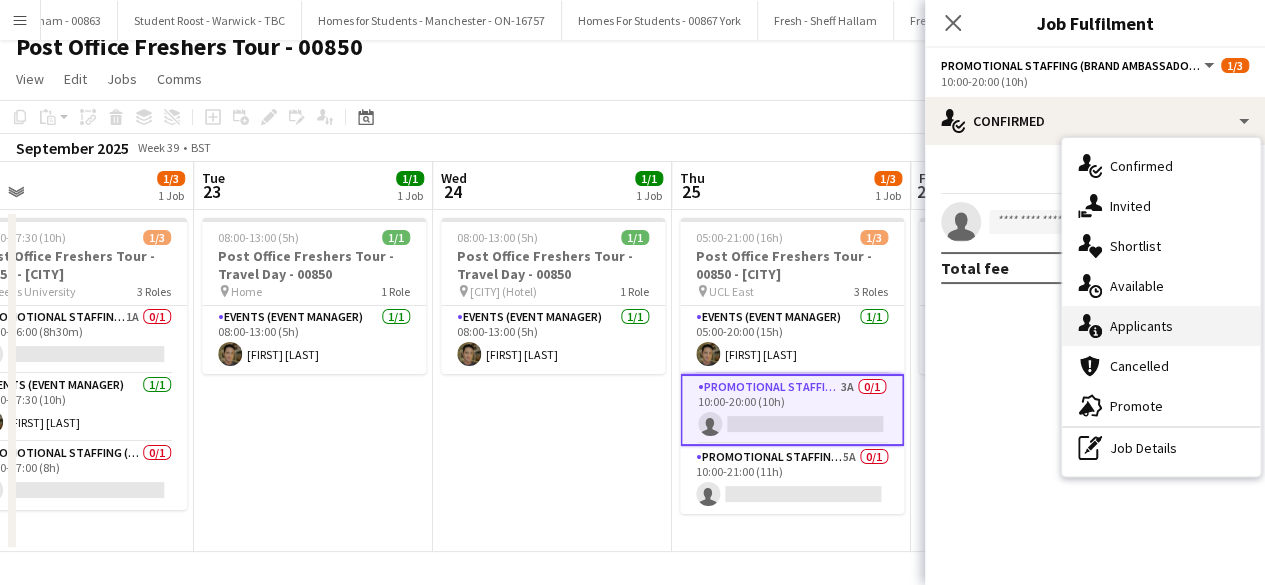 click on "single-neutral-actions-information
Applicants" at bounding box center [1161, 326] 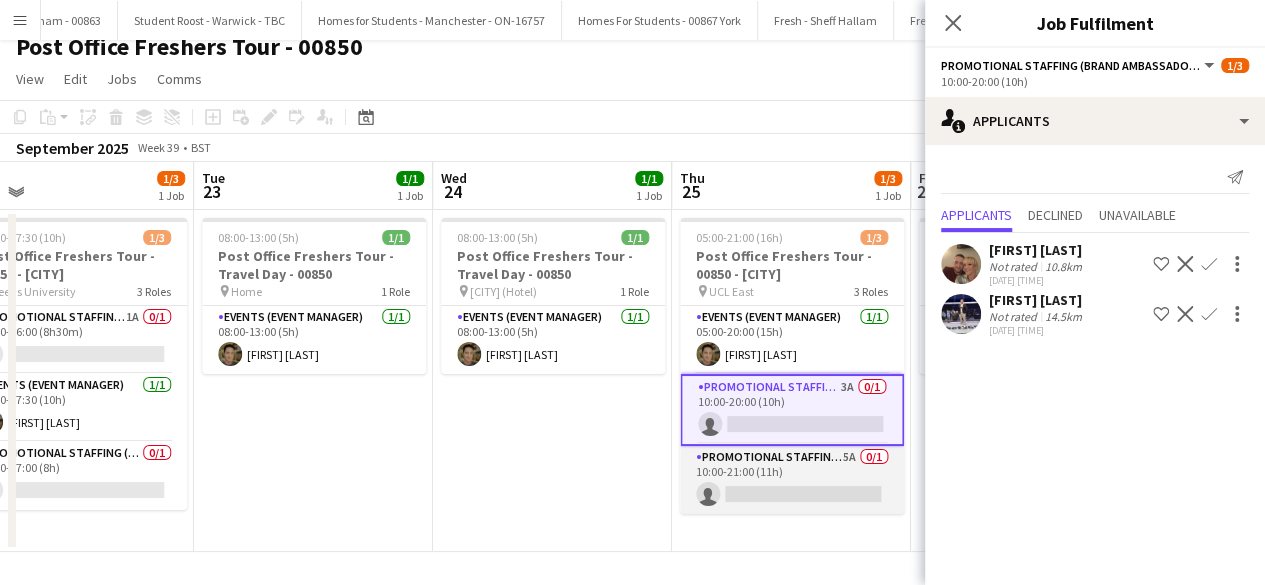 click on "Promotional Staffing (Brand Ambassadors)   5A   0/1   10:00-21:00 (11h)
single-neutral-actions" at bounding box center [792, 480] 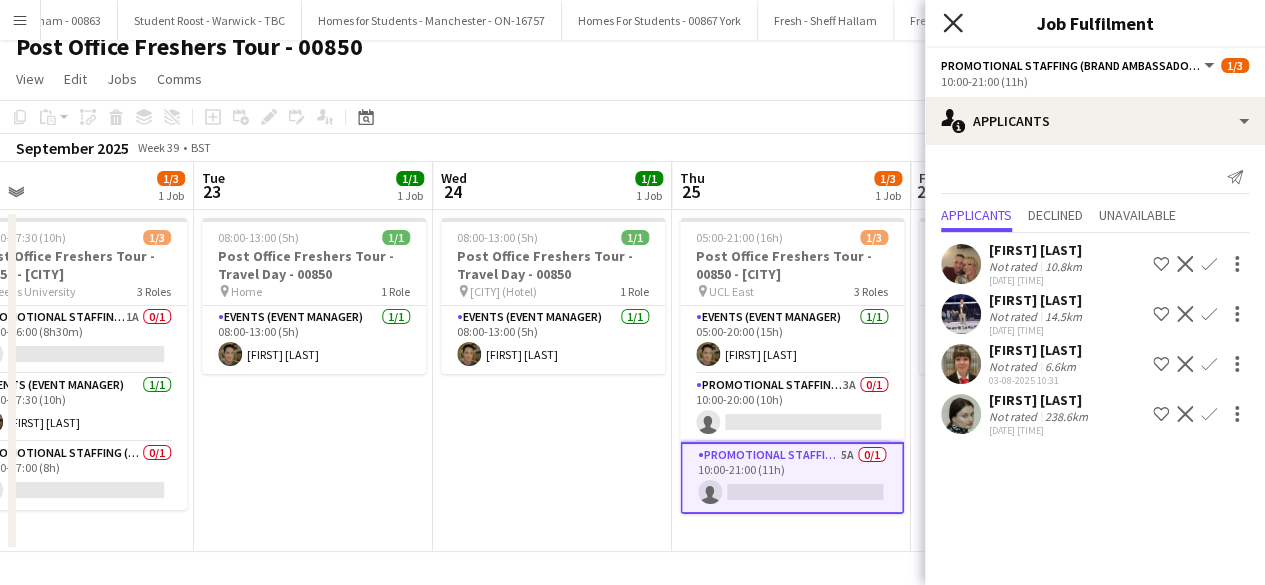 click 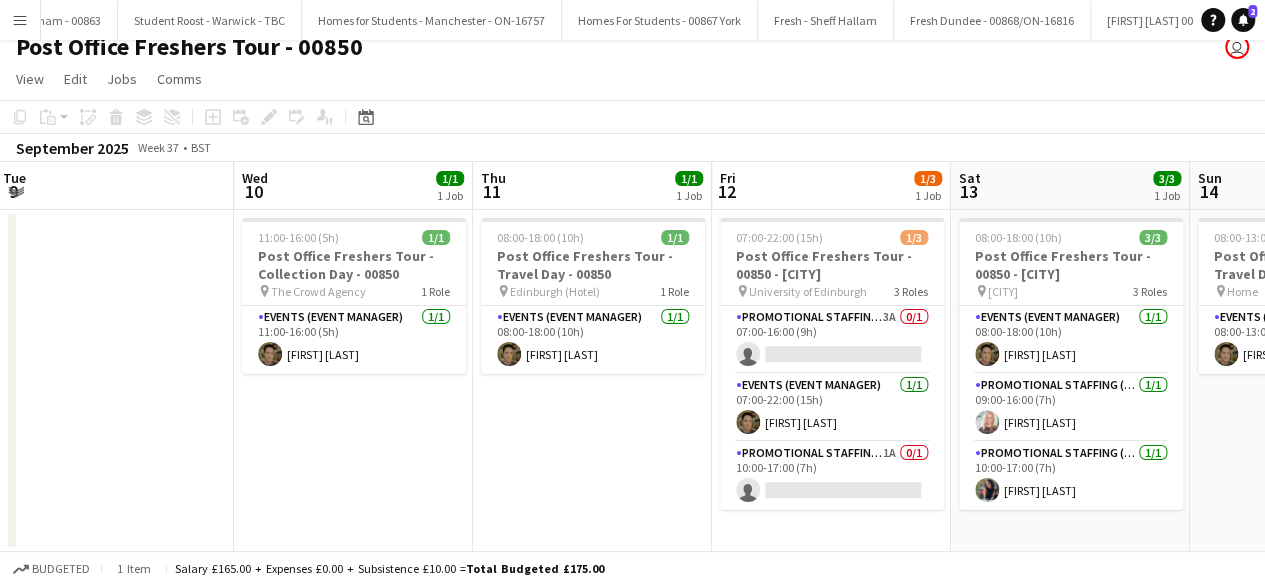 scroll, scrollTop: 0, scrollLeft: 480, axis: horizontal 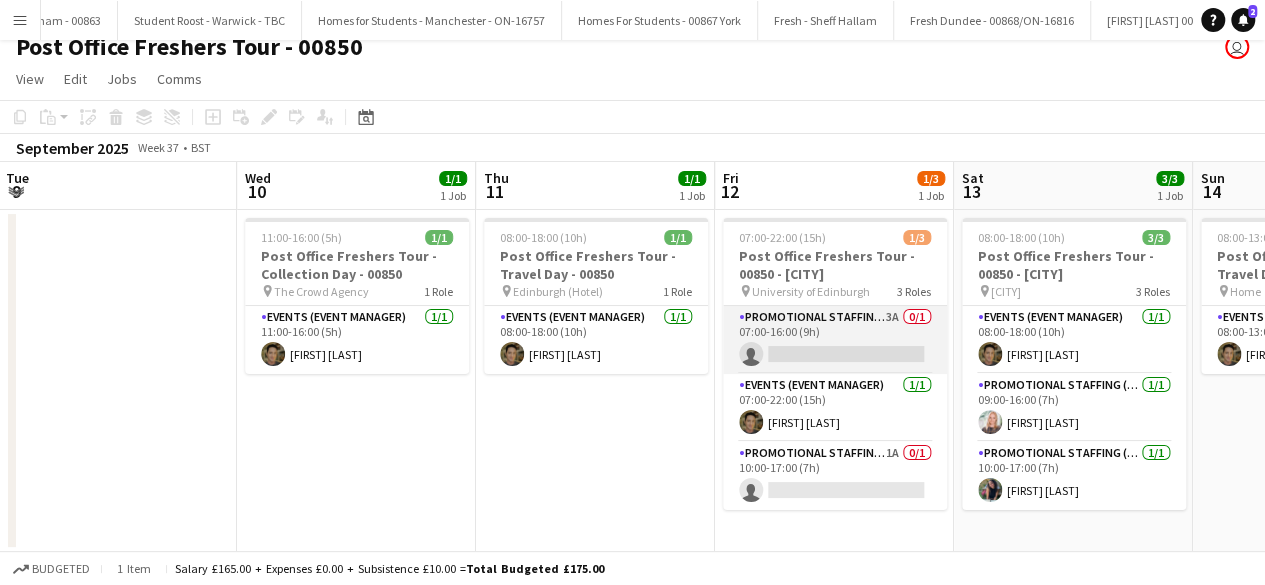 click on "Promotional Staffing (Brand Ambassadors)   3A   0/1   07:00-16:00 (9h)
single-neutral-actions" at bounding box center (835, 340) 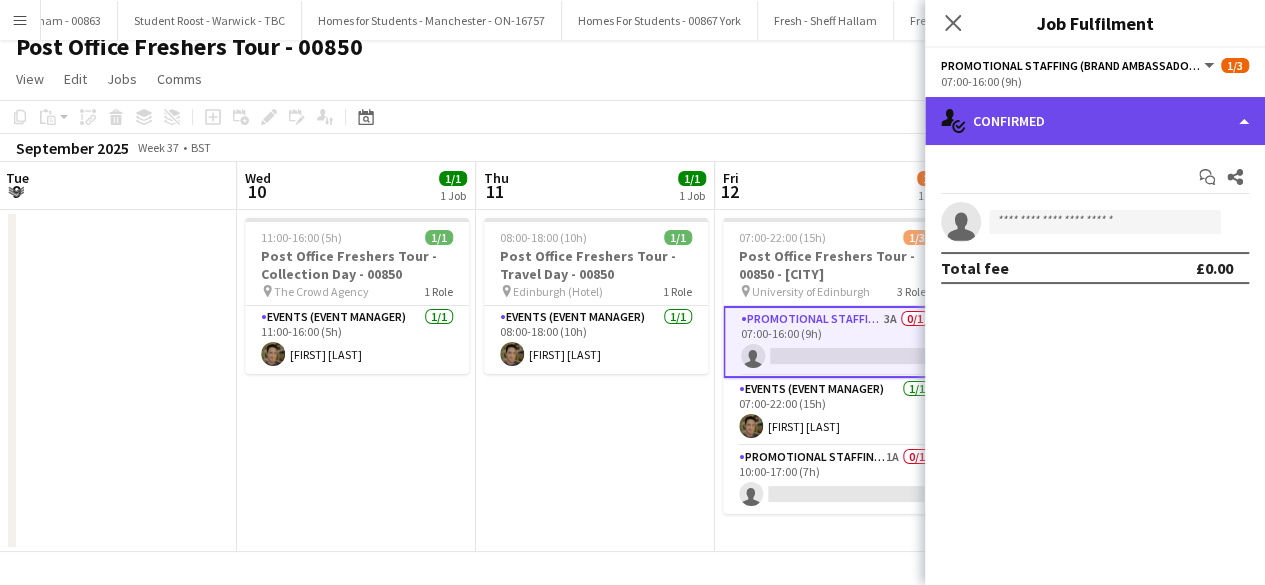 click on "single-neutral-actions-check-2
Confirmed" 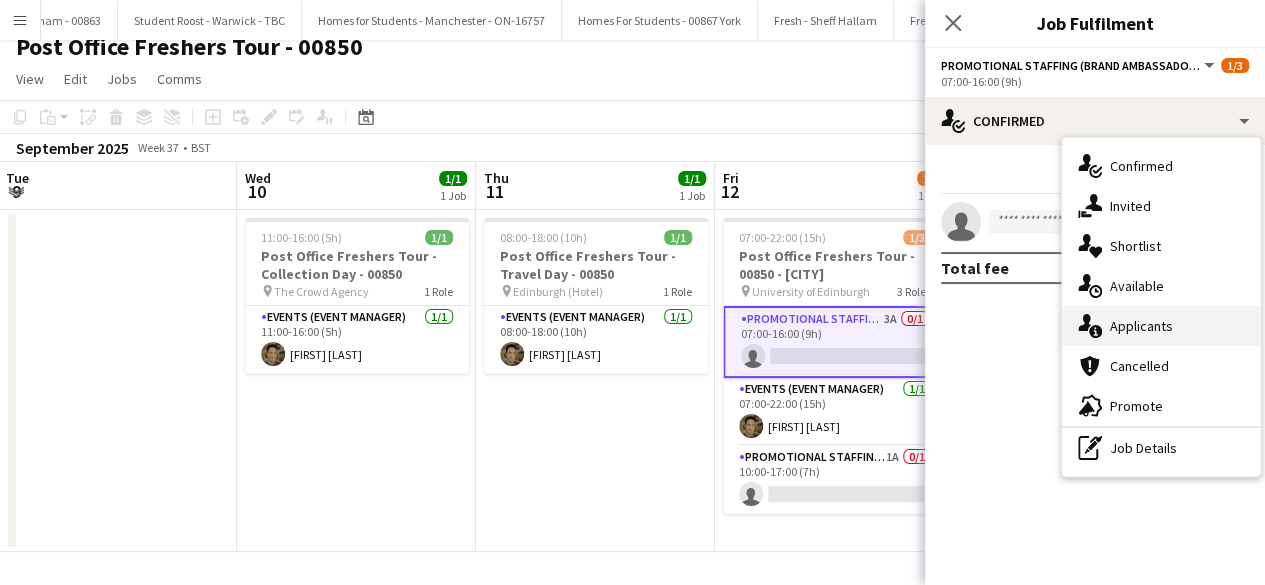 click on "single-neutral-actions-information
Applicants" at bounding box center [1161, 326] 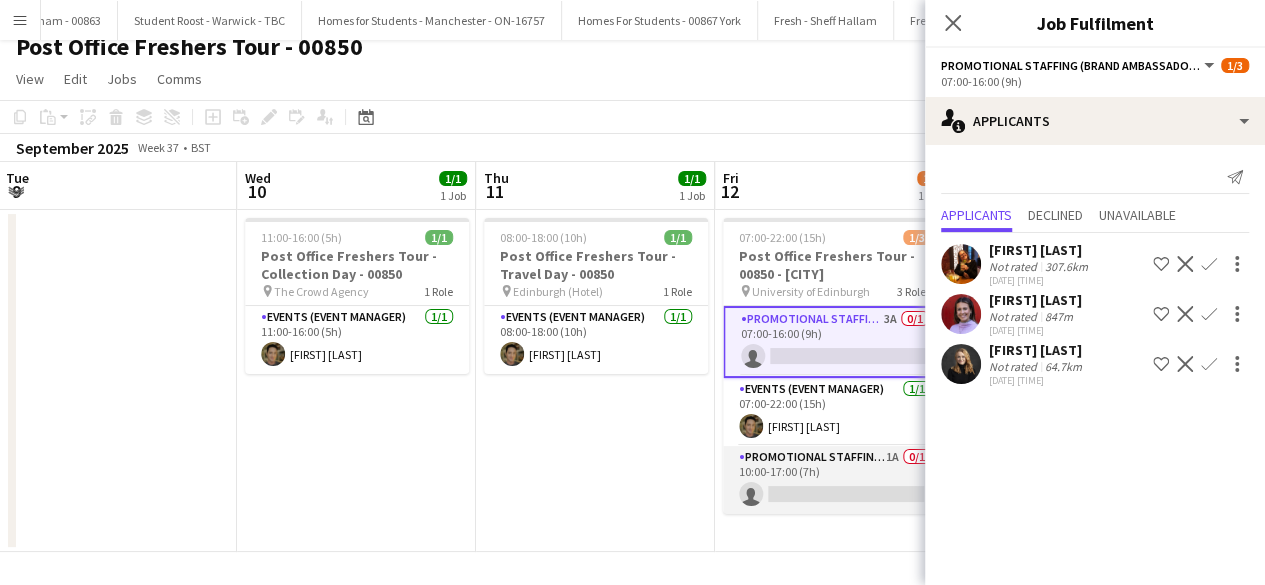 click on "Promotional Staffing (Brand Ambassadors)   1A   0/1   10:00-17:00 (7h)
single-neutral-actions" at bounding box center (835, 480) 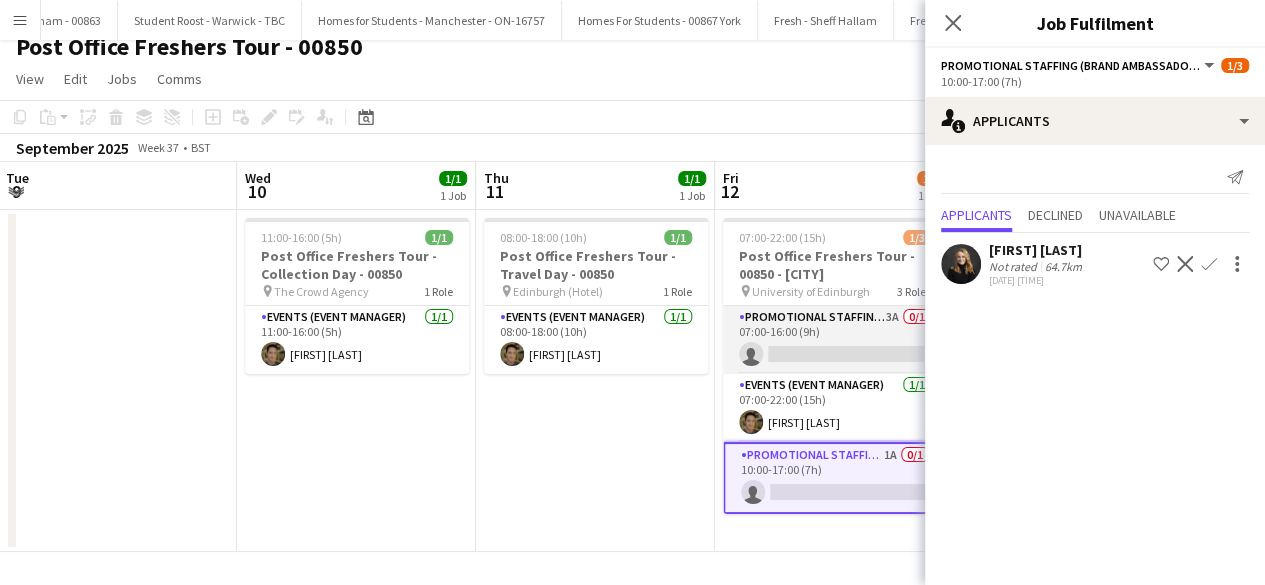 click on "Promotional Staffing (Brand Ambassadors)   3A   0/1   07:00-16:00 (9h)
single-neutral-actions" at bounding box center [835, 340] 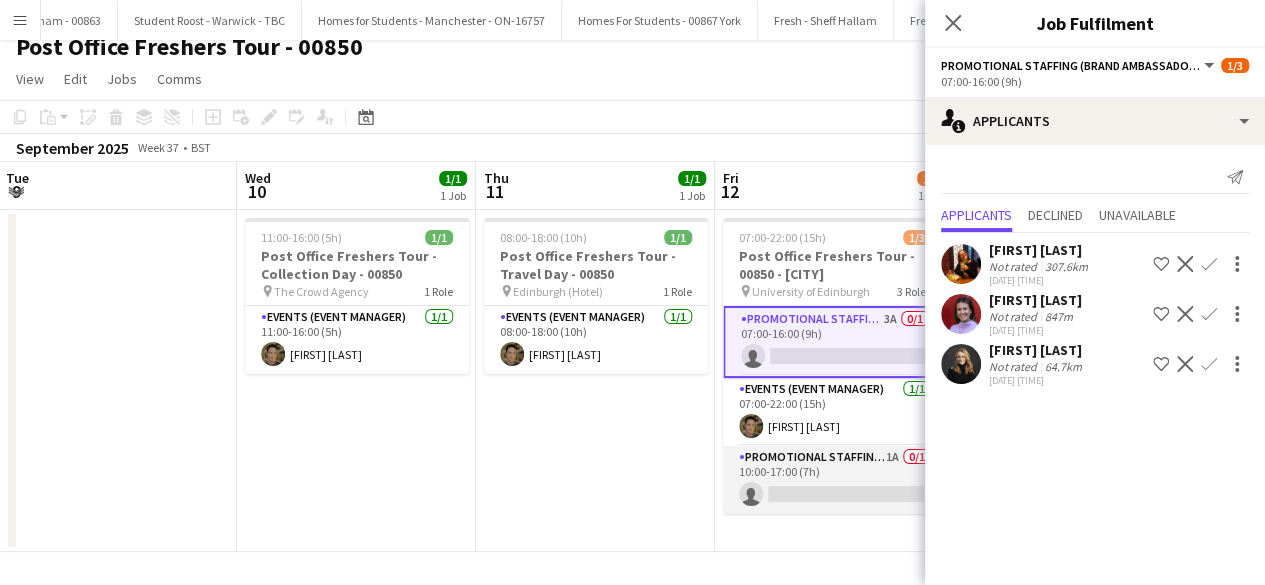 click on "Promotional Staffing (Brand Ambassadors)   1A   0/1   10:00-17:00 (7h)
single-neutral-actions" at bounding box center (835, 480) 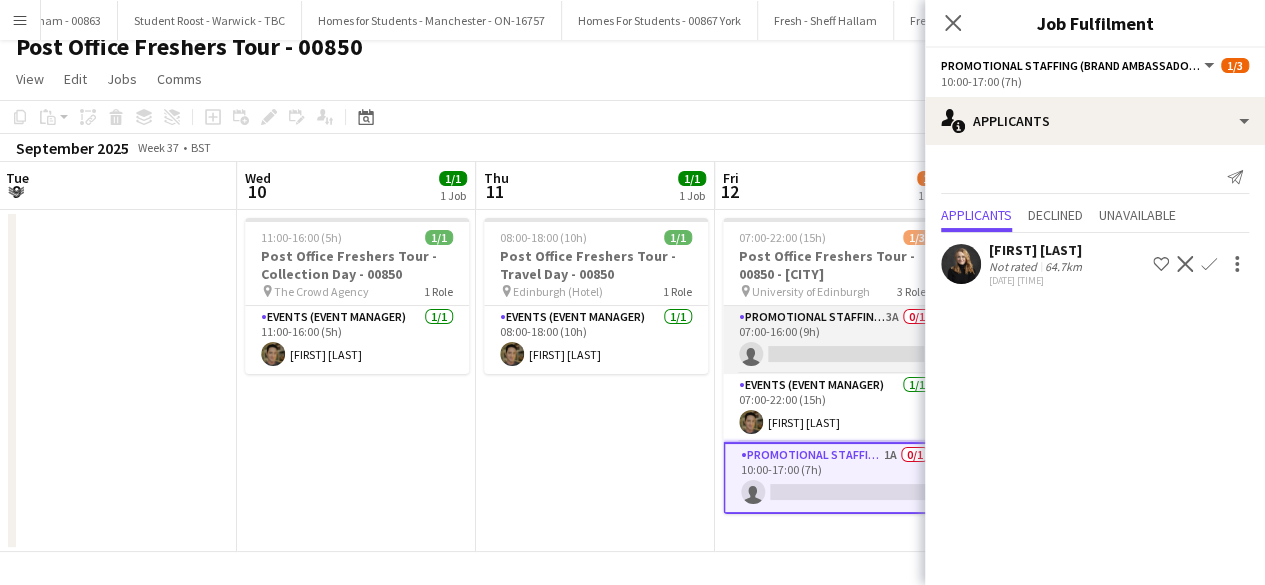 click on "Promotional Staffing (Brand Ambassadors)   3A   0/1   07:00-16:00 (9h)
single-neutral-actions" at bounding box center [835, 340] 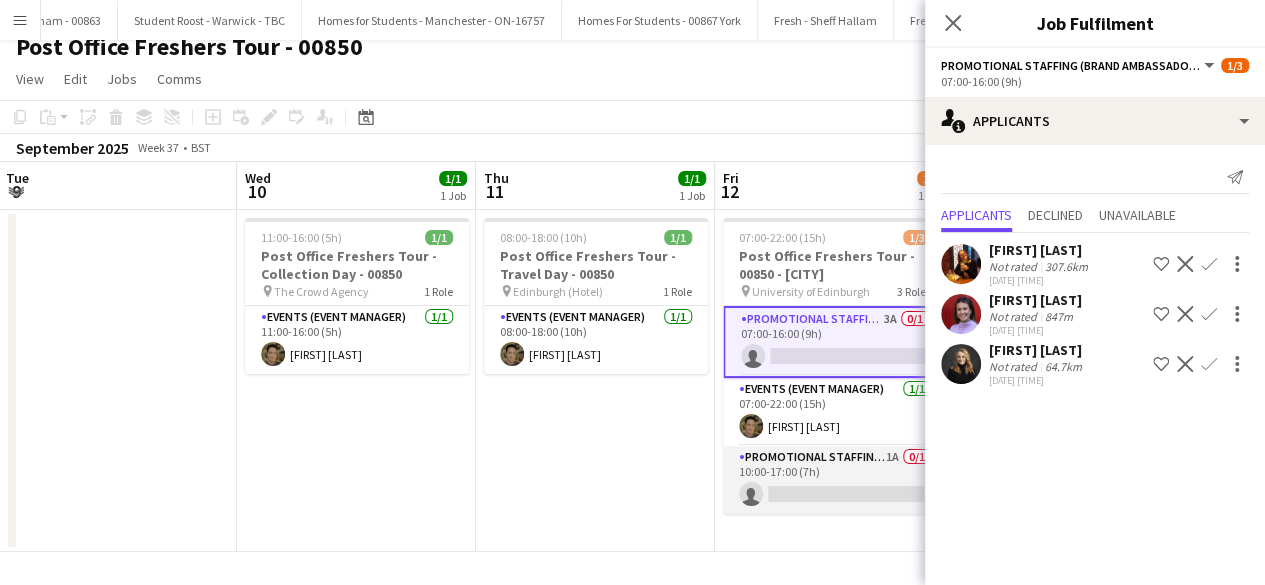 click on "Promotional Staffing (Brand Ambassadors)   1A   0/1   10:00-17:00 (7h)
single-neutral-actions" at bounding box center [835, 480] 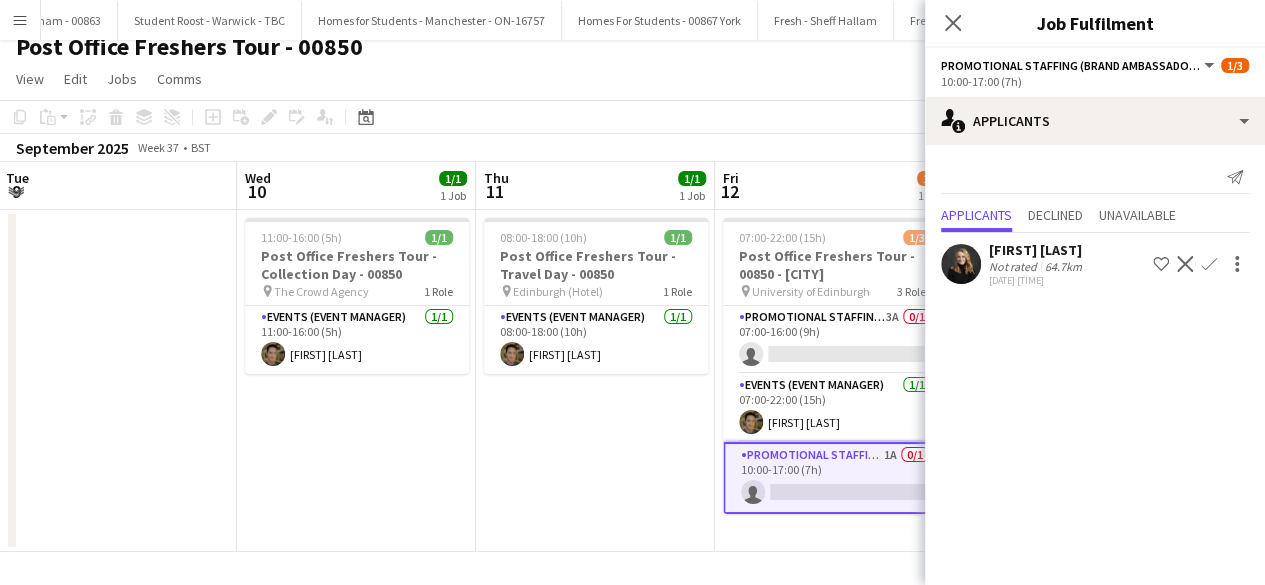 click on "Confirm" 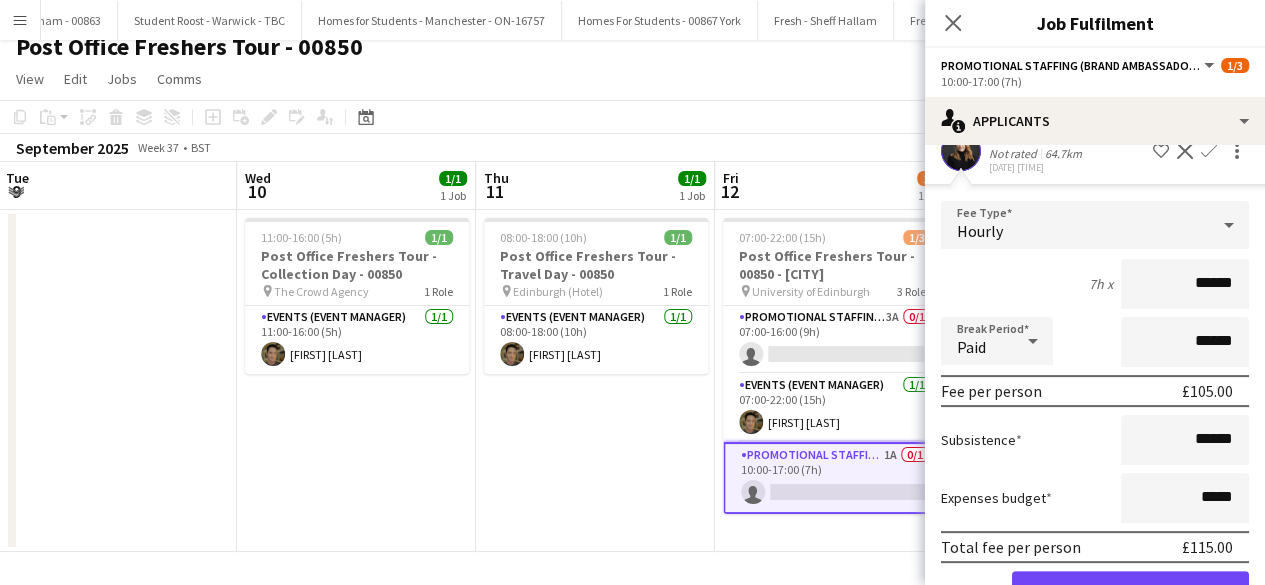 scroll, scrollTop: 174, scrollLeft: 0, axis: vertical 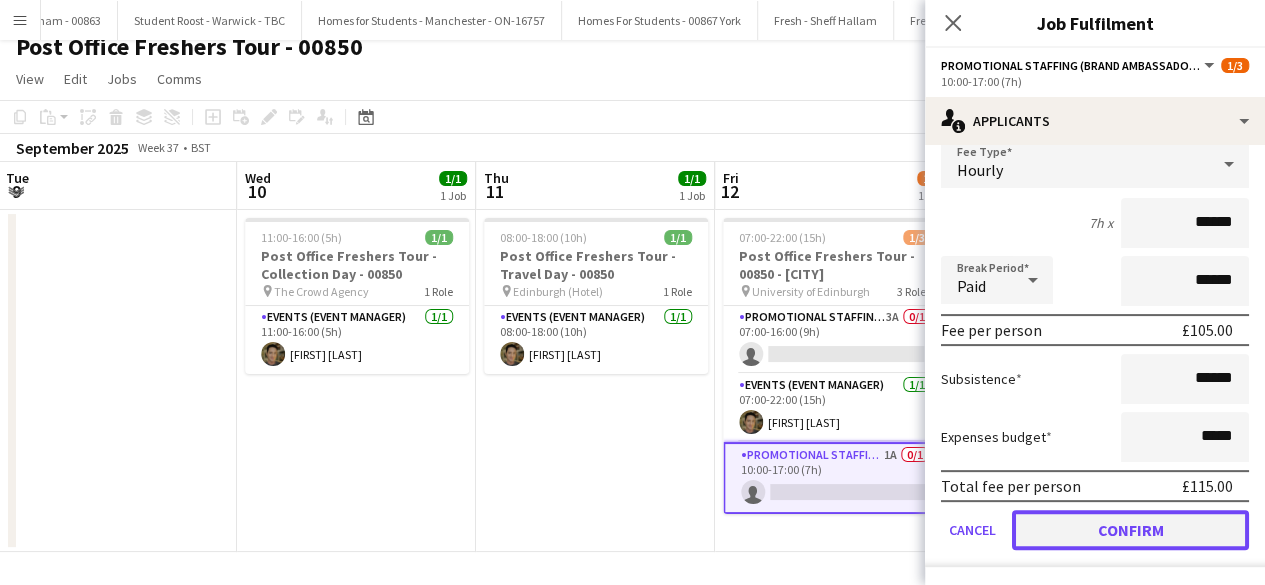 click on "Confirm" 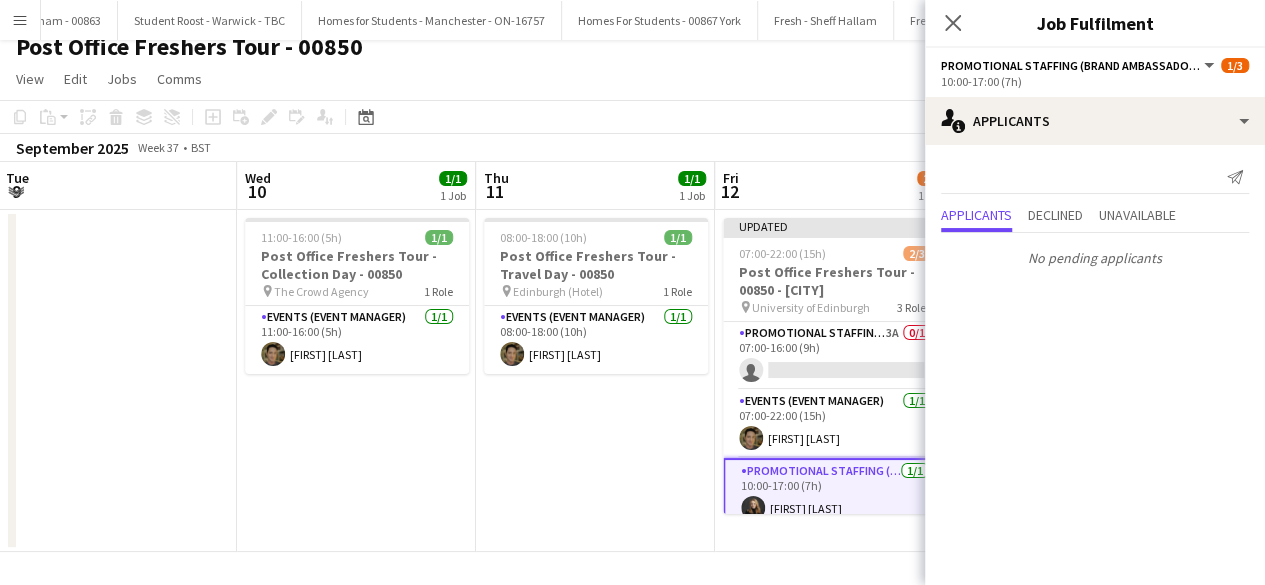 scroll, scrollTop: 0, scrollLeft: 0, axis: both 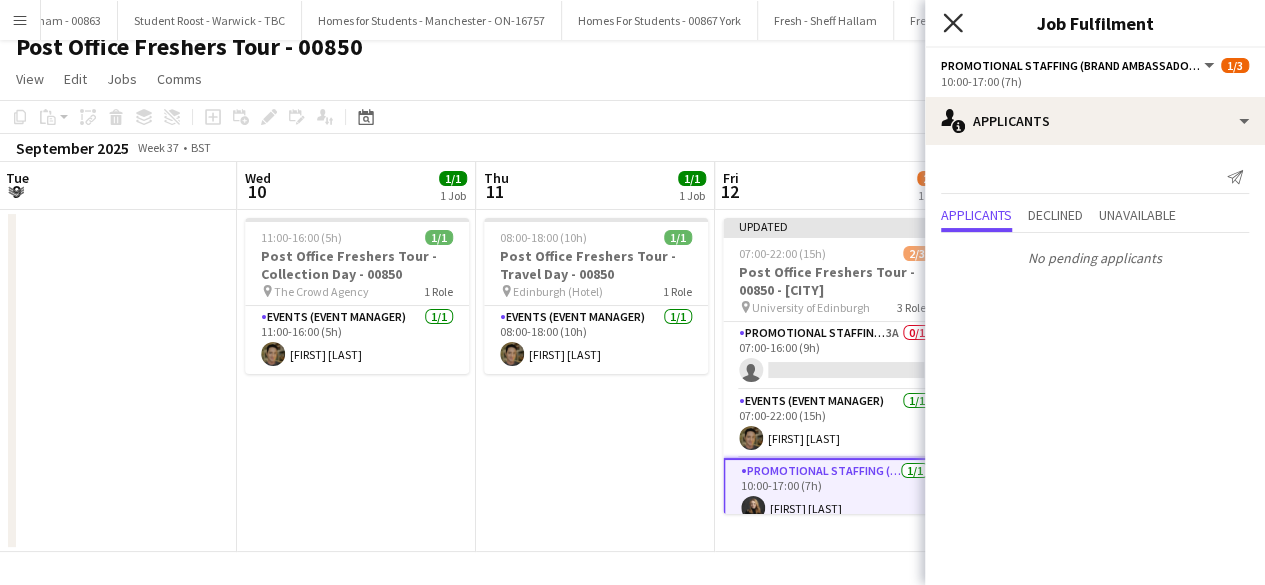 click on "Close pop-in" 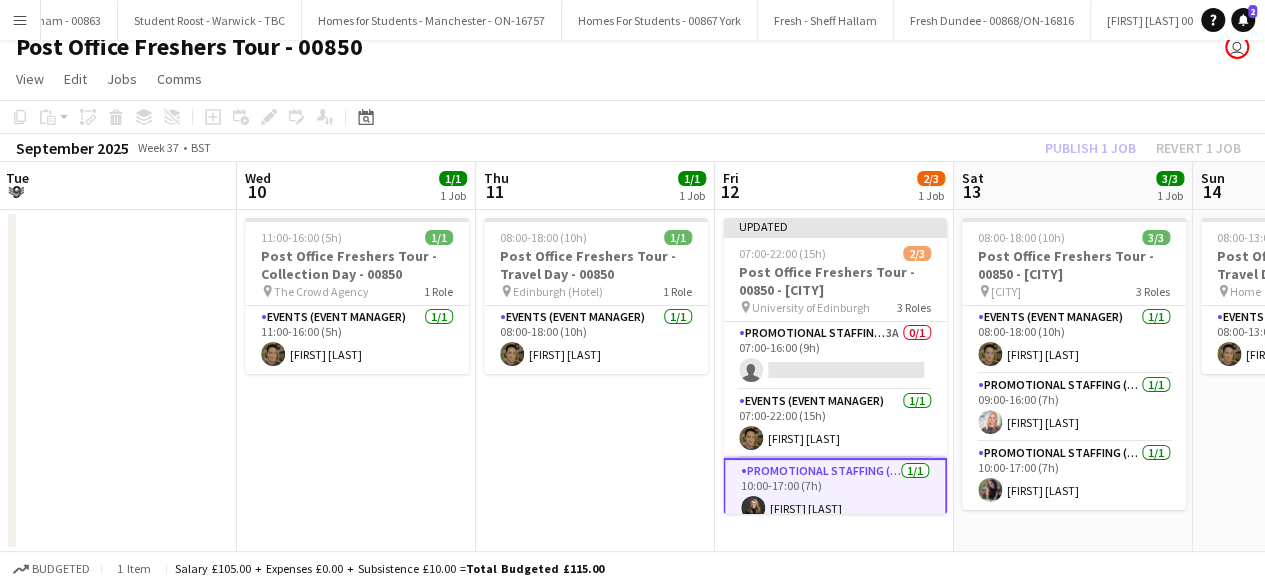 click on "[NUMBER]km
pin
[CITY] ([TYPE])   1 Role   Events (Event Manager)   1/1   08:00-18:00 (10h)
[FIRST] [LAST]" at bounding box center [595, 381] 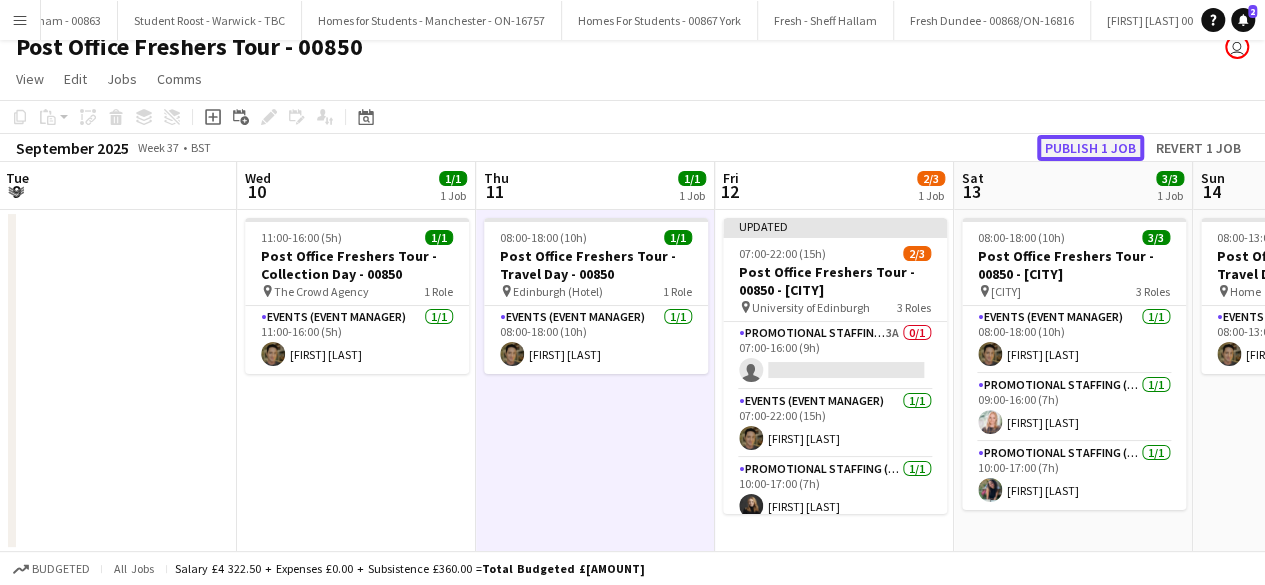 click on "Publish 1 job" 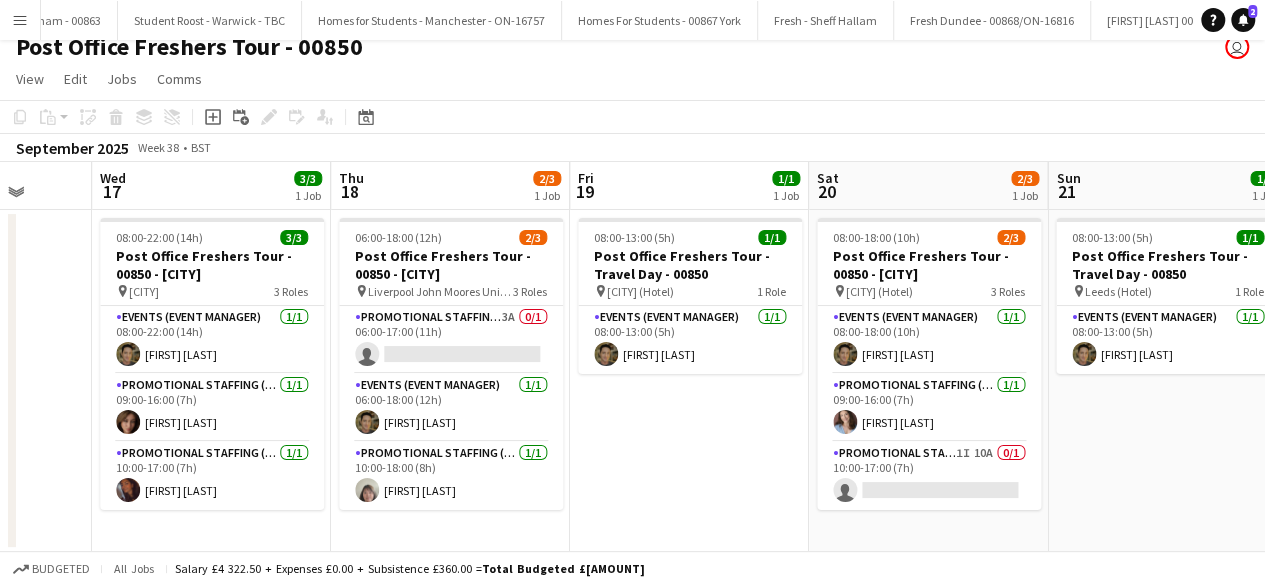 scroll, scrollTop: 0, scrollLeft: 874, axis: horizontal 